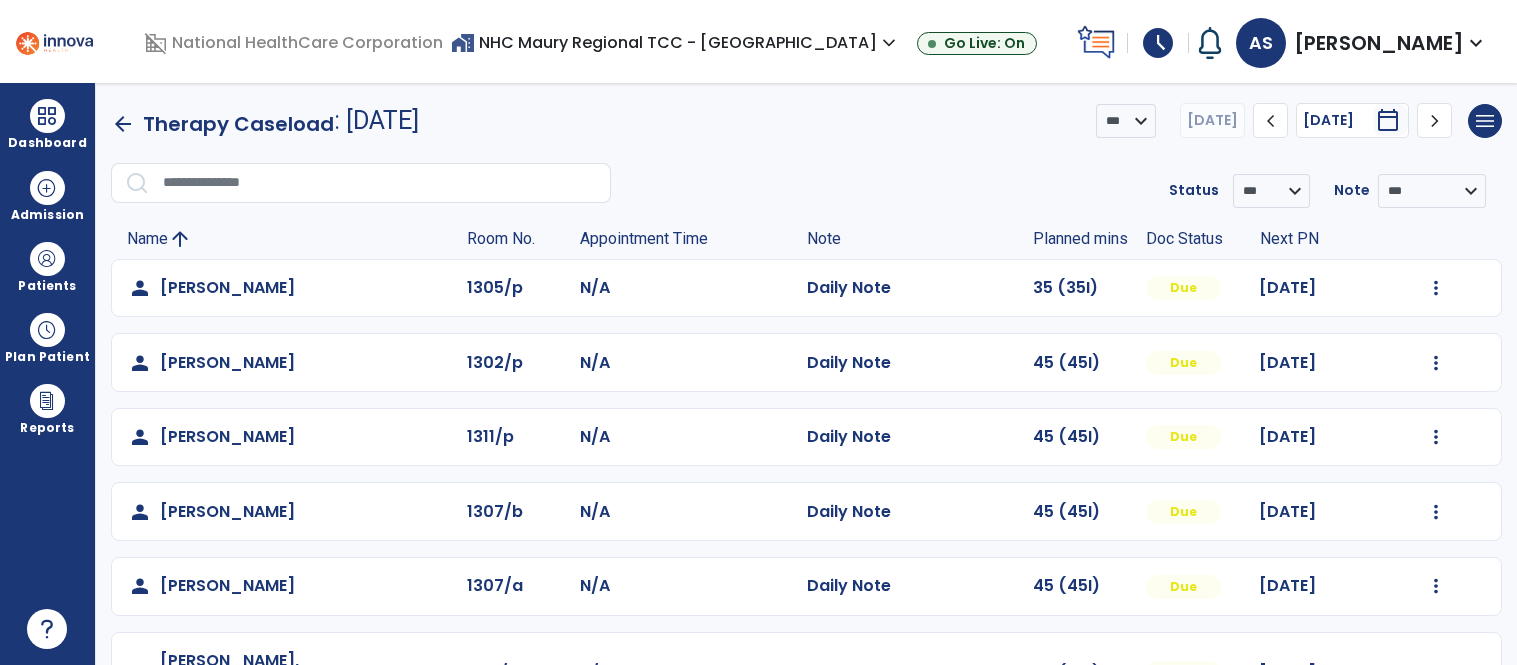 scroll, scrollTop: 0, scrollLeft: 0, axis: both 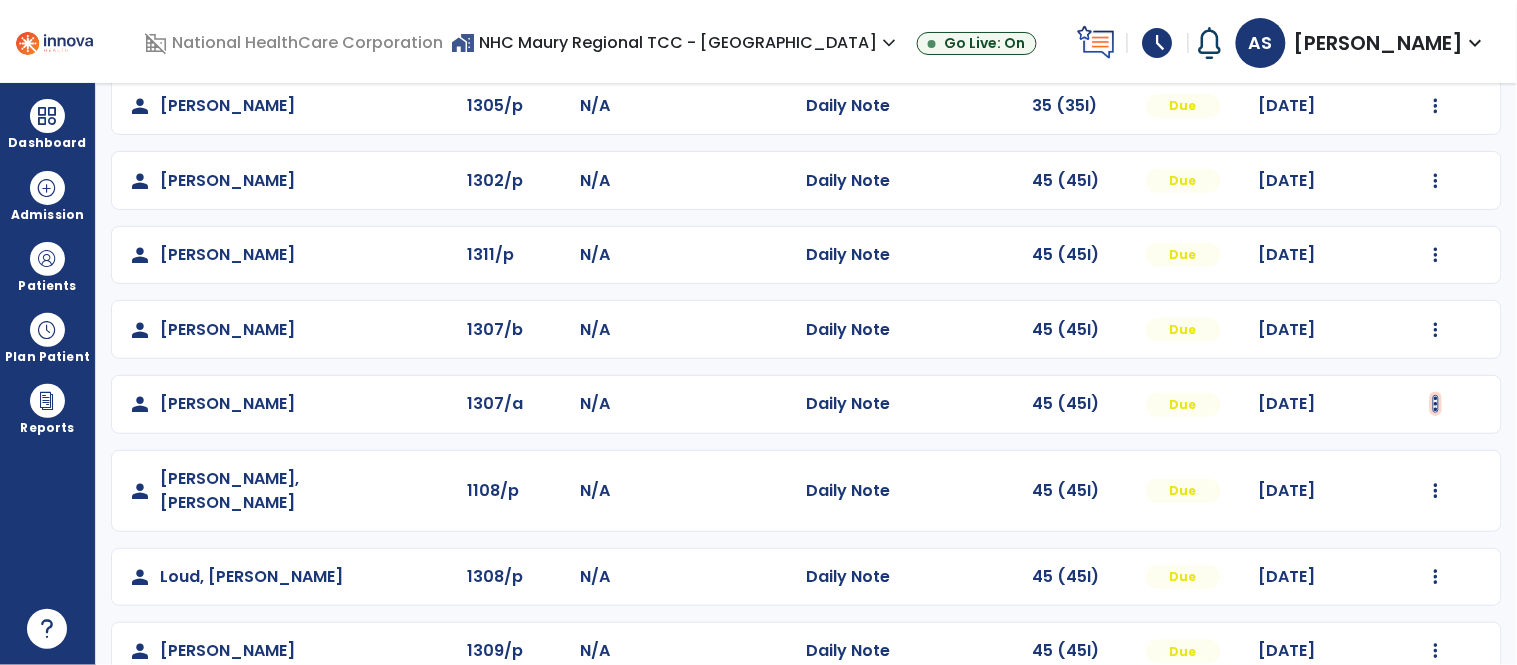 click at bounding box center [1436, 404] 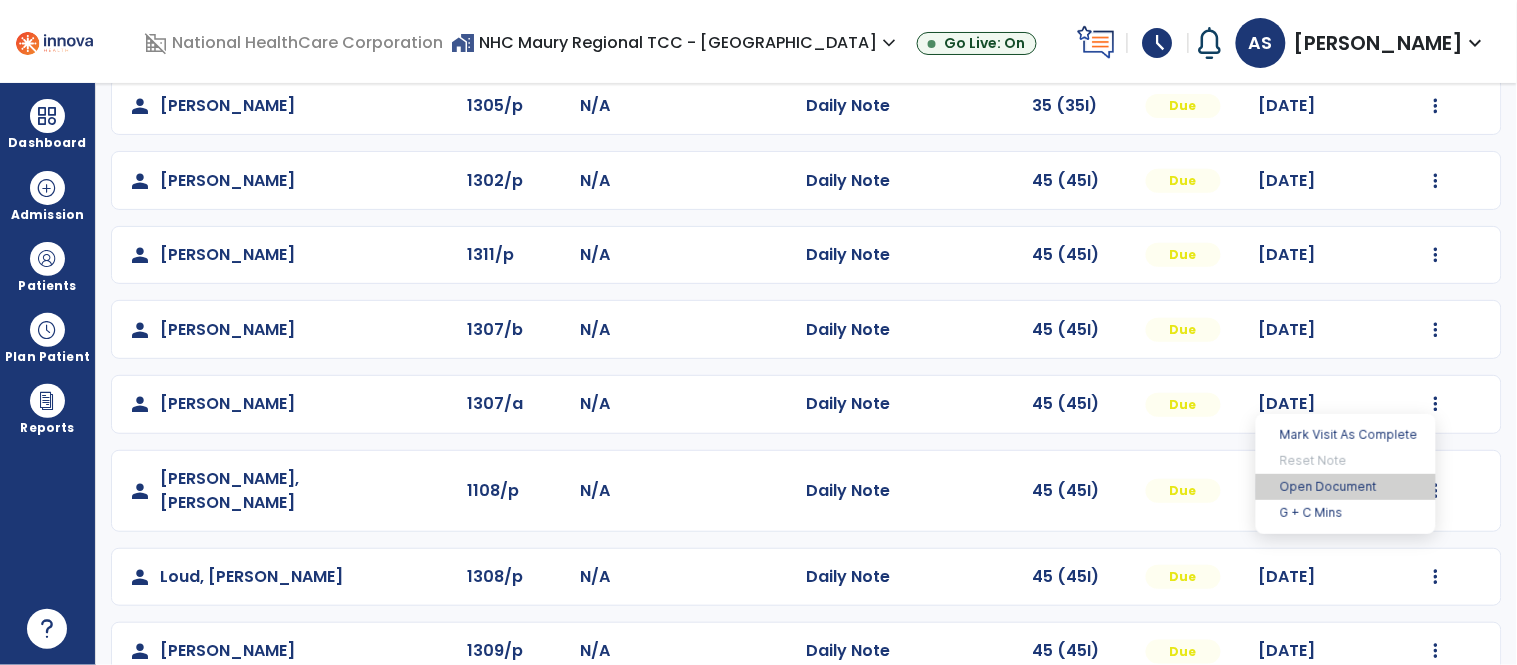 click on "Open Document" at bounding box center (1346, 487) 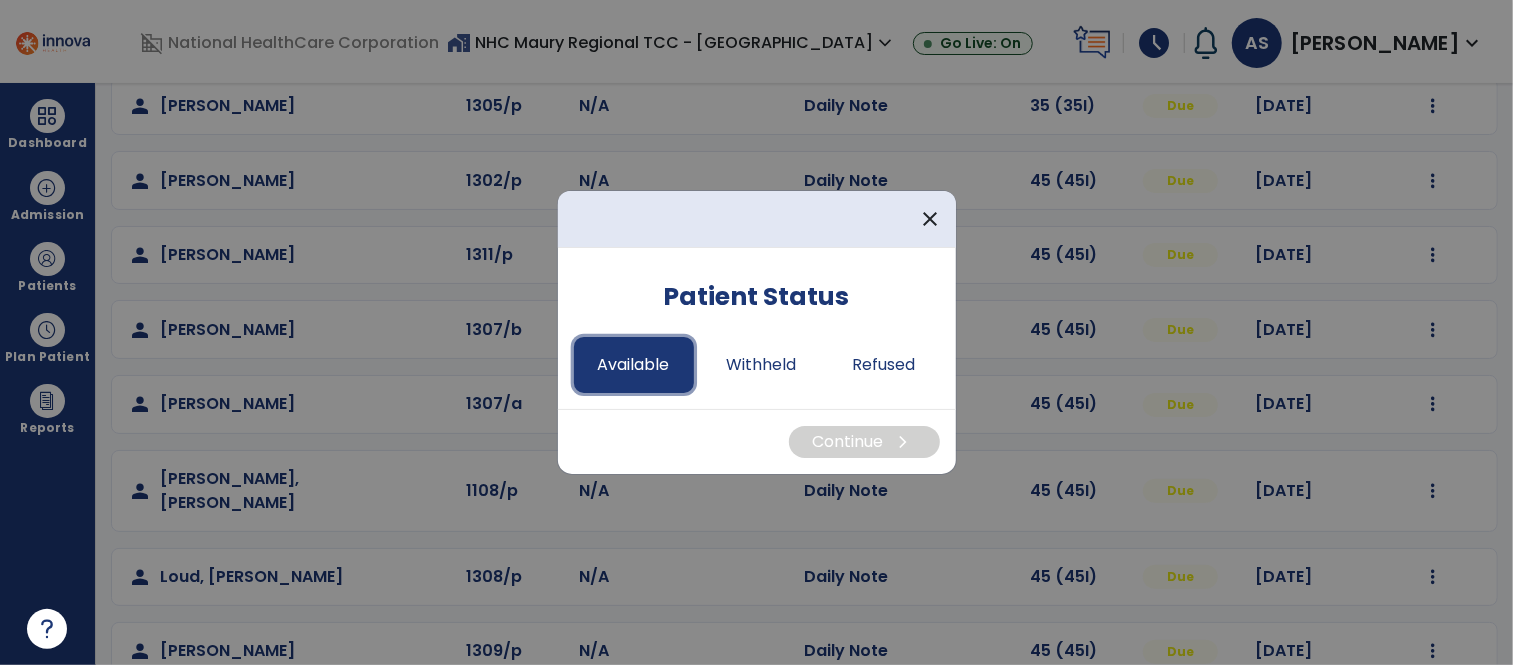 click on "Available" at bounding box center (634, 365) 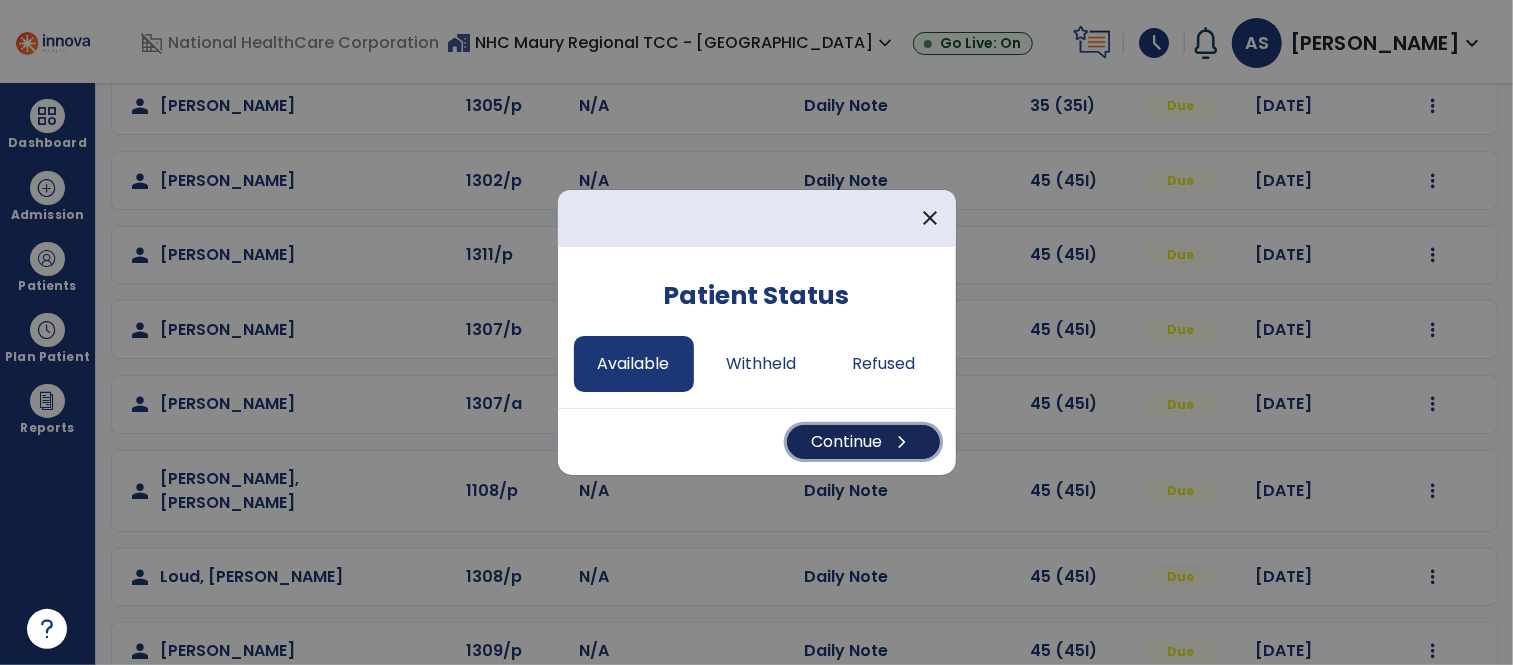 click on "Continue   chevron_right" at bounding box center (863, 442) 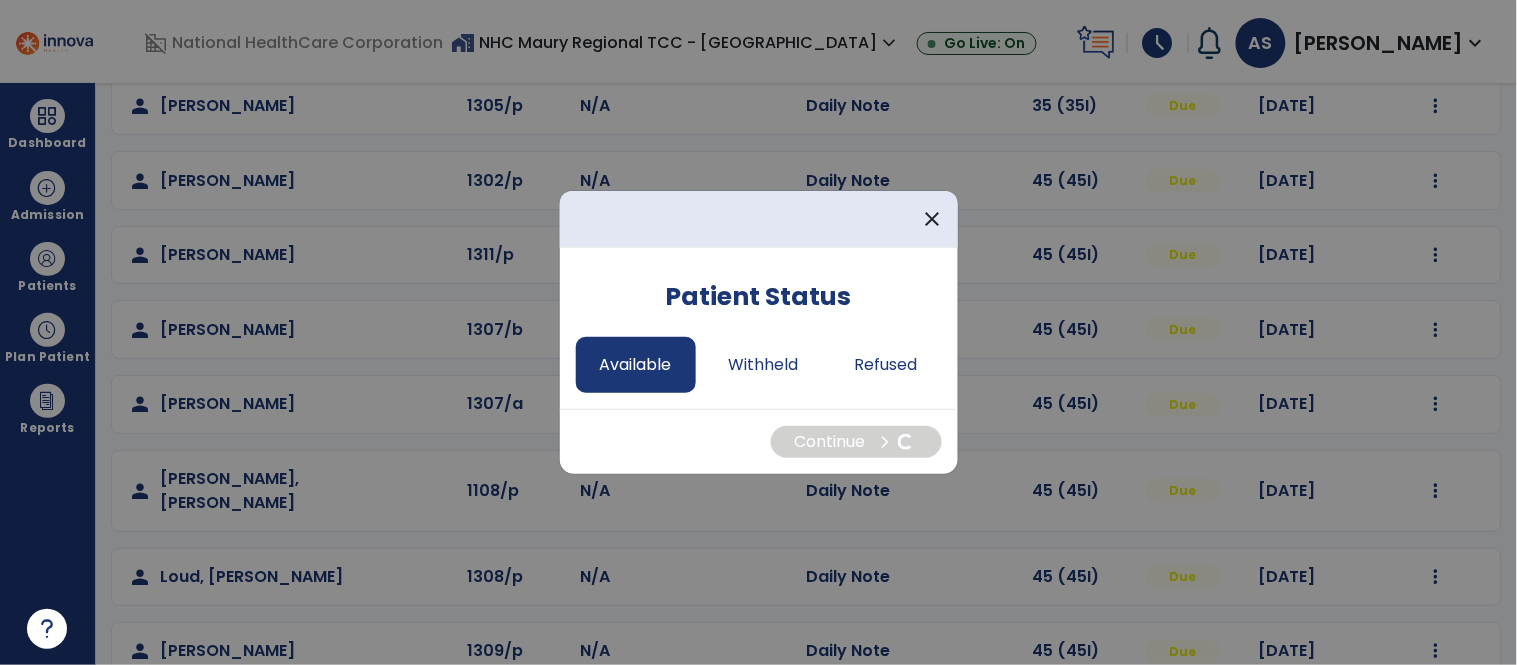select on "*" 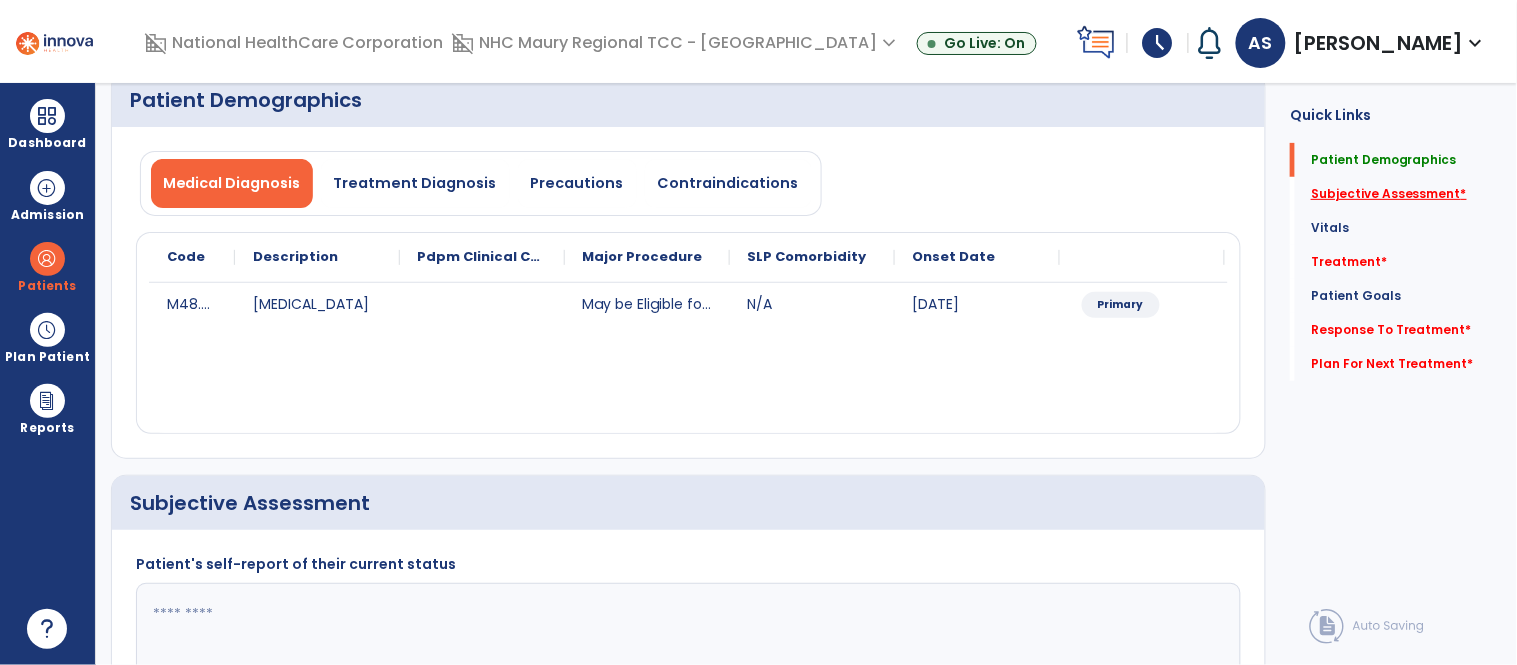 click on "Subjective Assessment   *" 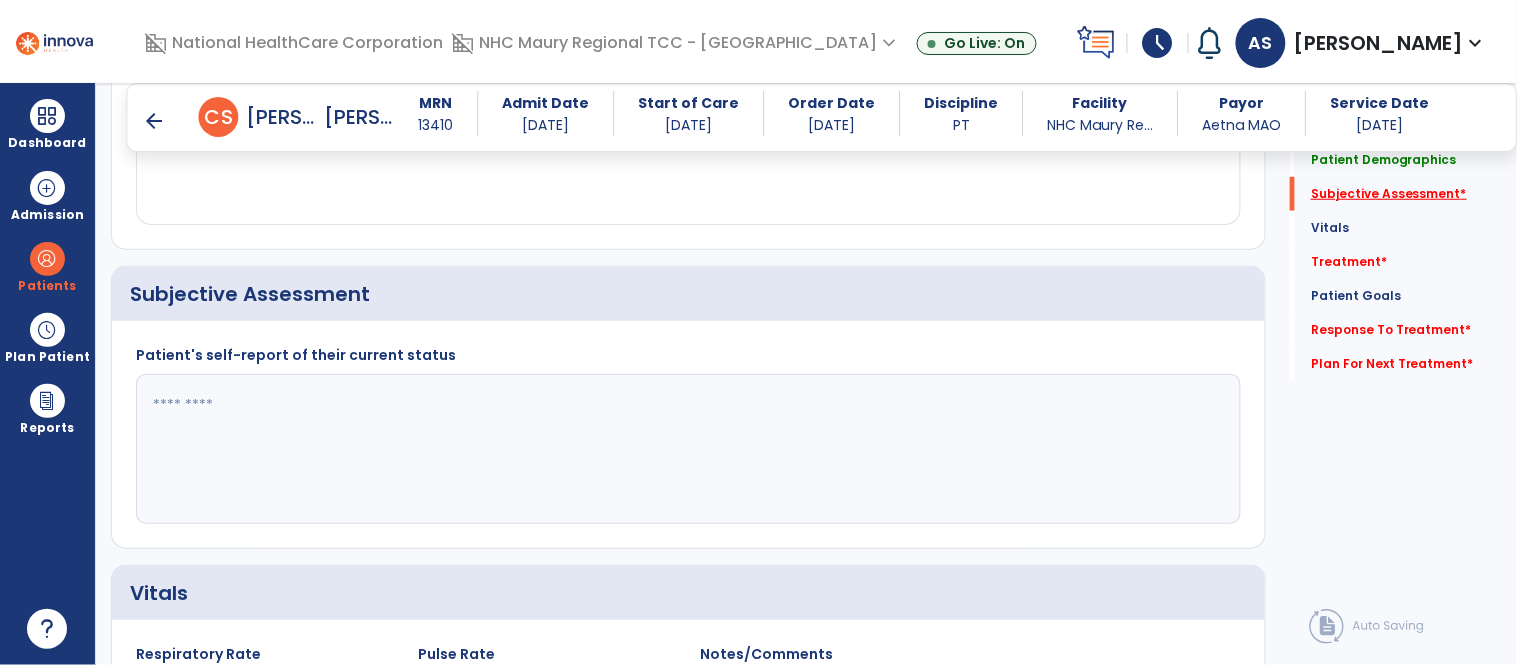 scroll, scrollTop: 424, scrollLeft: 0, axis: vertical 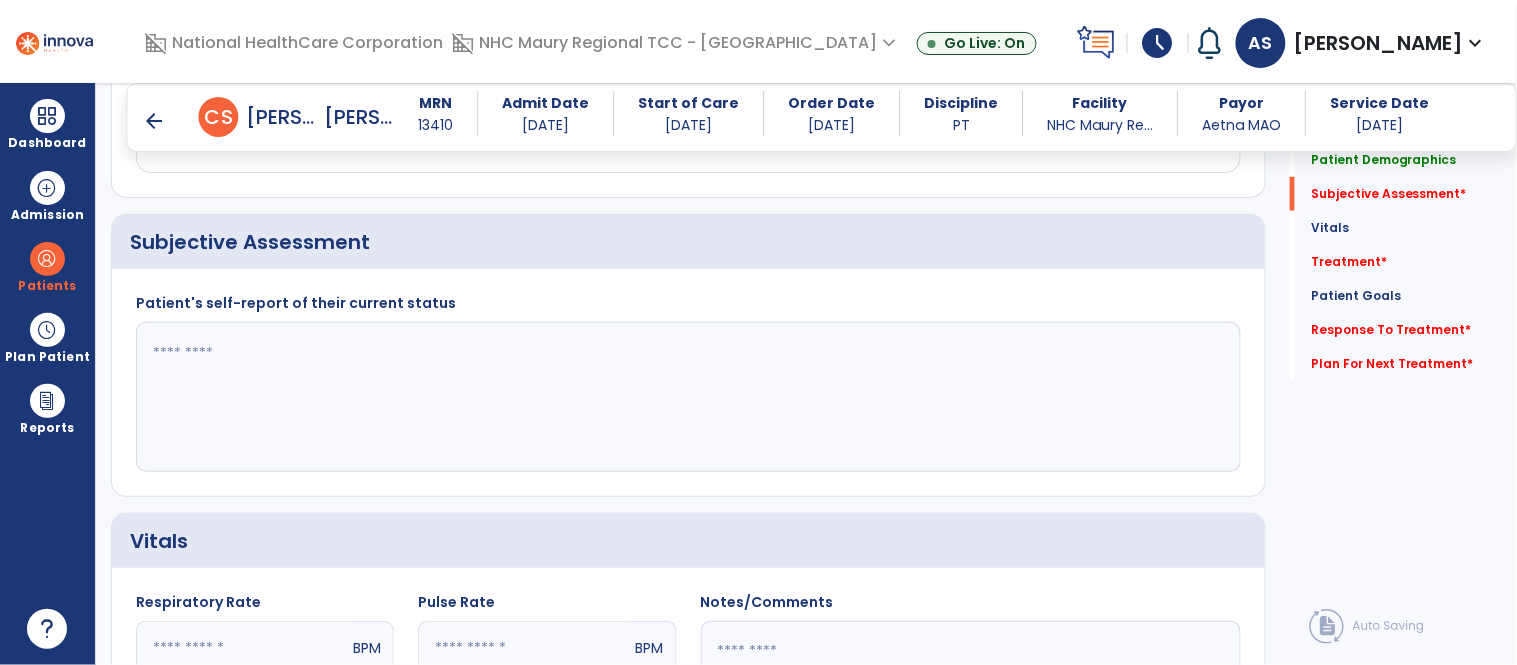 click 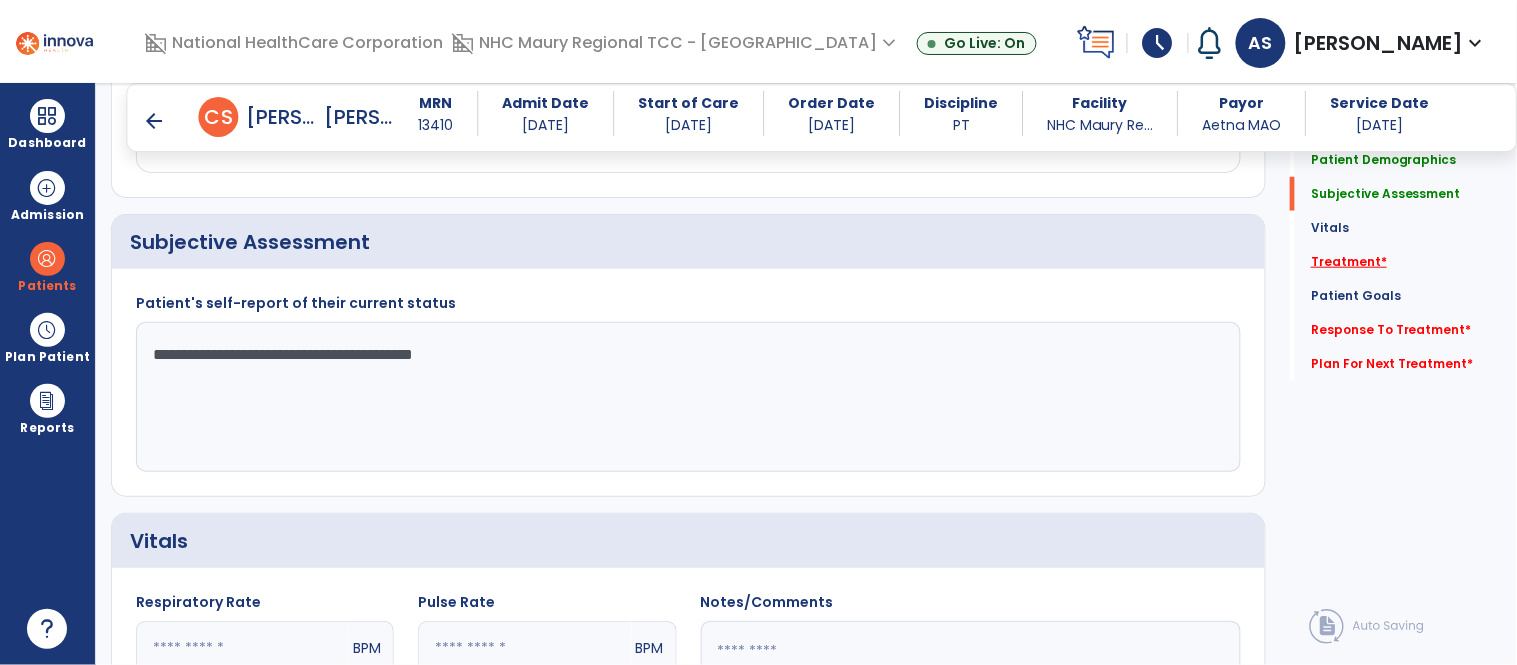 type on "**********" 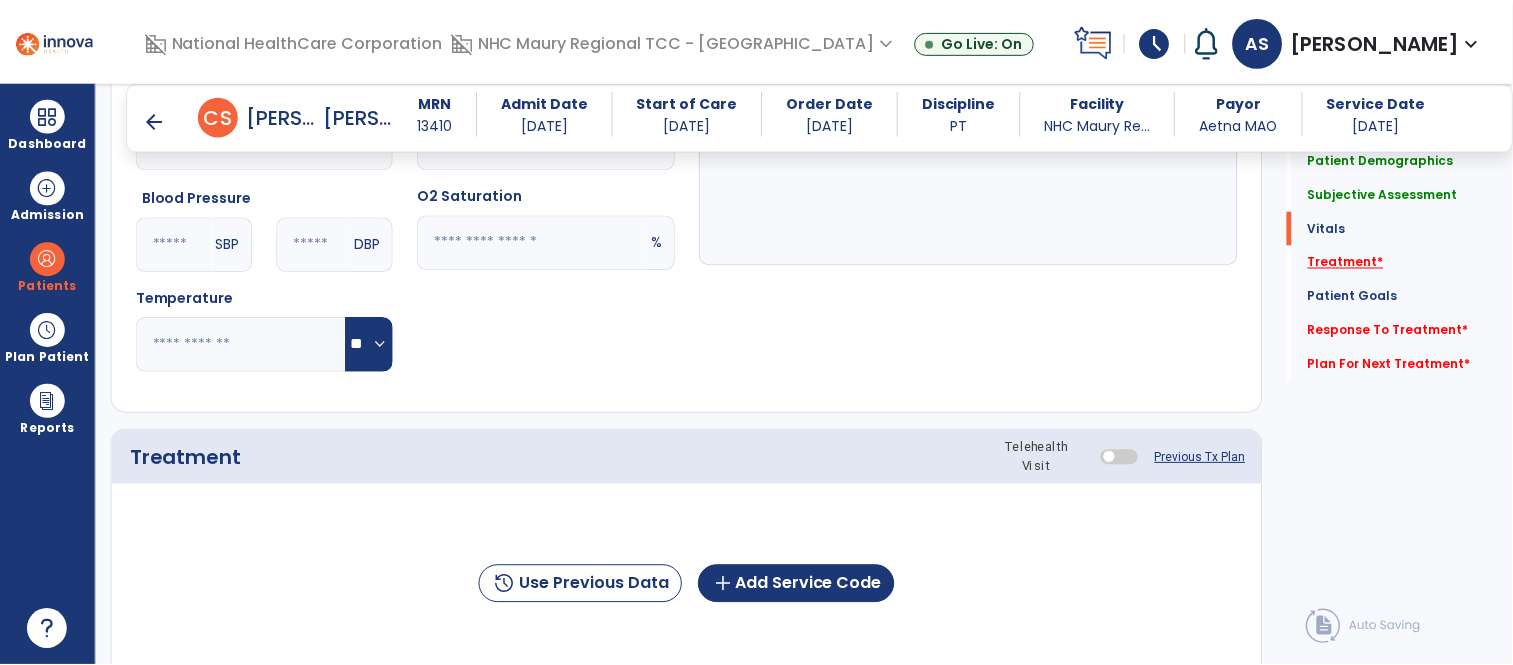scroll, scrollTop: 1114, scrollLeft: 0, axis: vertical 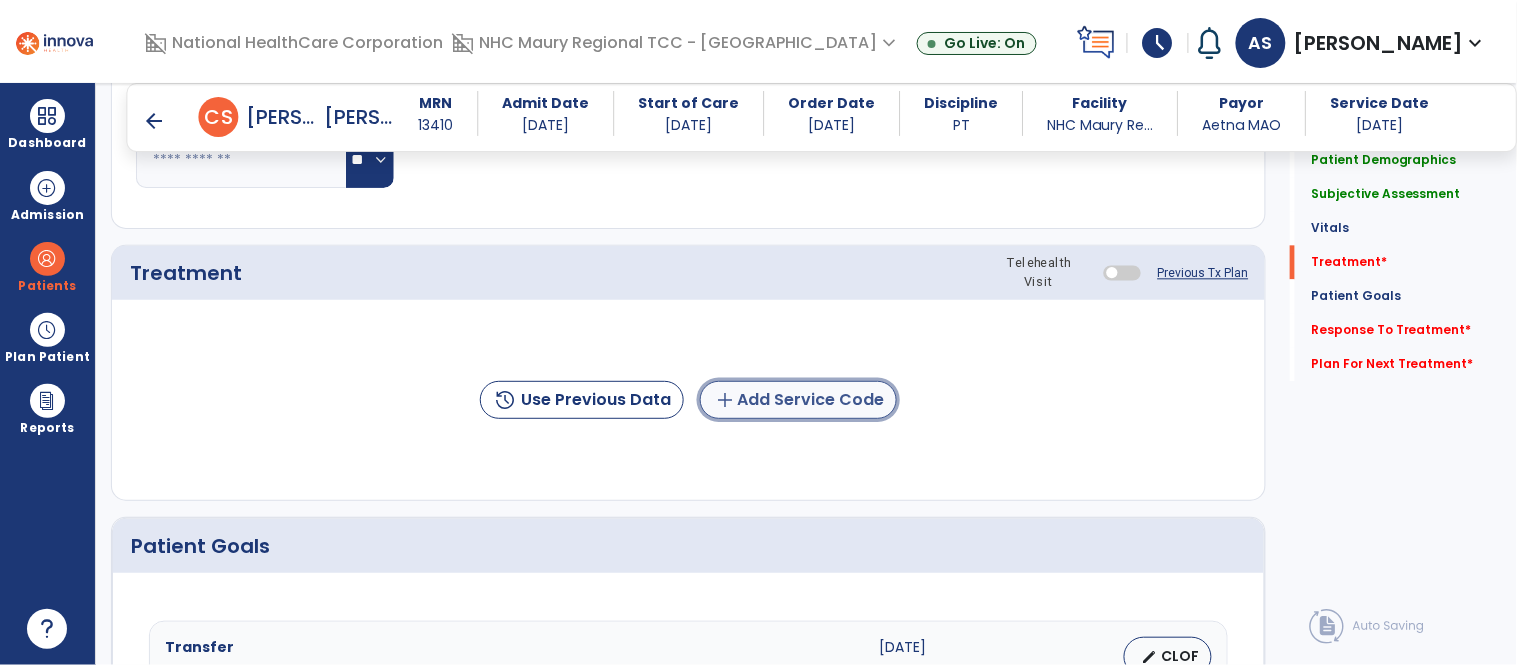click on "add  Add Service Code" 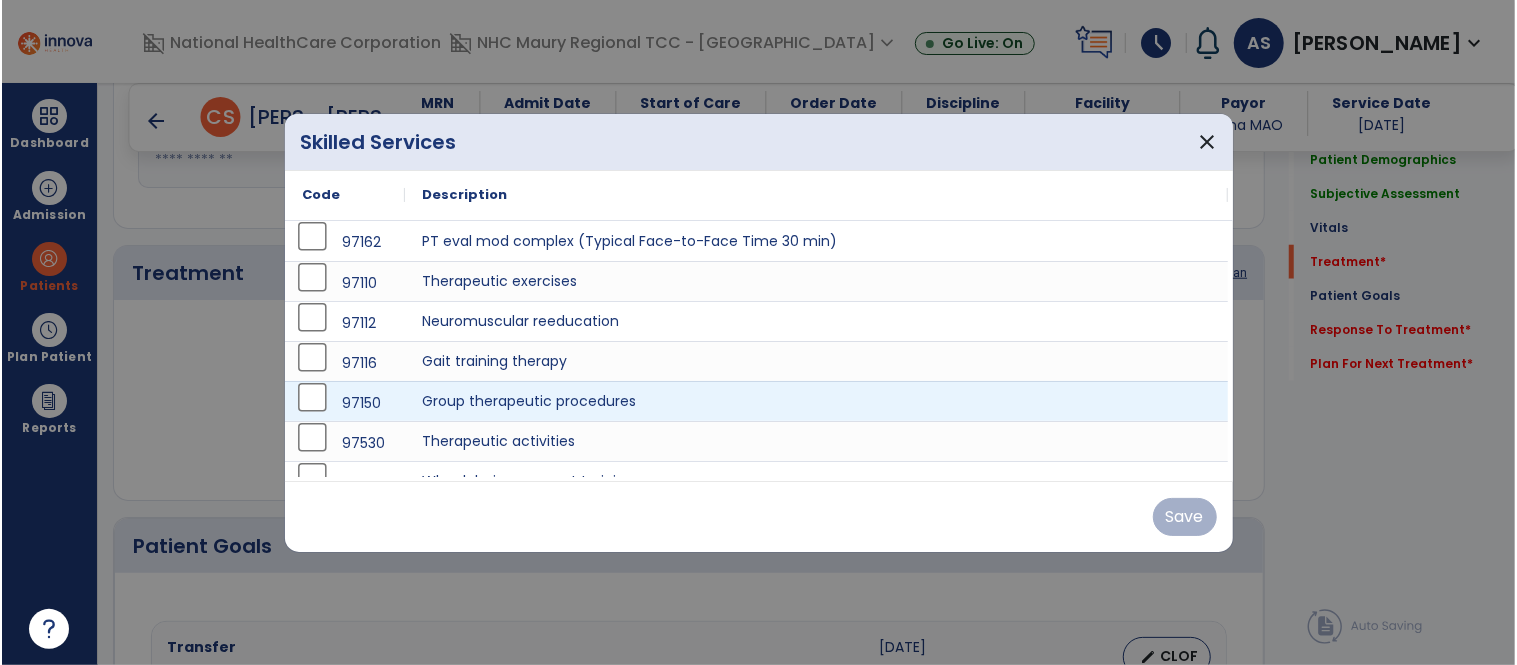 scroll, scrollTop: 1114, scrollLeft: 0, axis: vertical 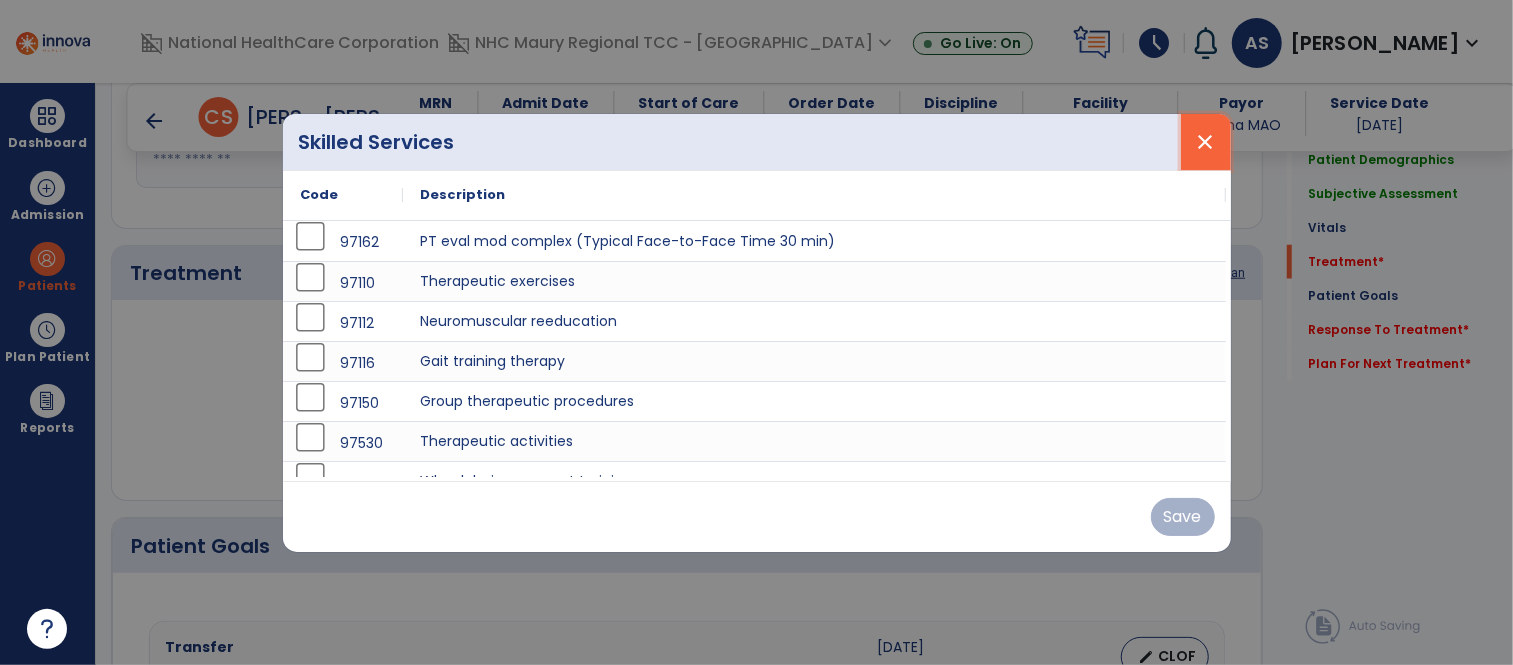 click on "close" at bounding box center (1206, 142) 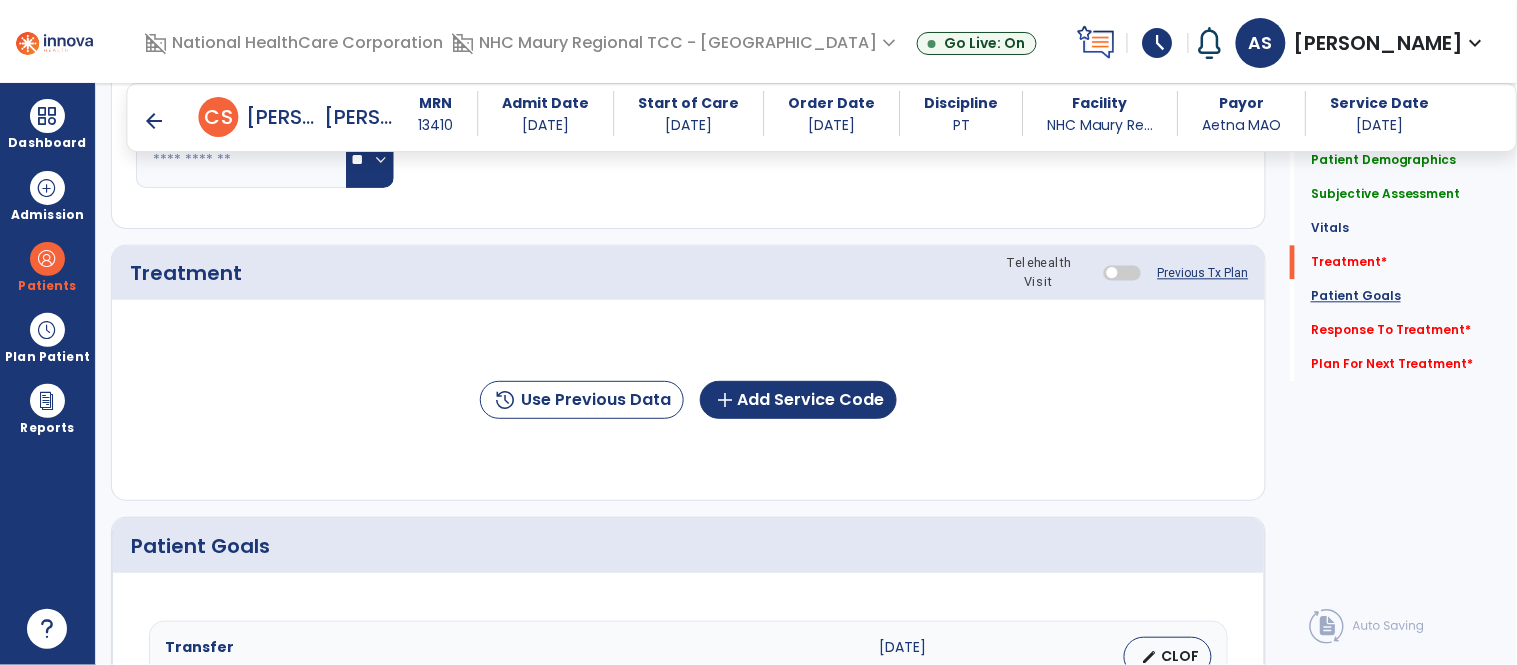 click on "Patient Goals" 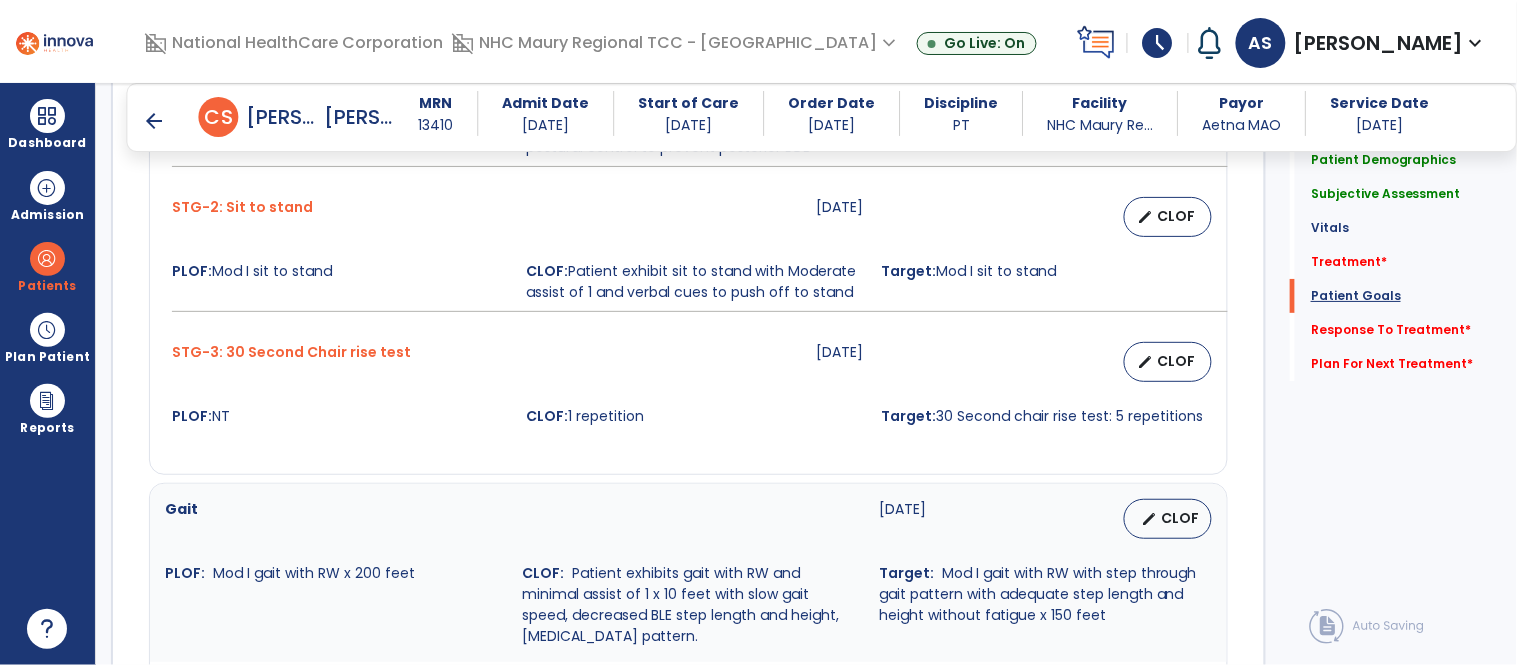 scroll, scrollTop: 1900, scrollLeft: 0, axis: vertical 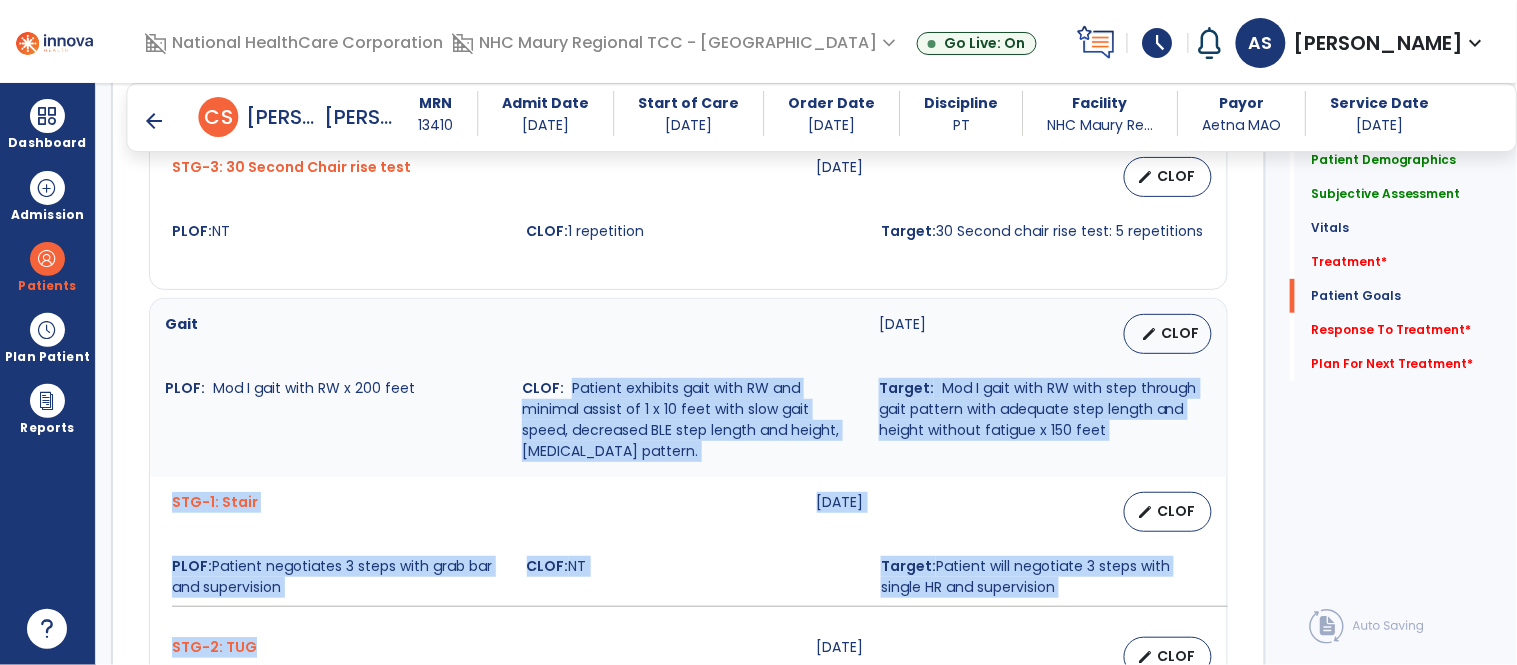 drag, startPoint x: 566, startPoint y: 571, endPoint x: 700, endPoint y: 657, distance: 159.22311 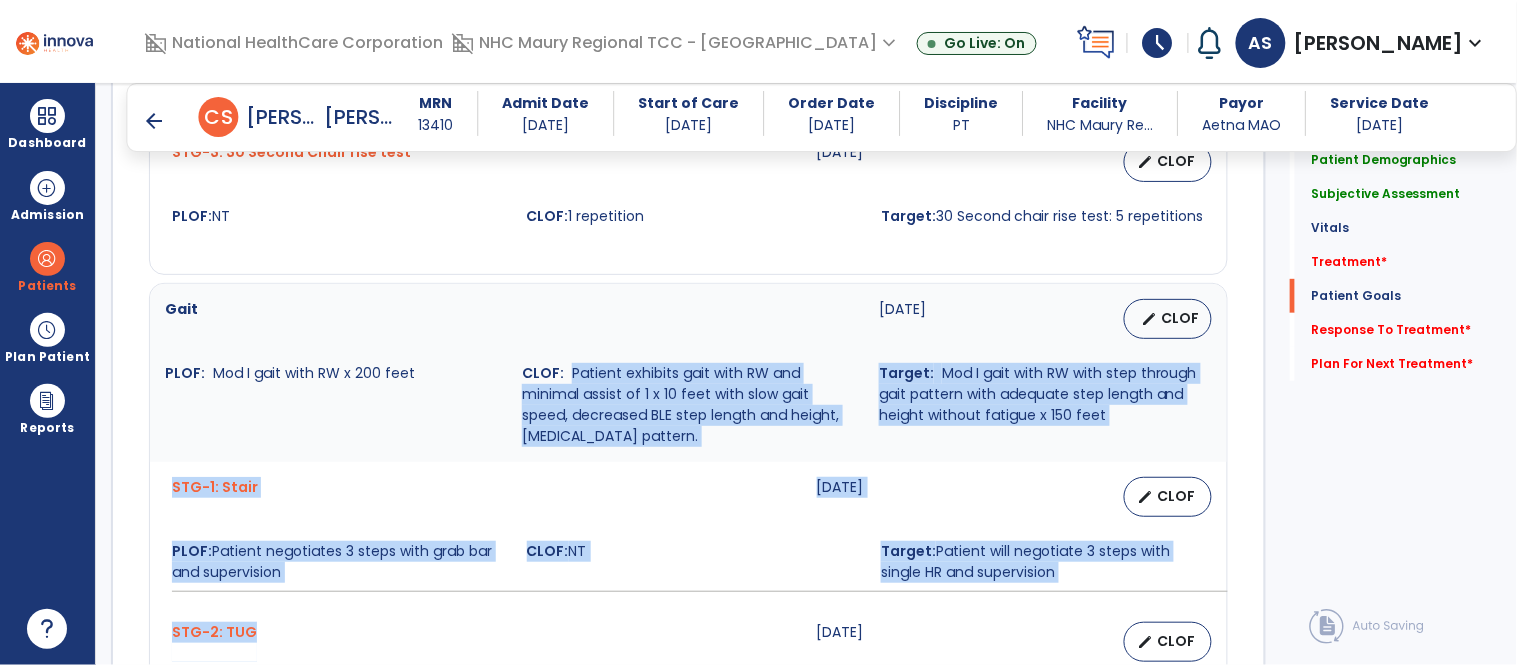click on "STG-1: Stair  [DATE]   edit   CLOF PLOF:  Patient negotiates 3 steps with grab bar and supervision  CLOF:  NT  Target:  Patient will negotiate 3 steps with single HR and supervision" at bounding box center (688, 534) 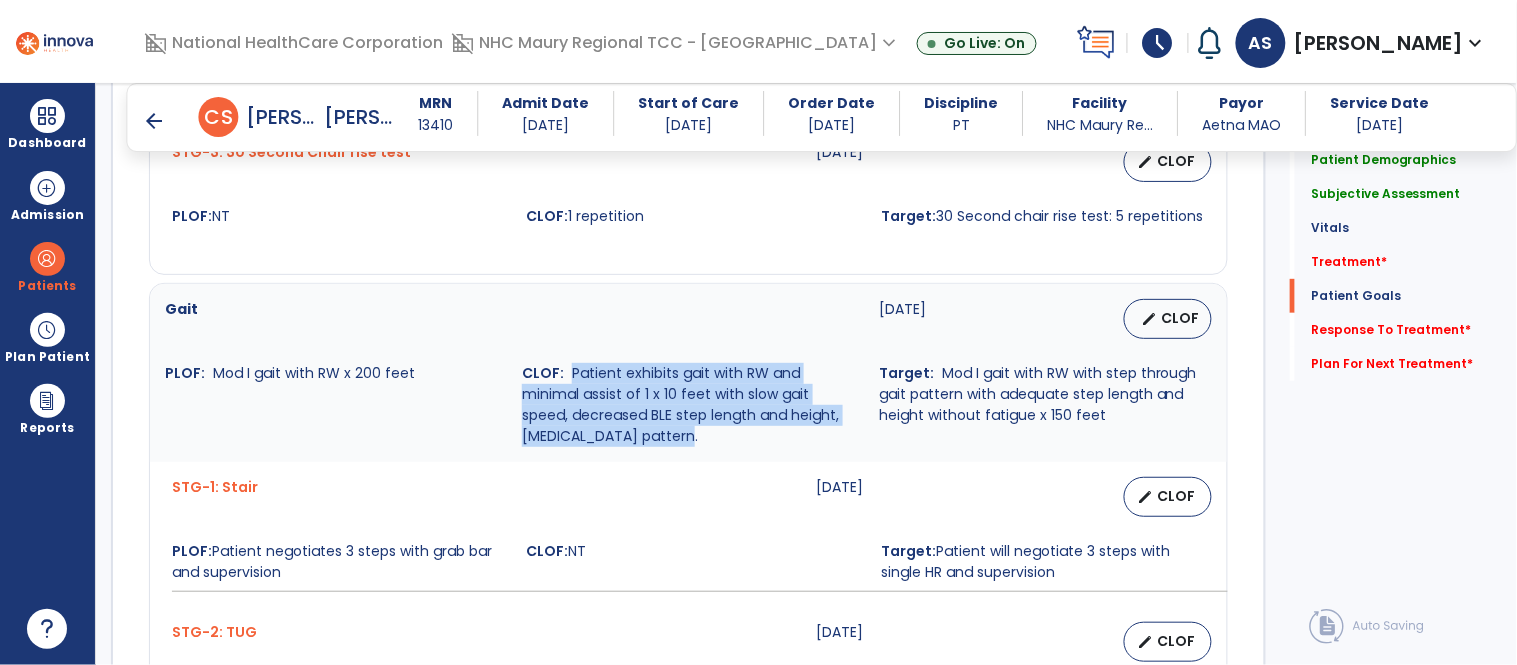 drag, startPoint x: 567, startPoint y: 367, endPoint x: 696, endPoint y: 434, distance: 145.36162 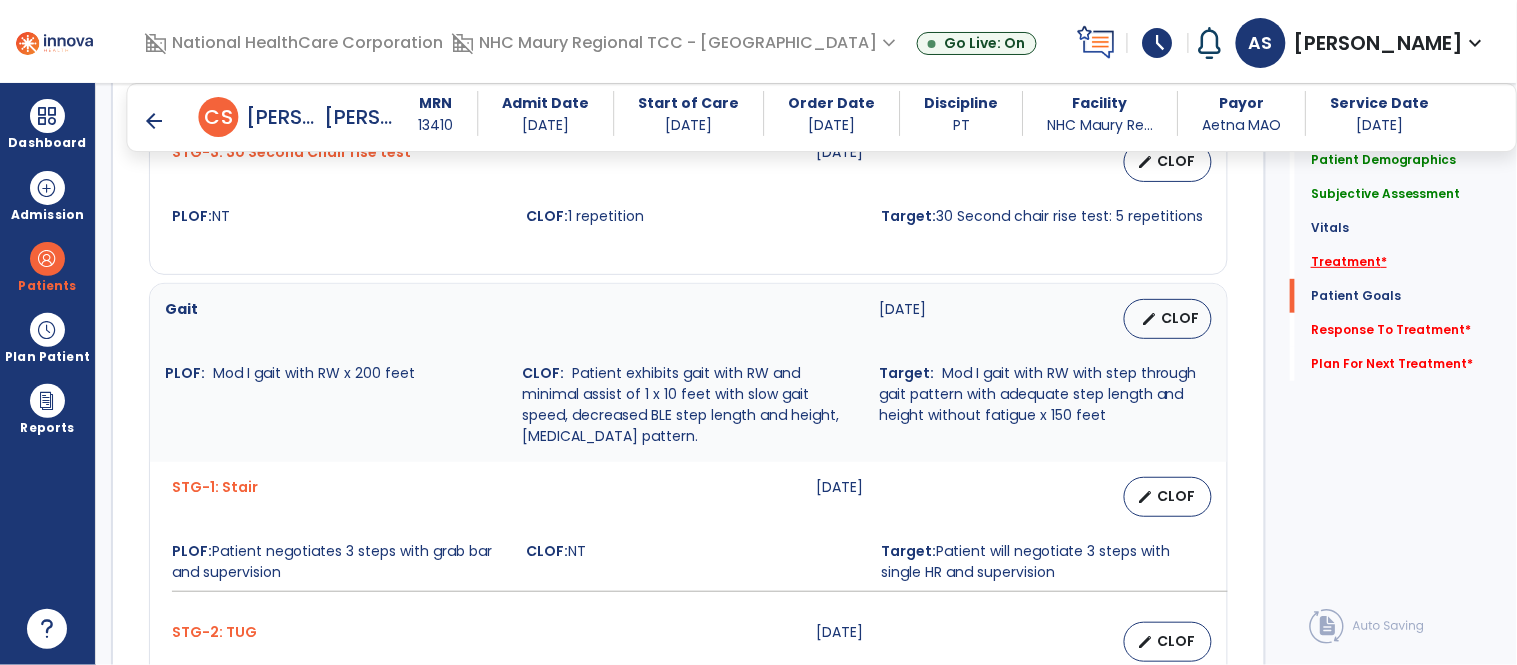 click on "Treatment   *" 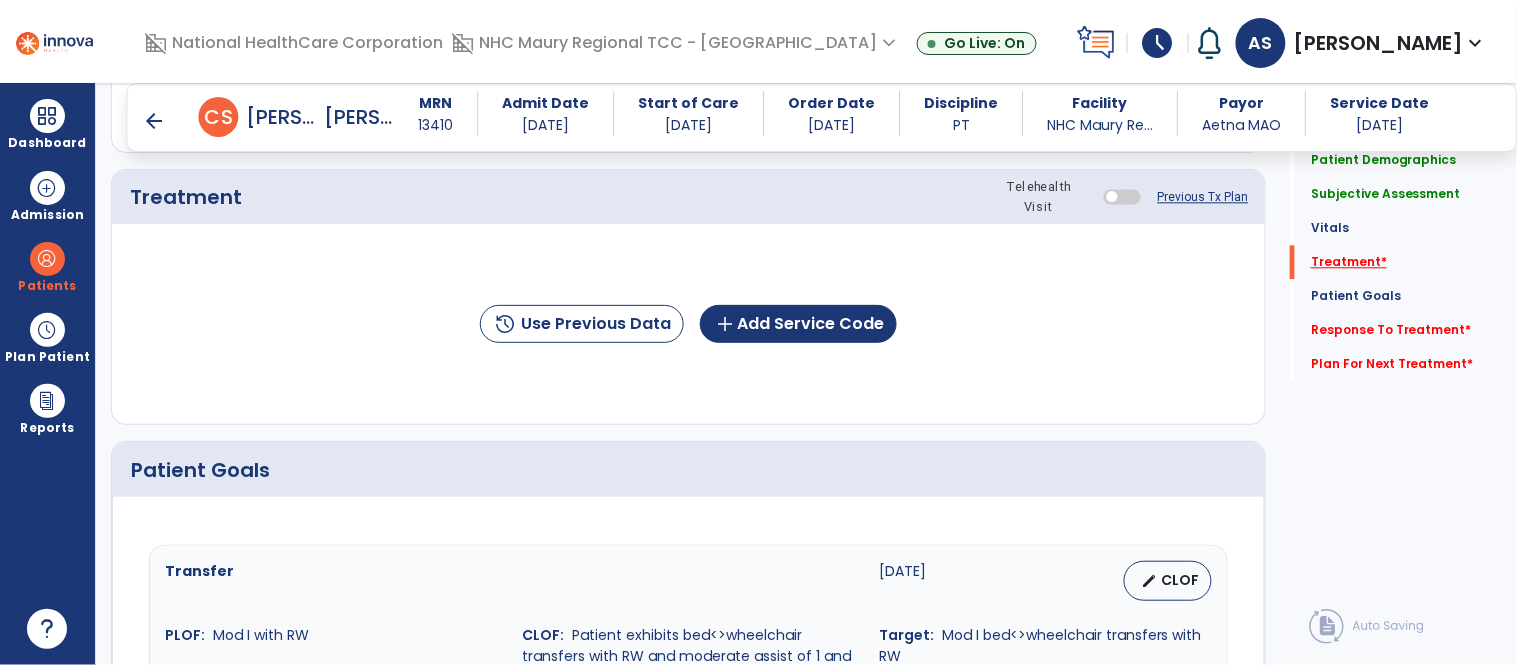 scroll, scrollTop: 1114, scrollLeft: 0, axis: vertical 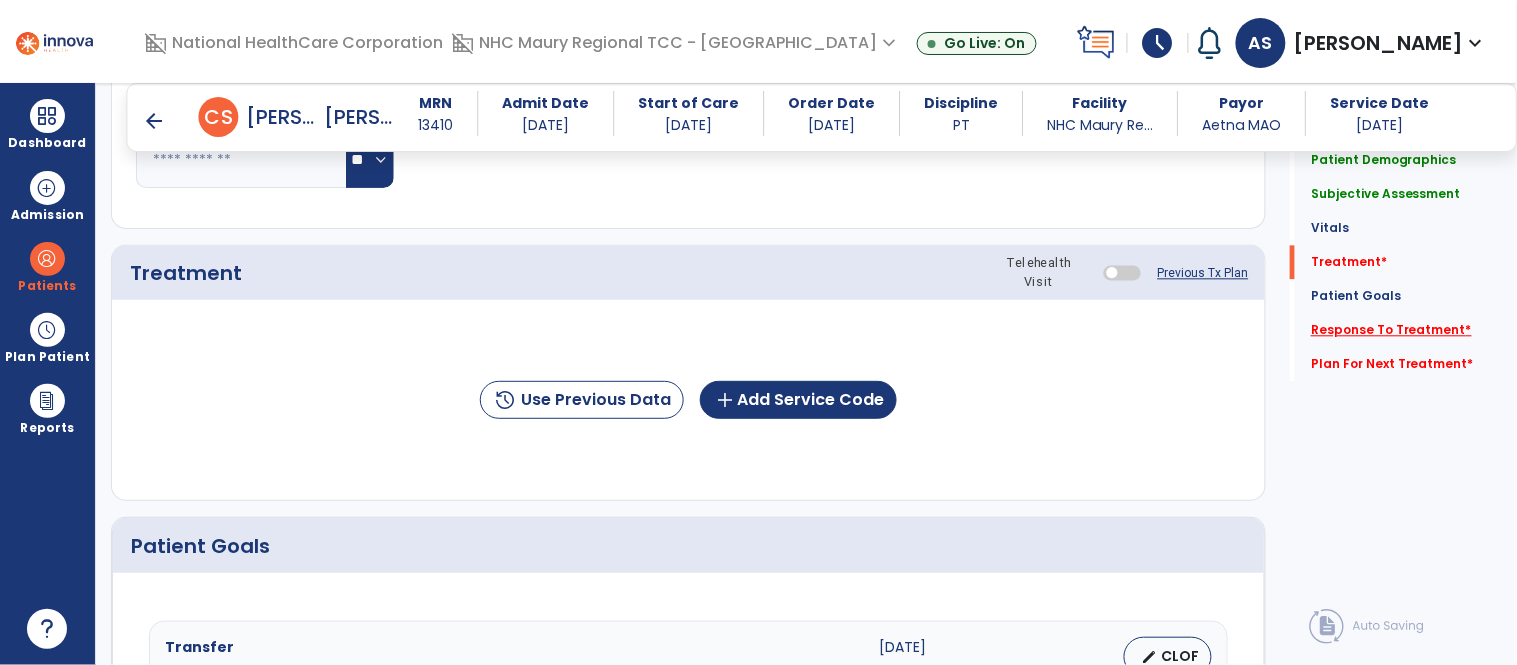 click on "Response To Treatment   *" 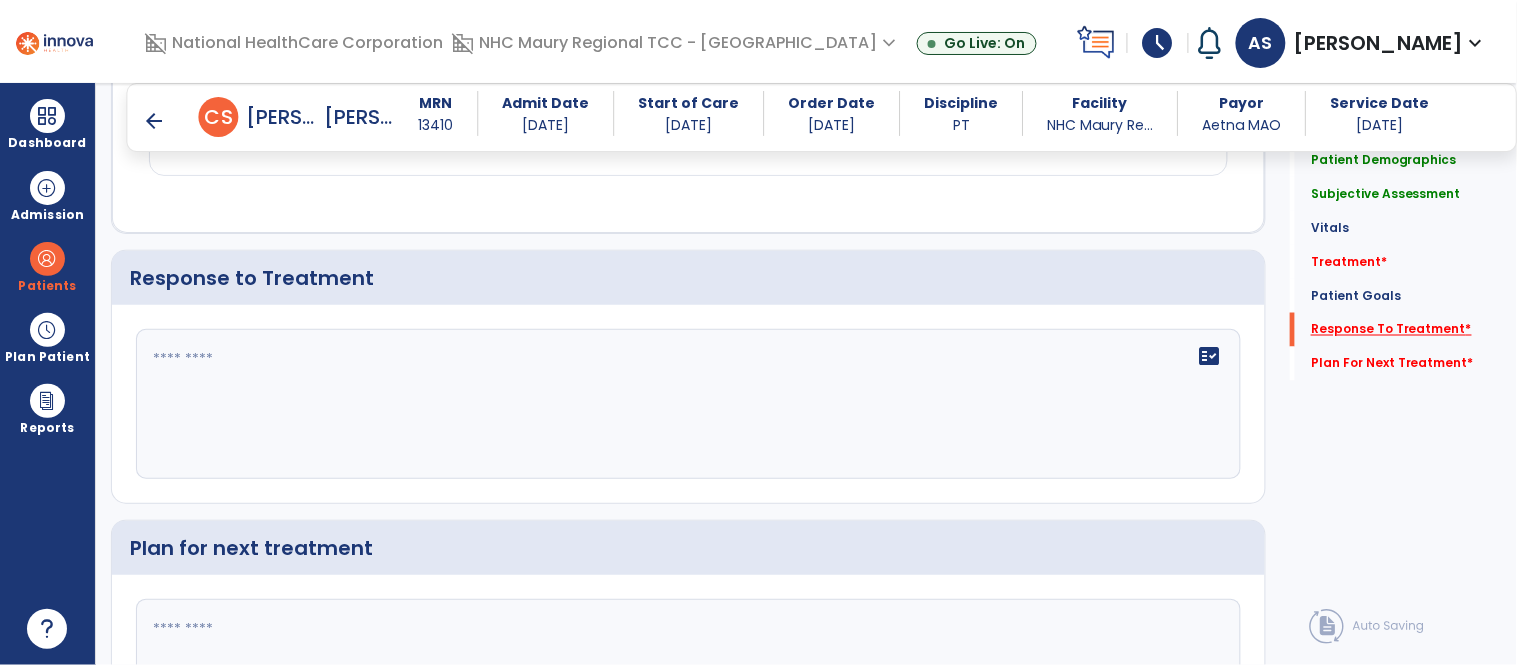 scroll, scrollTop: 2683, scrollLeft: 0, axis: vertical 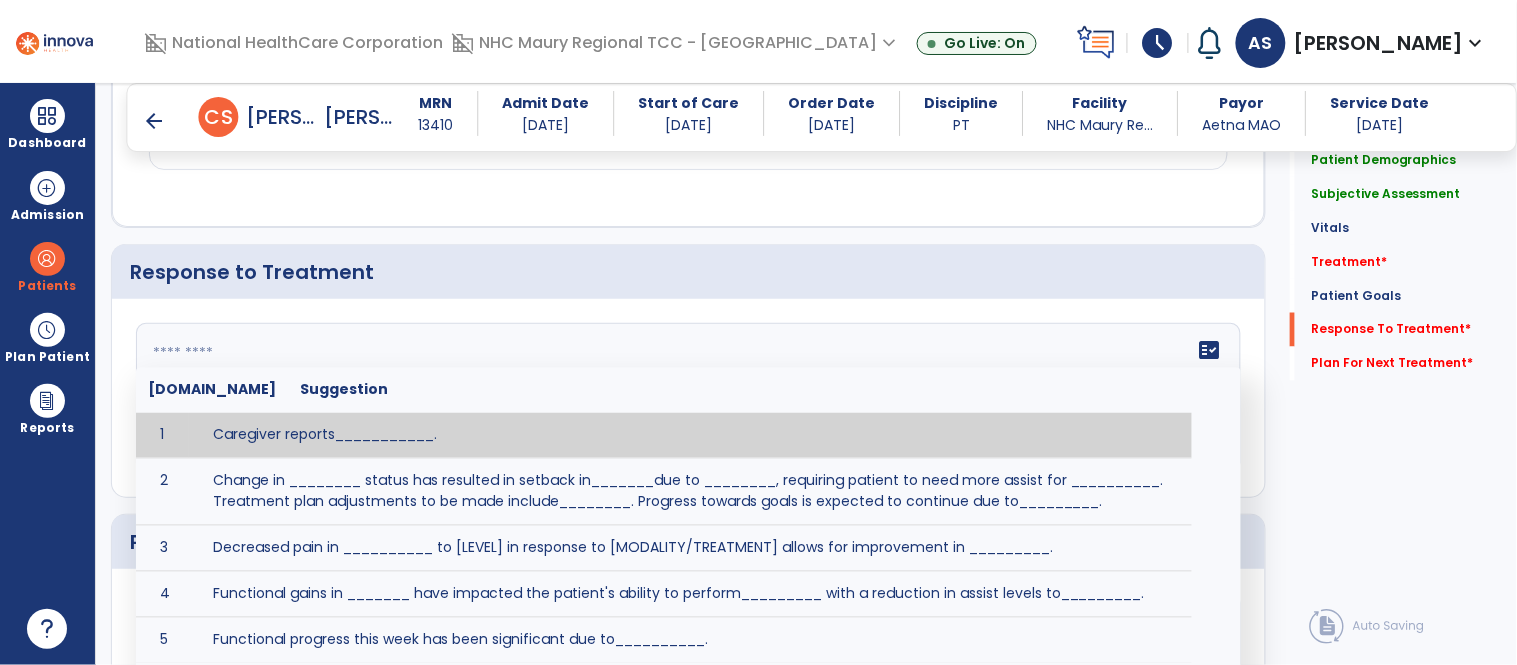 click on "fact_check  [DOMAIN_NAME] Suggestion 1 Caregiver reports___________. 2 Change in ________ status has resulted in setback in_______due to ________, requiring patient to need more assist for __________.   Treatment plan adjustments to be made include________.  Progress towards goals is expected to continue due to_________. 3 Decreased pain in __________ to [LEVEL] in response to [MODALITY/TREATMENT] allows for improvement in _________. 4 Functional gains in _______ have impacted the patient's ability to perform_________ with a reduction in assist levels to_________. 5 Functional progress this week has been significant due to__________. 6 Gains in ________ have improved the patient's ability to perform ______with decreased levels of assist to___________. 7 Improvement in ________allows patient to tolerate higher levels of challenges in_________. 8 Pain in [AREA] has decreased to [LEVEL] in response to [TREATMENT/MODALITY], allowing fore ease in completing__________. 9 10 11 12 13 14 15 16 17 18 19 20 21" 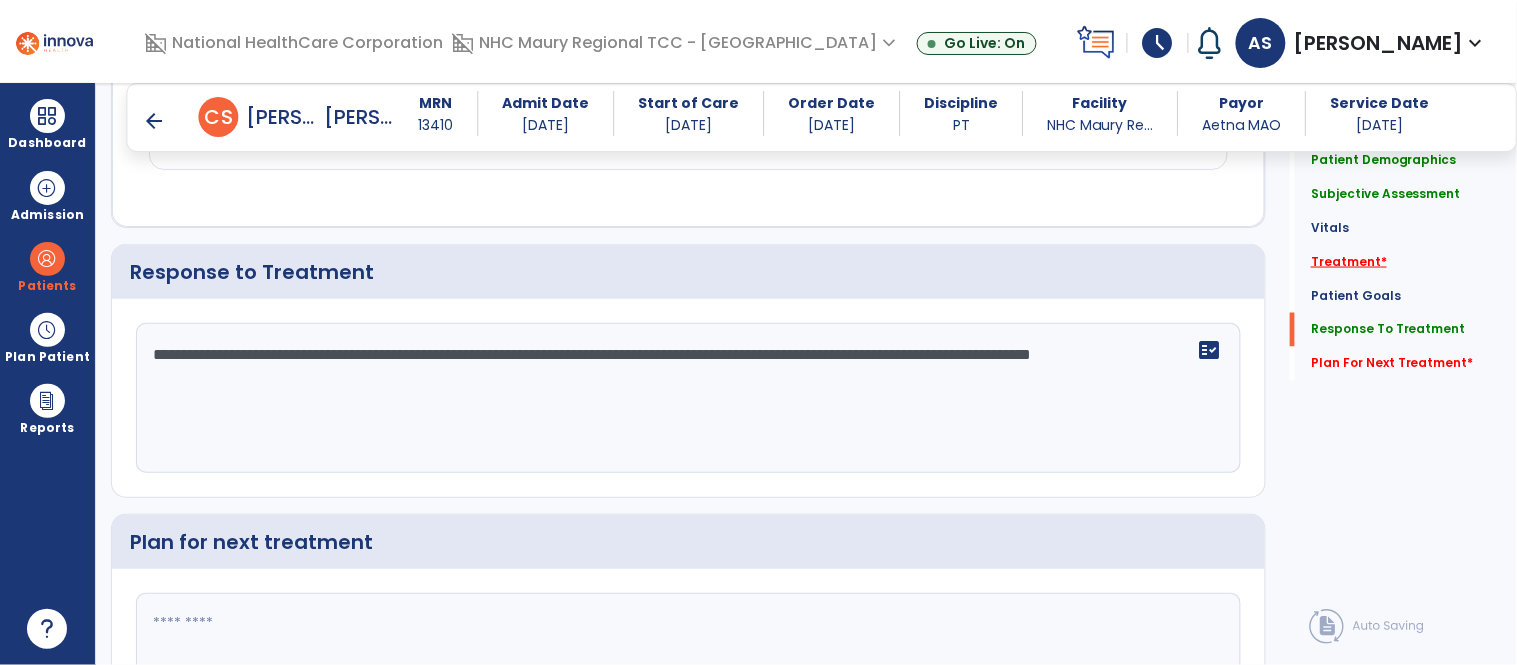 type on "**********" 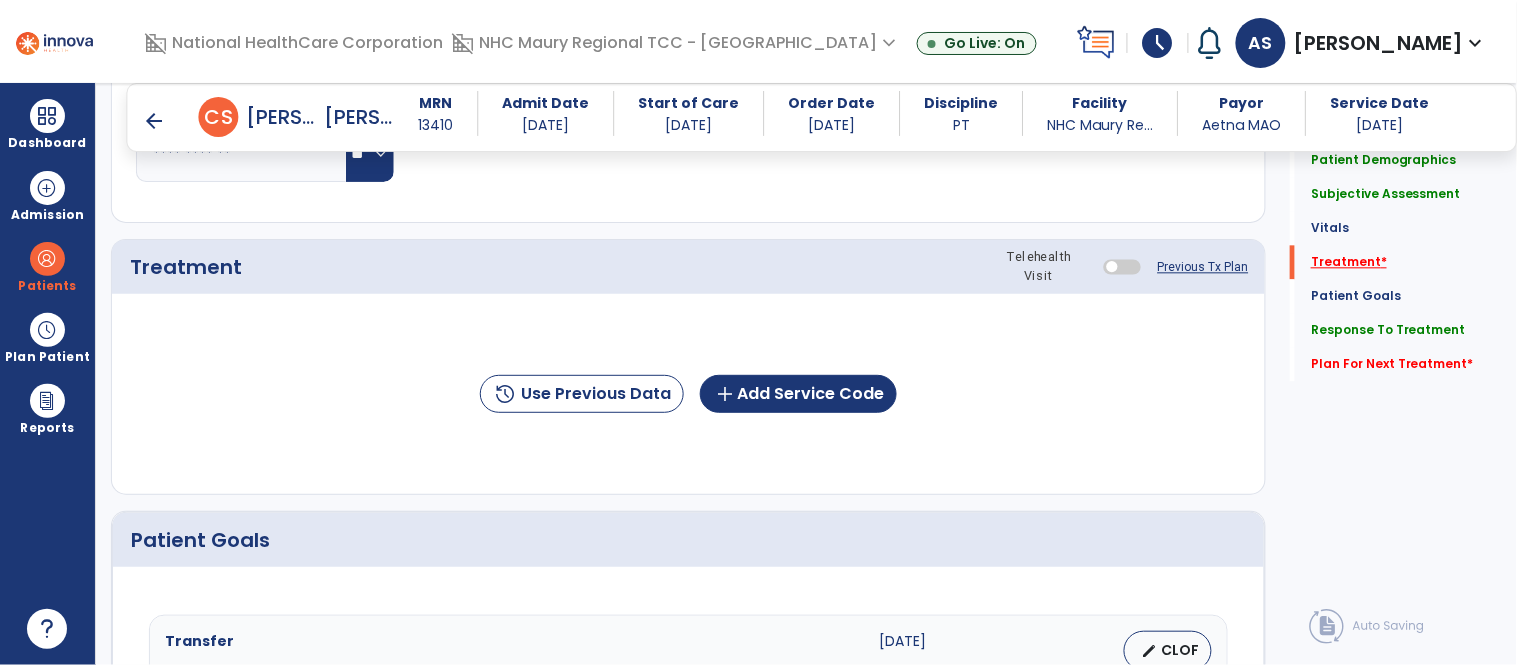 scroll, scrollTop: 1114, scrollLeft: 0, axis: vertical 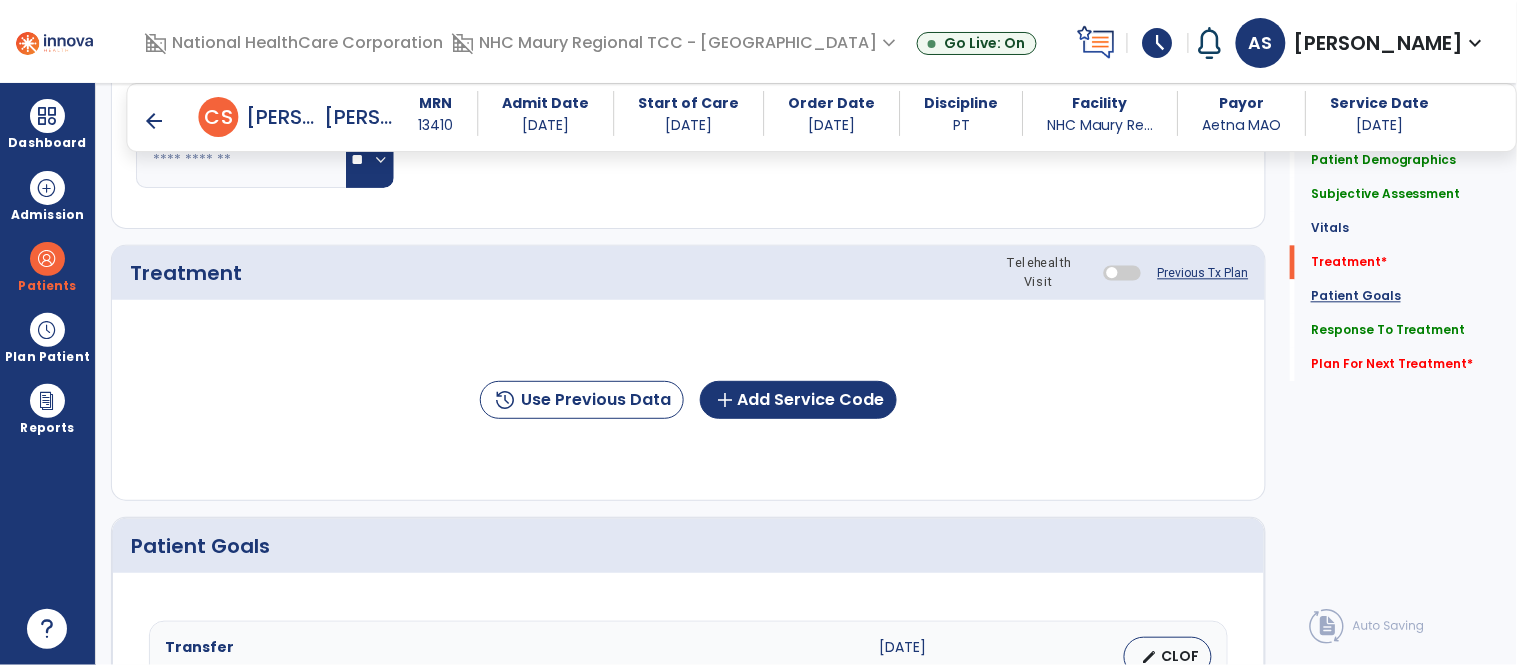 click on "Patient Goals" 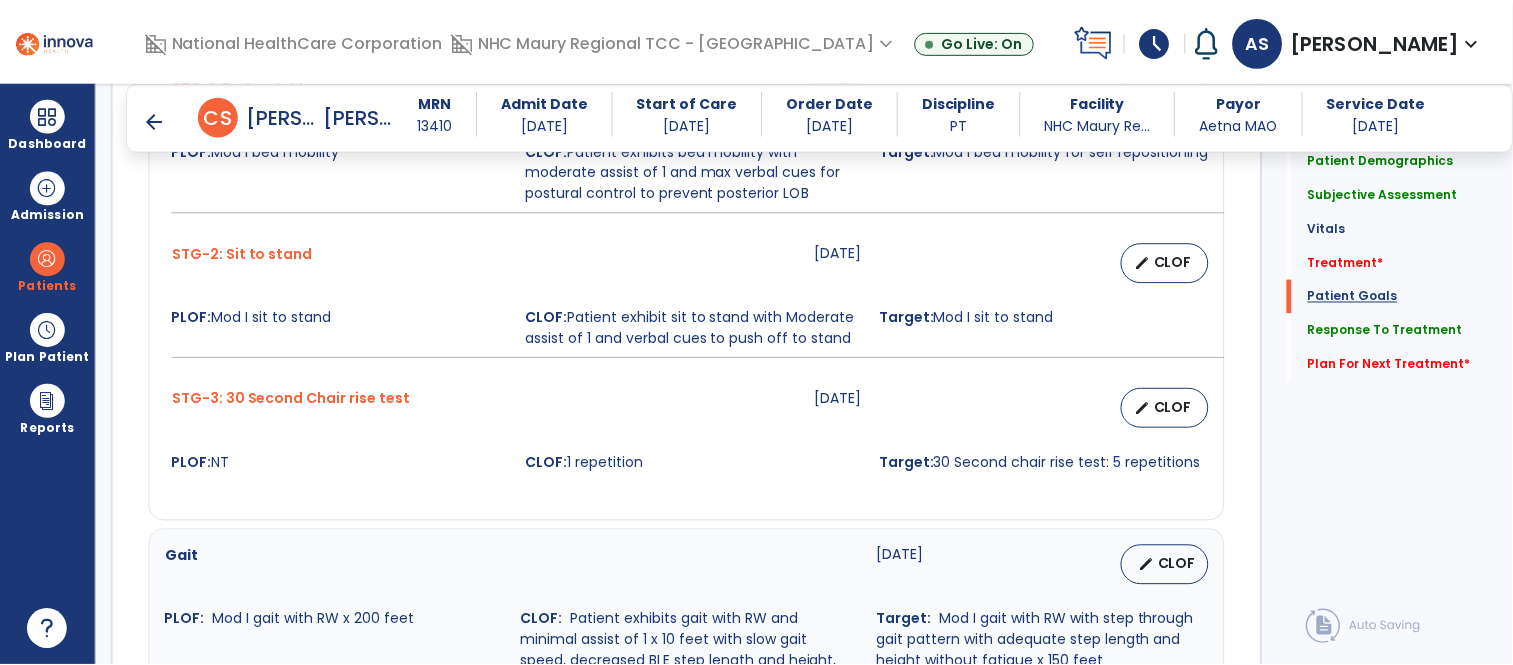 scroll, scrollTop: 1900, scrollLeft: 0, axis: vertical 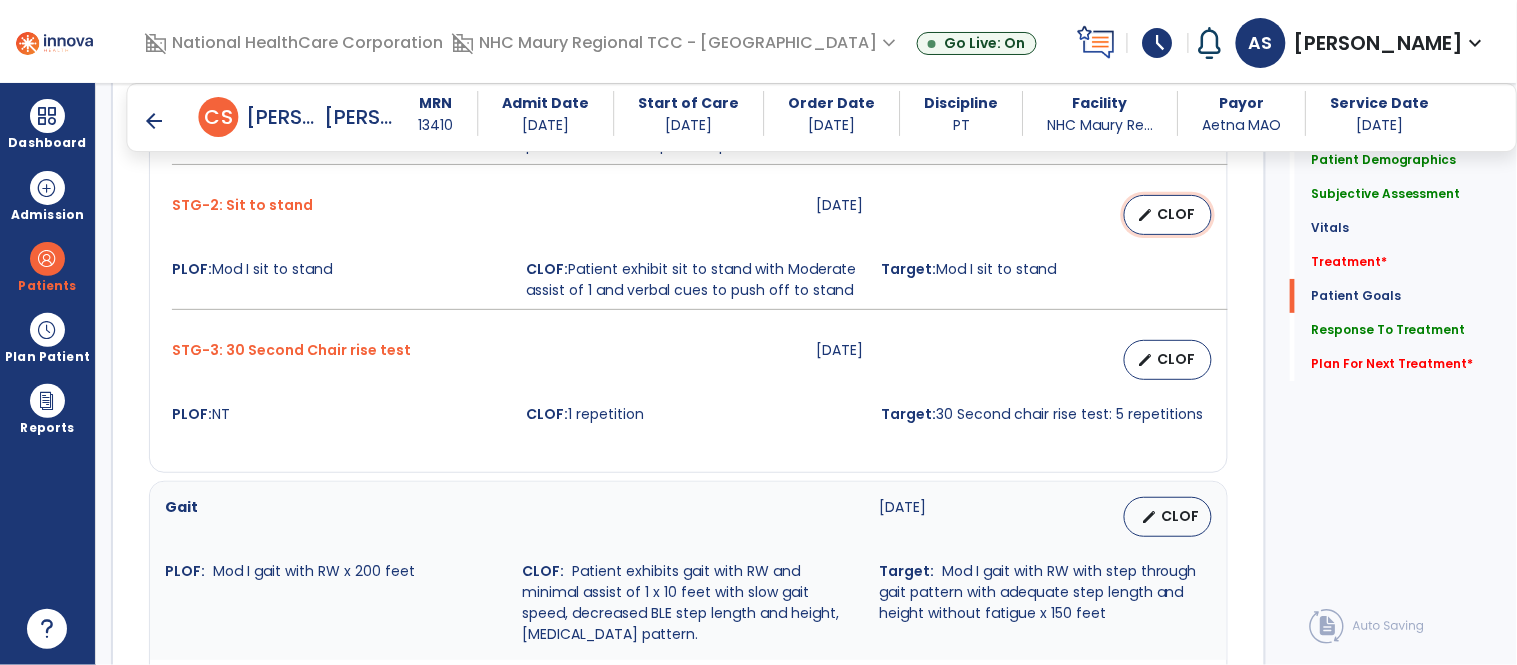 click on "CLOF" at bounding box center (1176, 214) 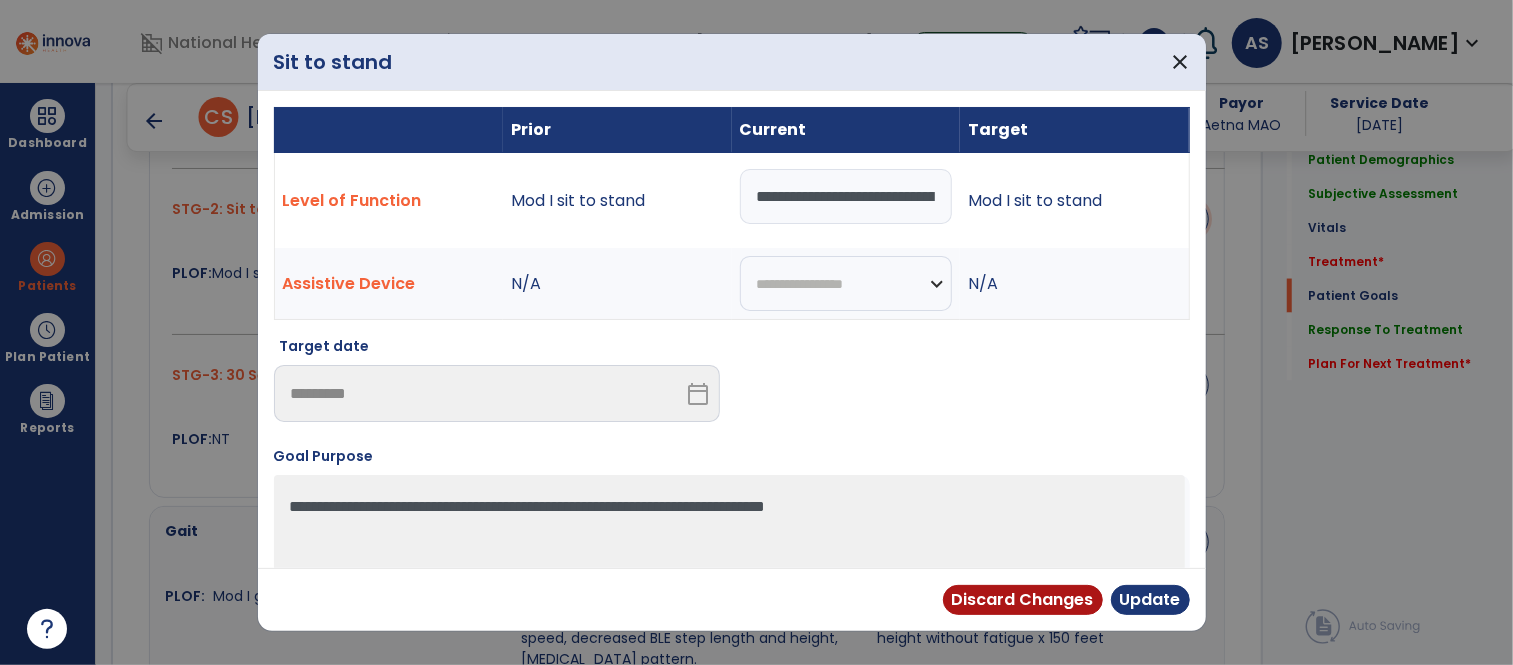 scroll, scrollTop: 1900, scrollLeft: 0, axis: vertical 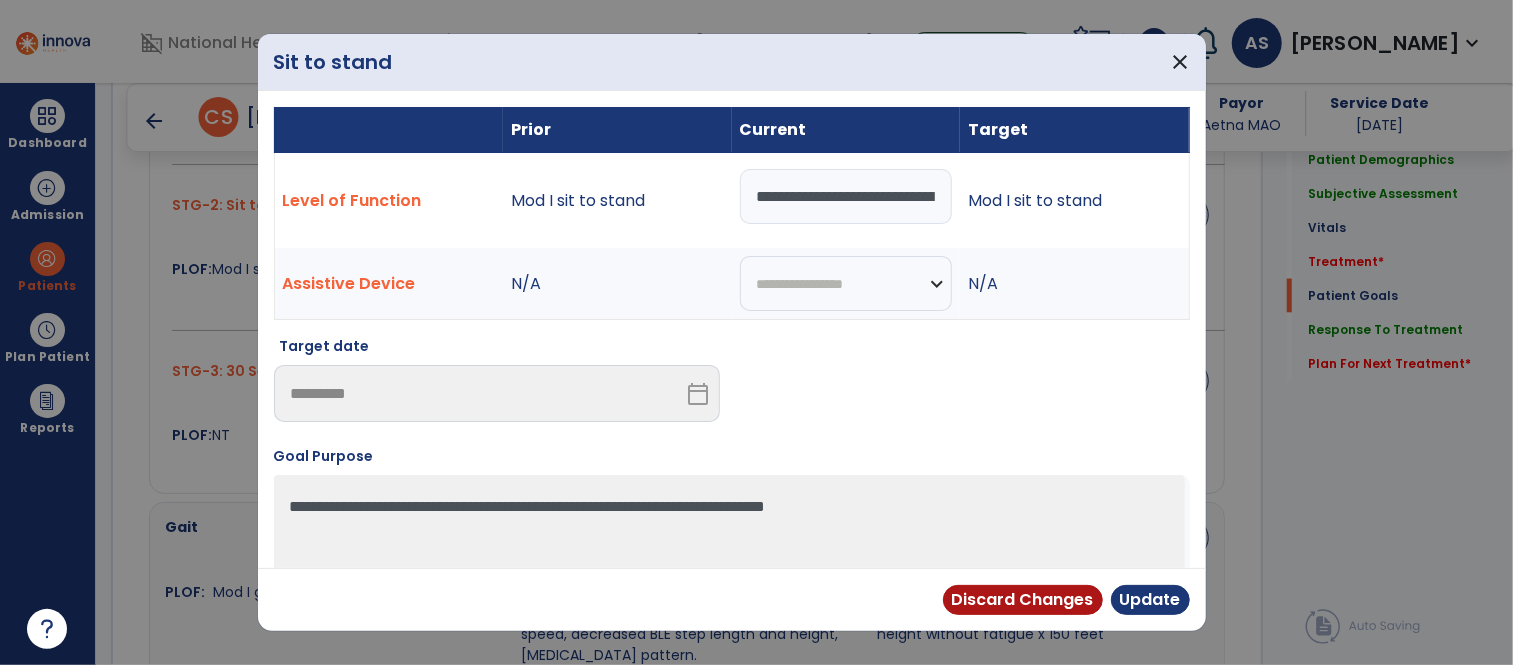 click on "**********" at bounding box center [846, 196] 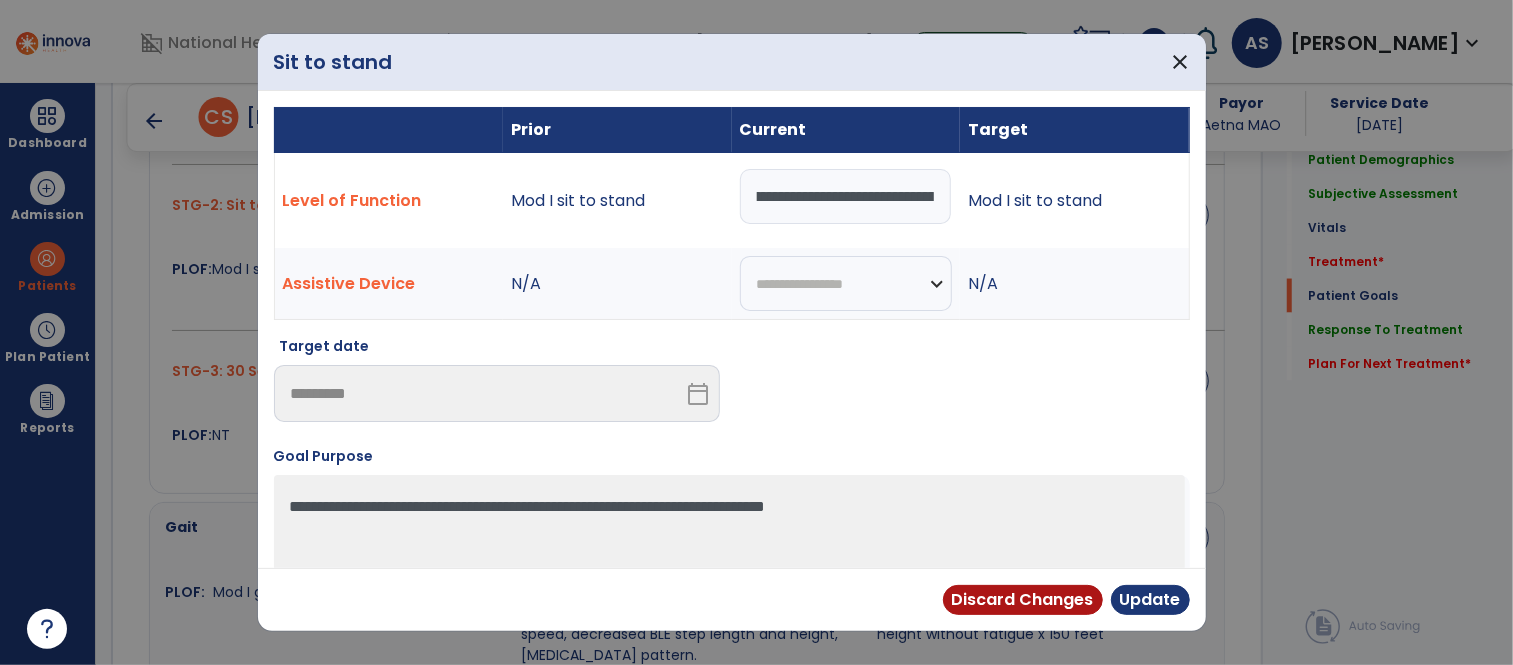 scroll, scrollTop: 0, scrollLeft: 28, axis: horizontal 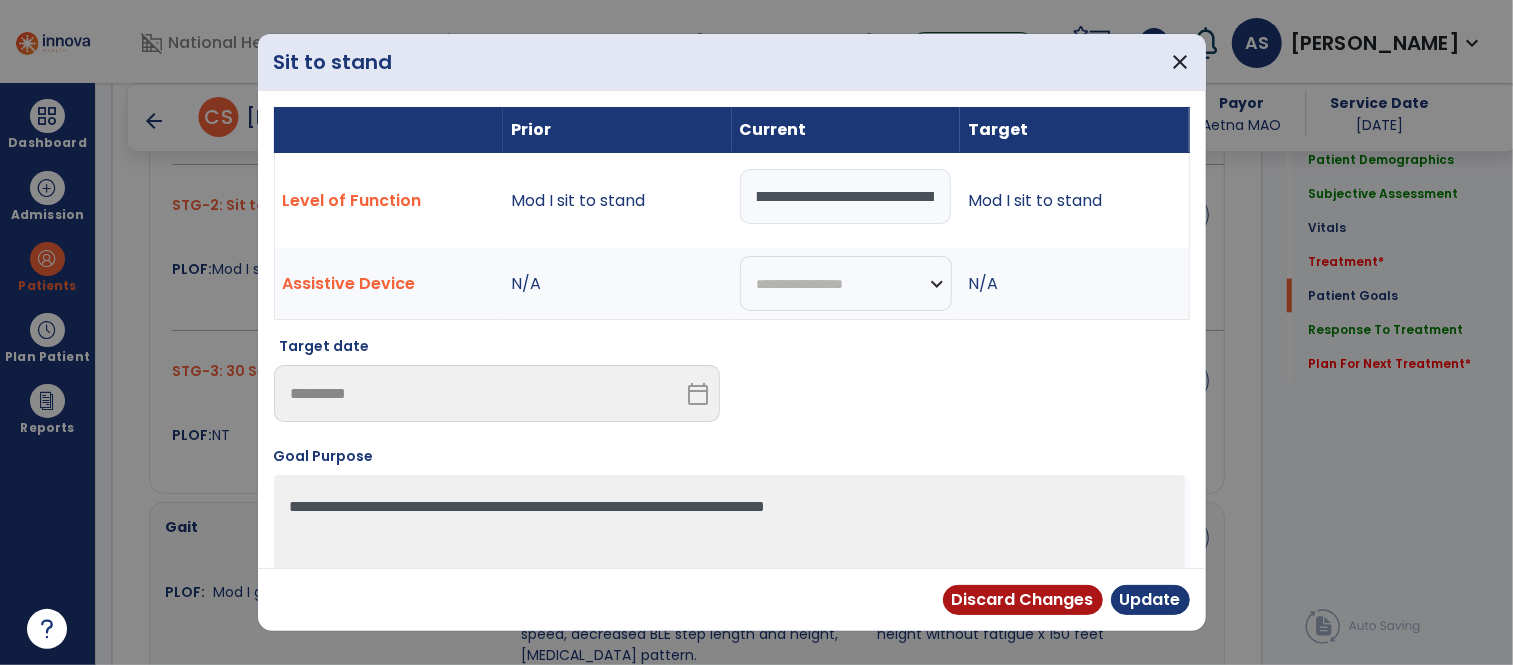 click on "**********" at bounding box center [846, 196] 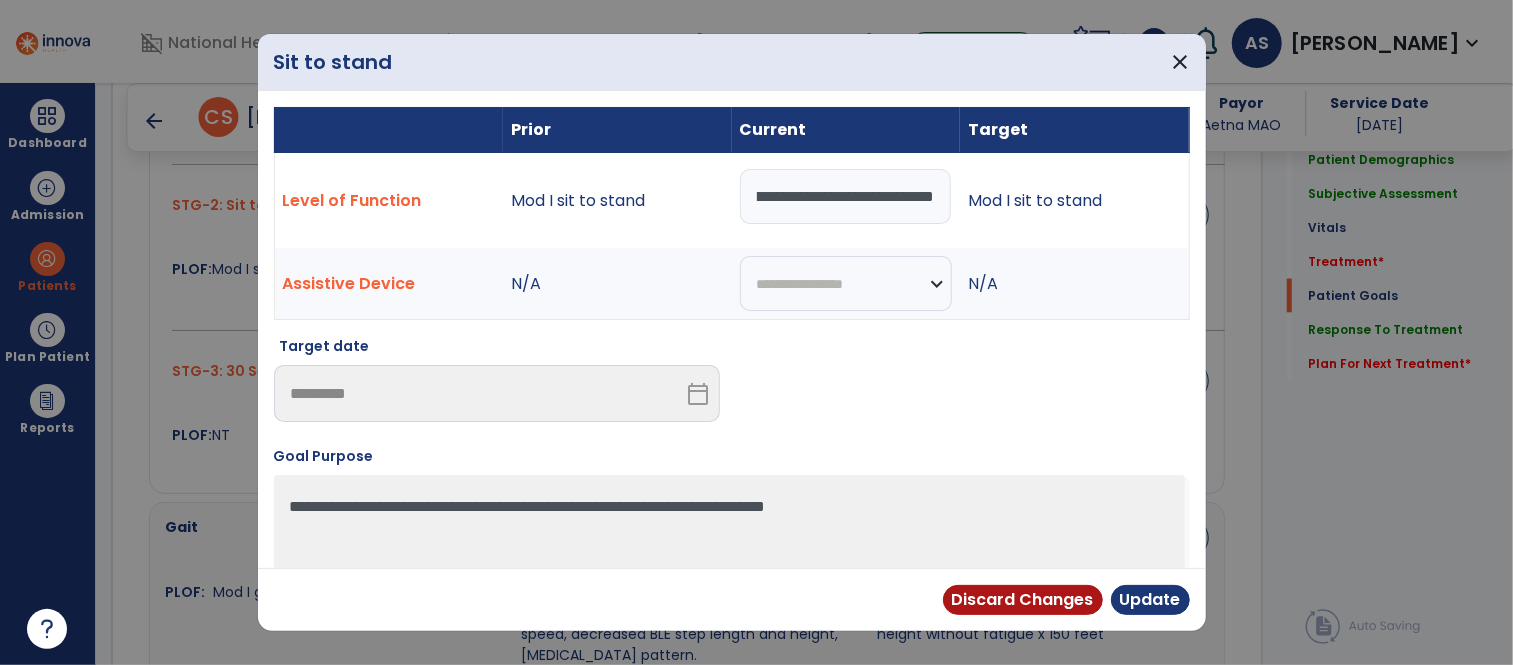 scroll, scrollTop: 0, scrollLeft: 478, axis: horizontal 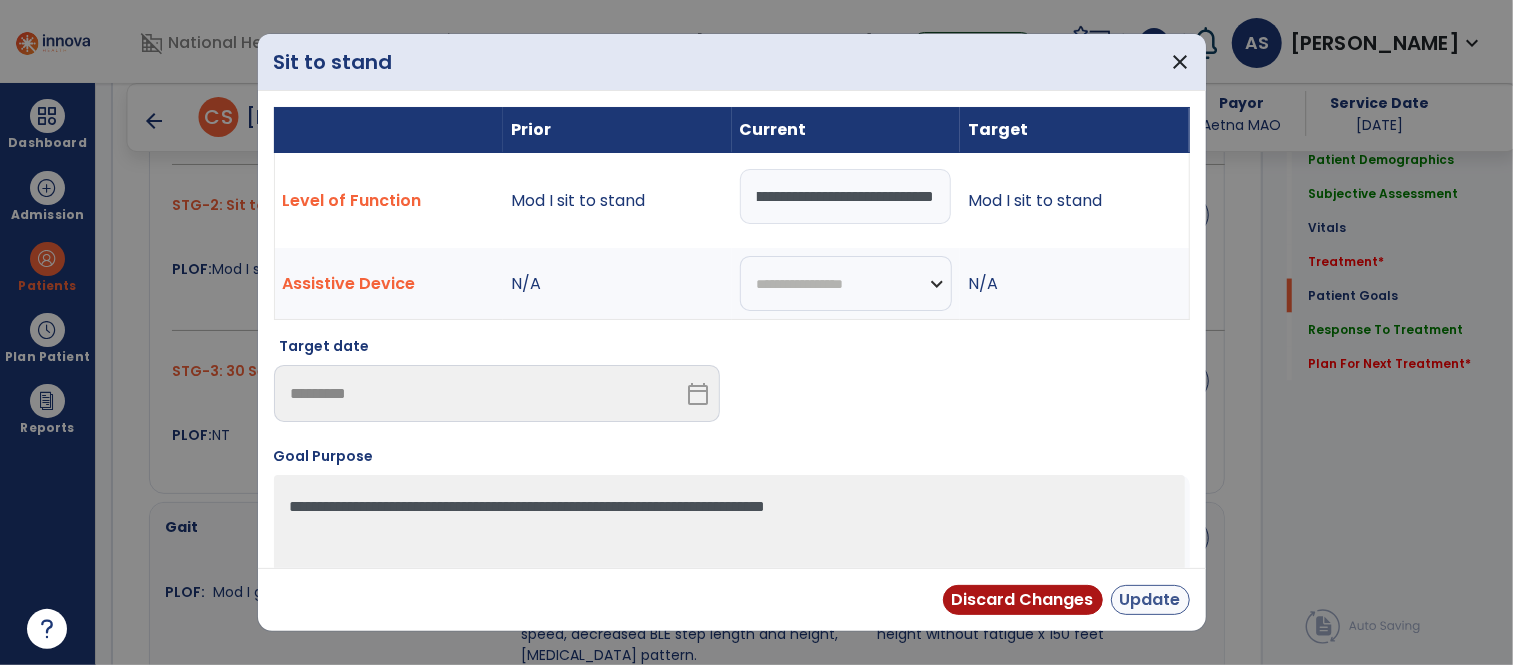 type on "**********" 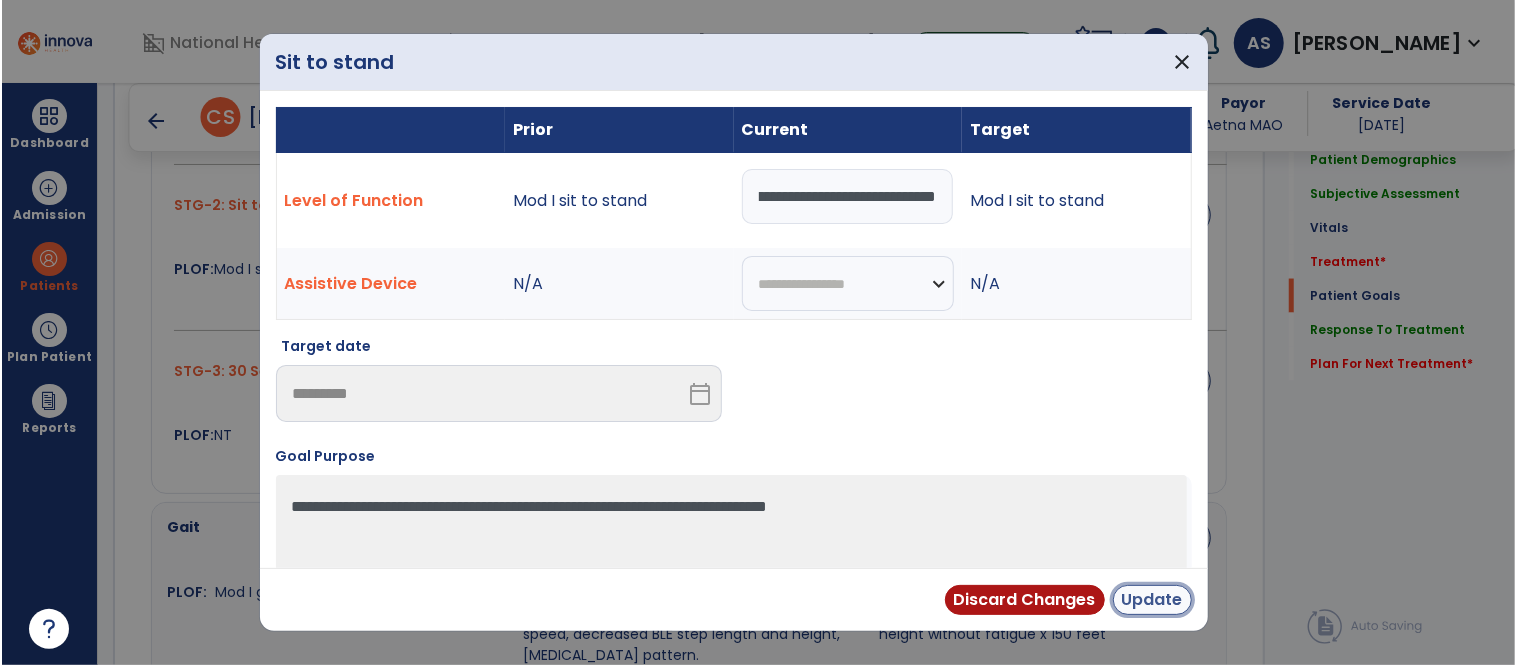 scroll, scrollTop: 0, scrollLeft: 0, axis: both 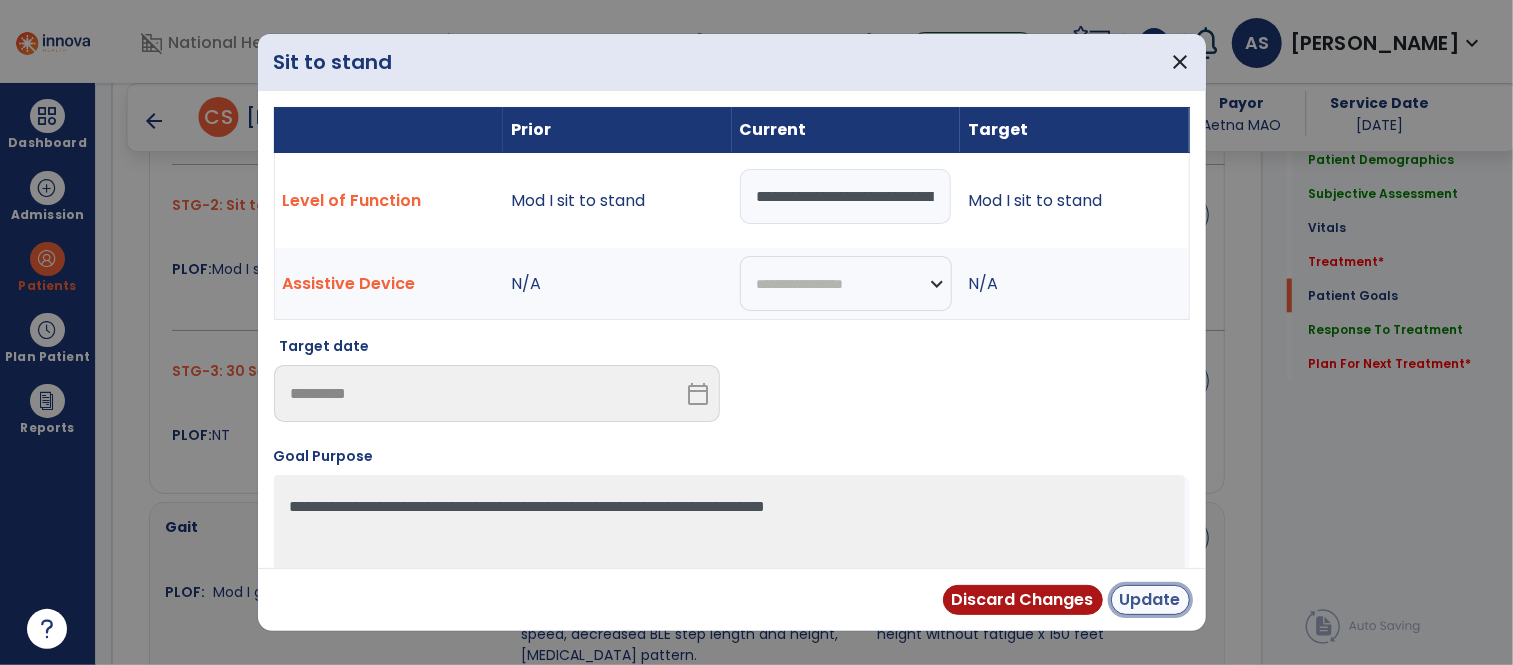 click on "Update" at bounding box center (1150, 600) 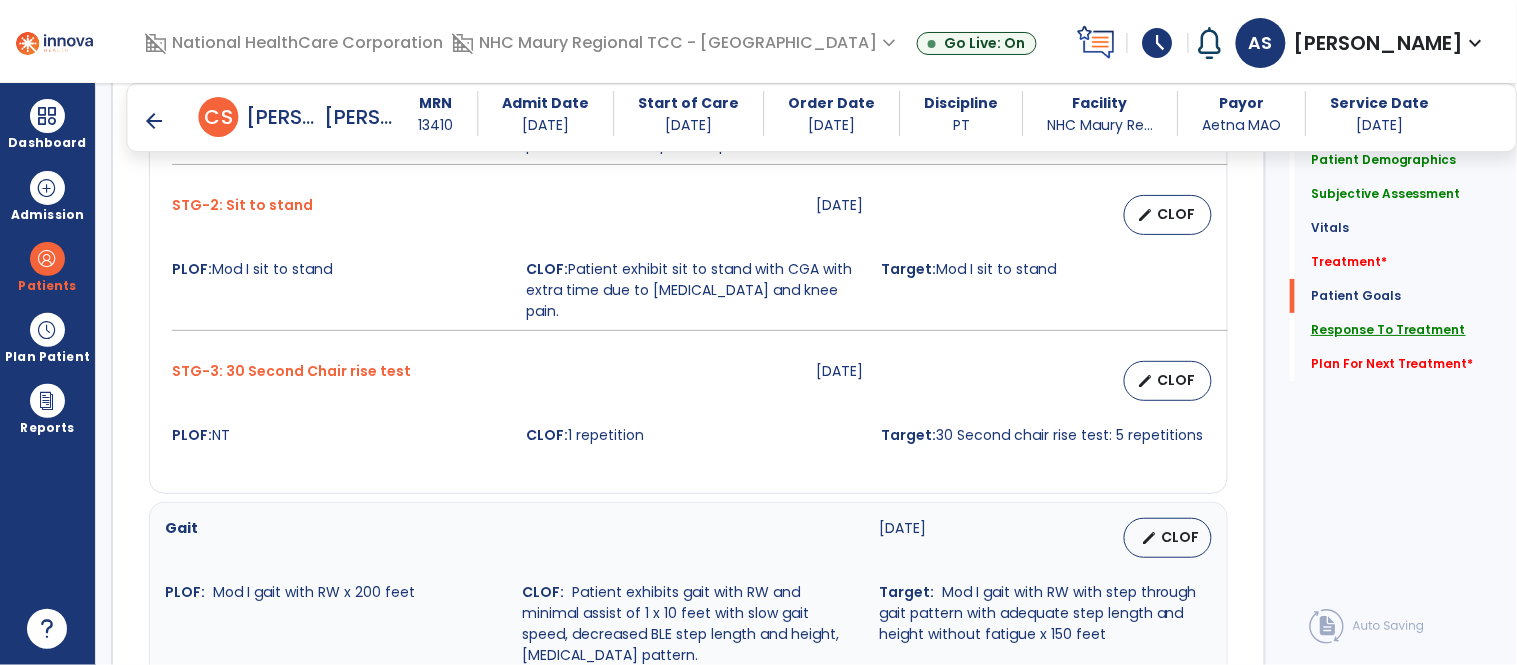click on "Response To Treatment" 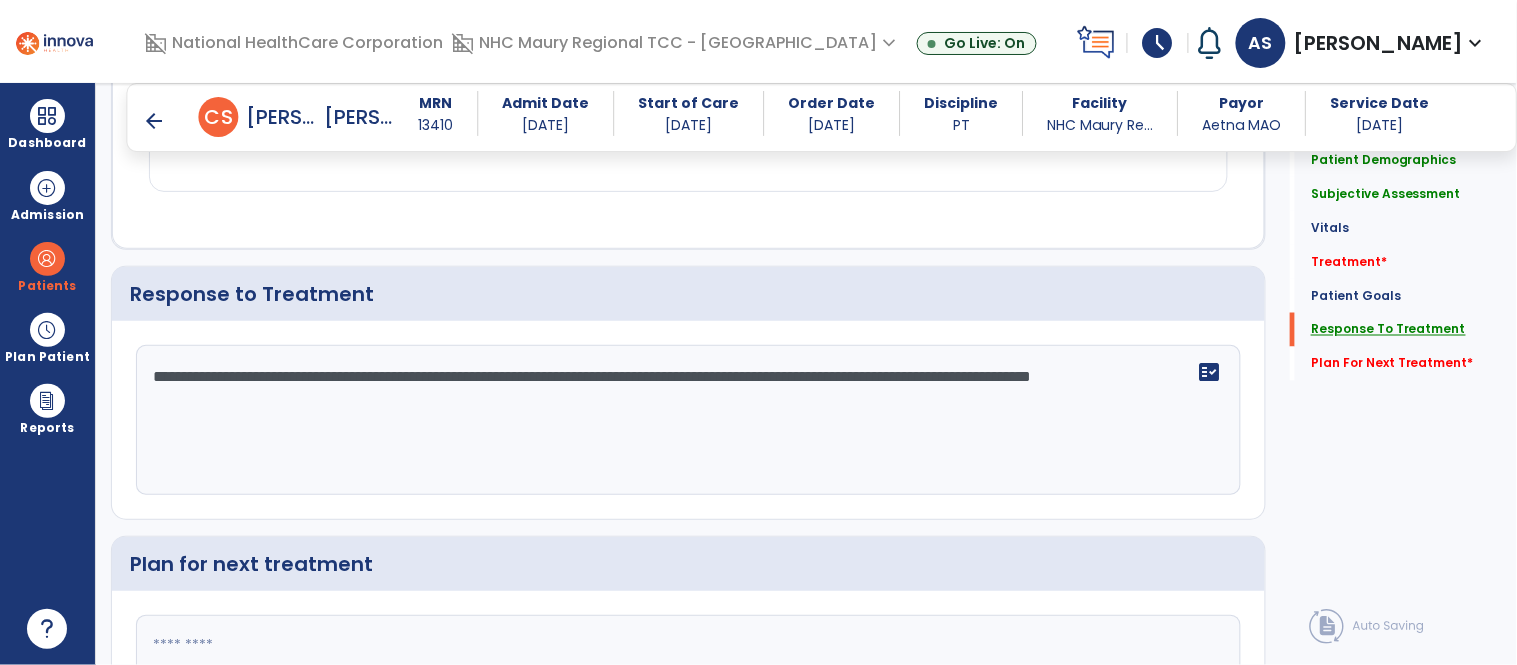 scroll, scrollTop: 2683, scrollLeft: 0, axis: vertical 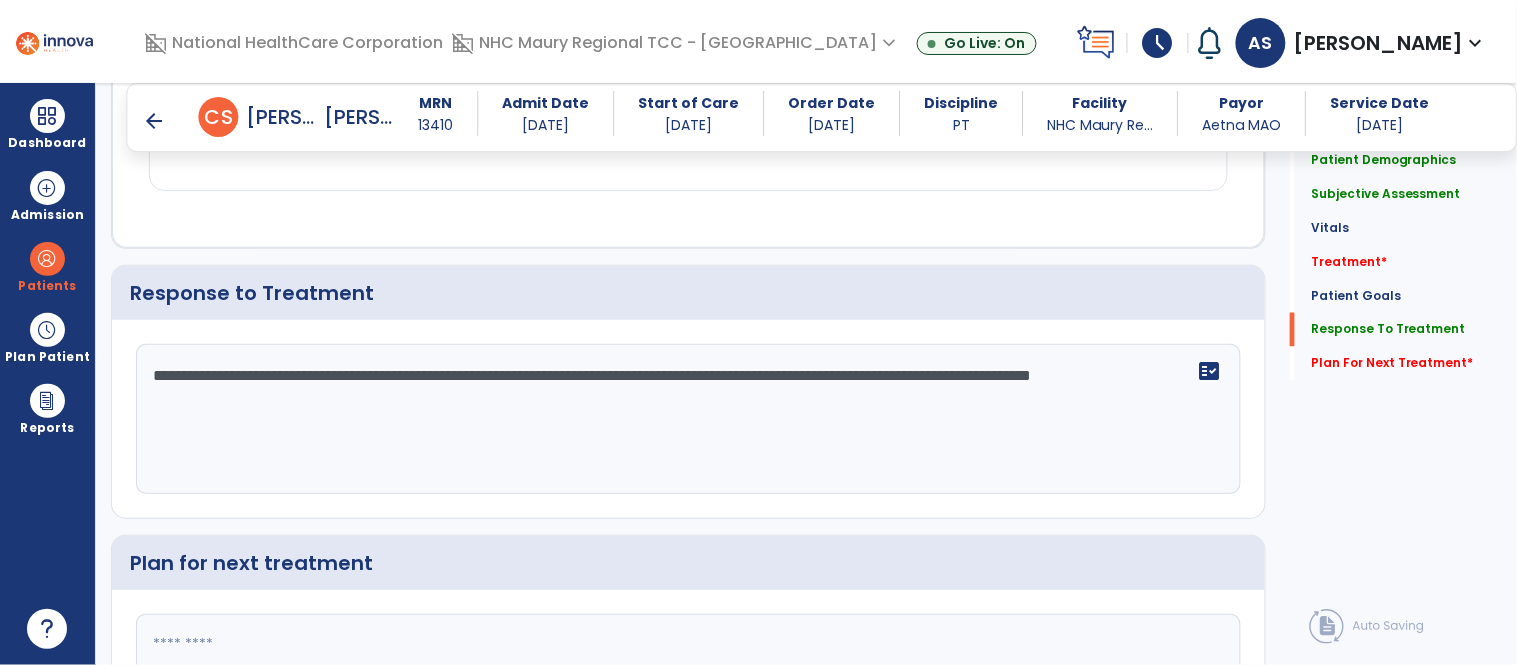 click on "**********" 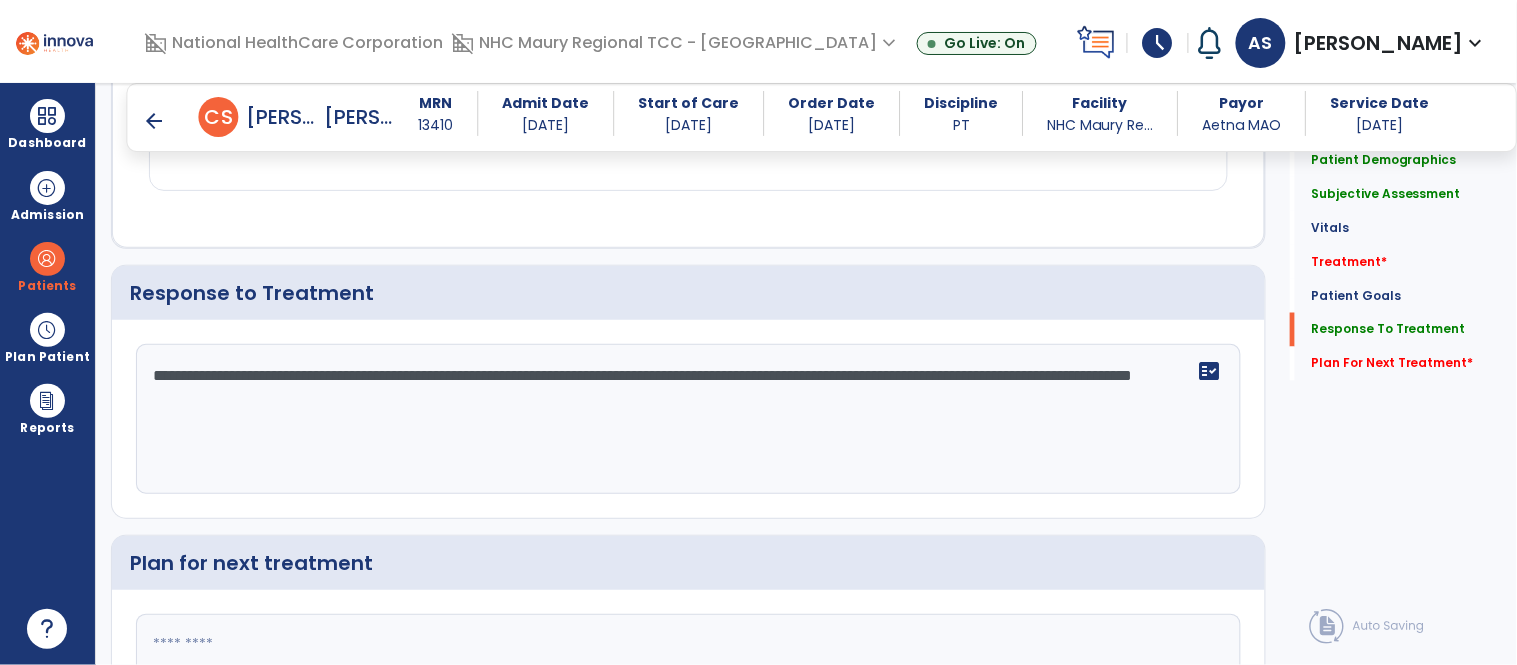 drag, startPoint x: 154, startPoint y: 347, endPoint x: 295, endPoint y: 351, distance: 141.05673 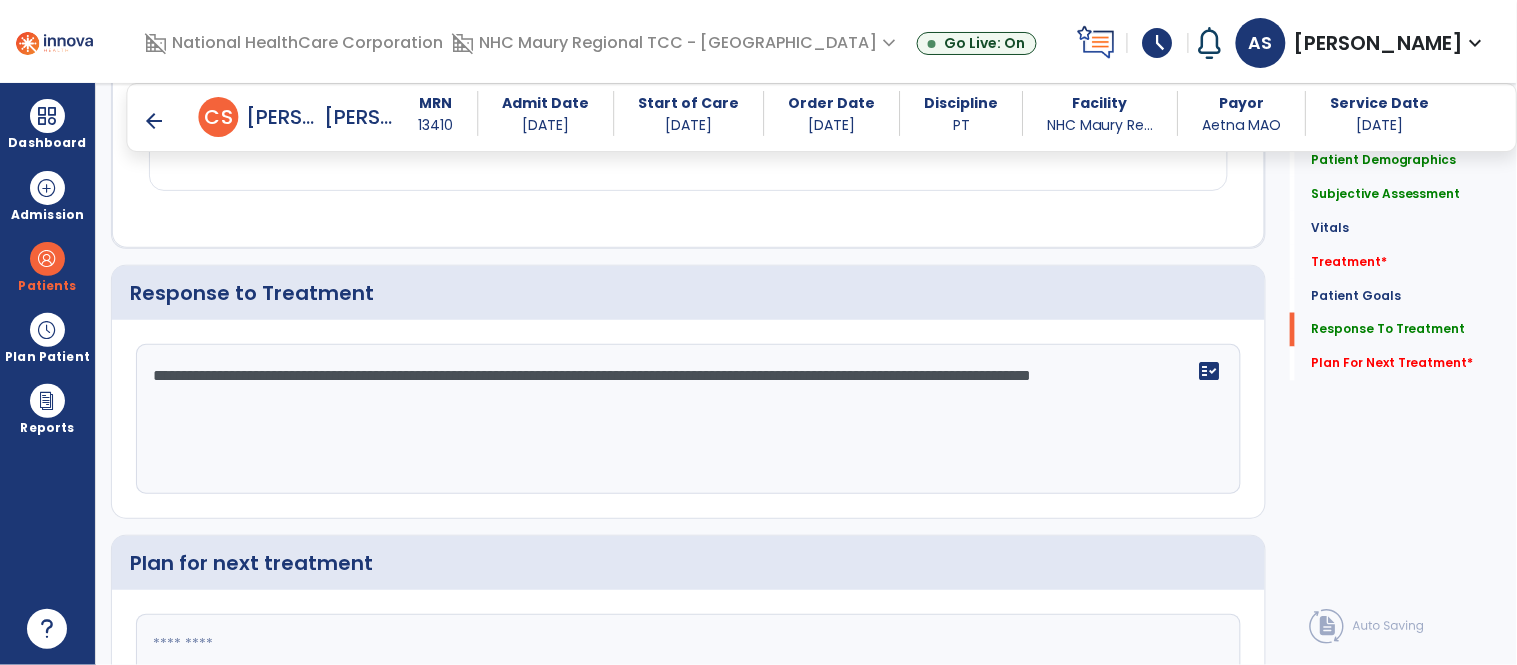 click on "**********" 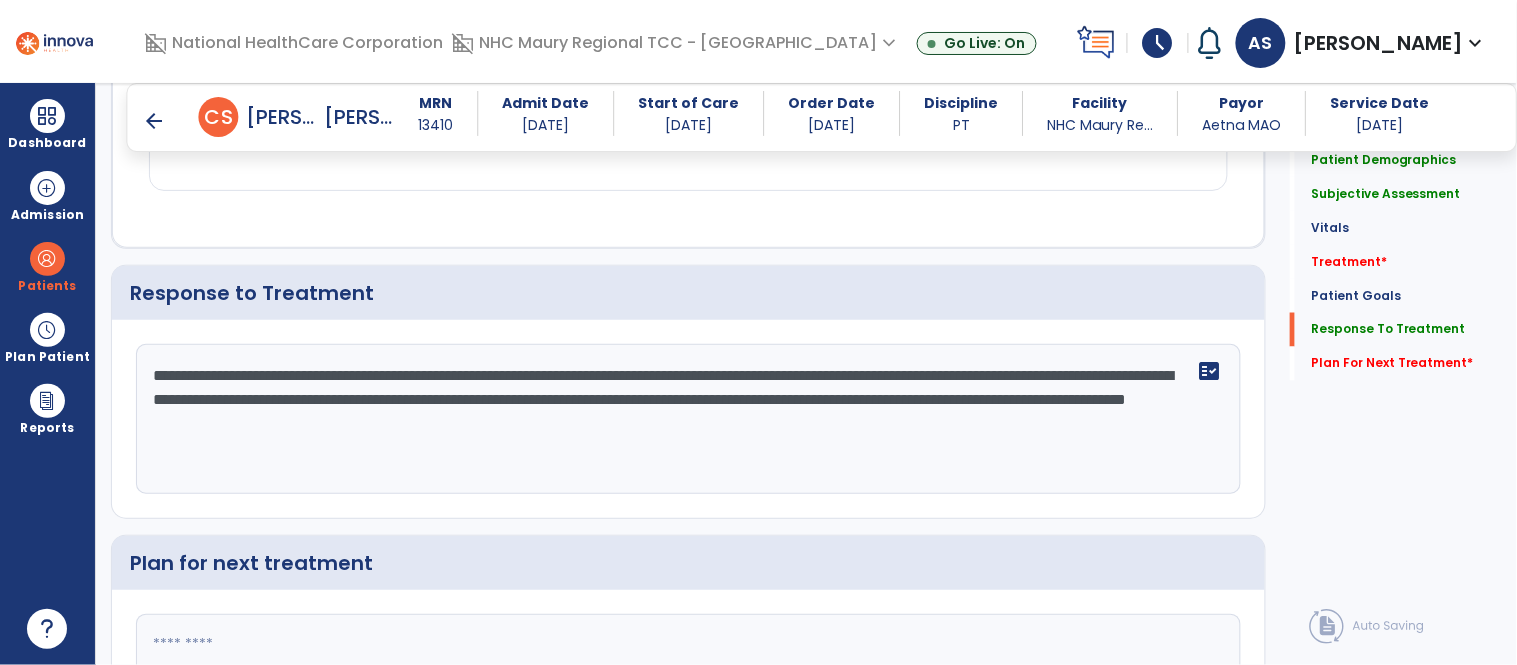 drag, startPoint x: 153, startPoint y: 353, endPoint x: 256, endPoint y: 384, distance: 107.563934 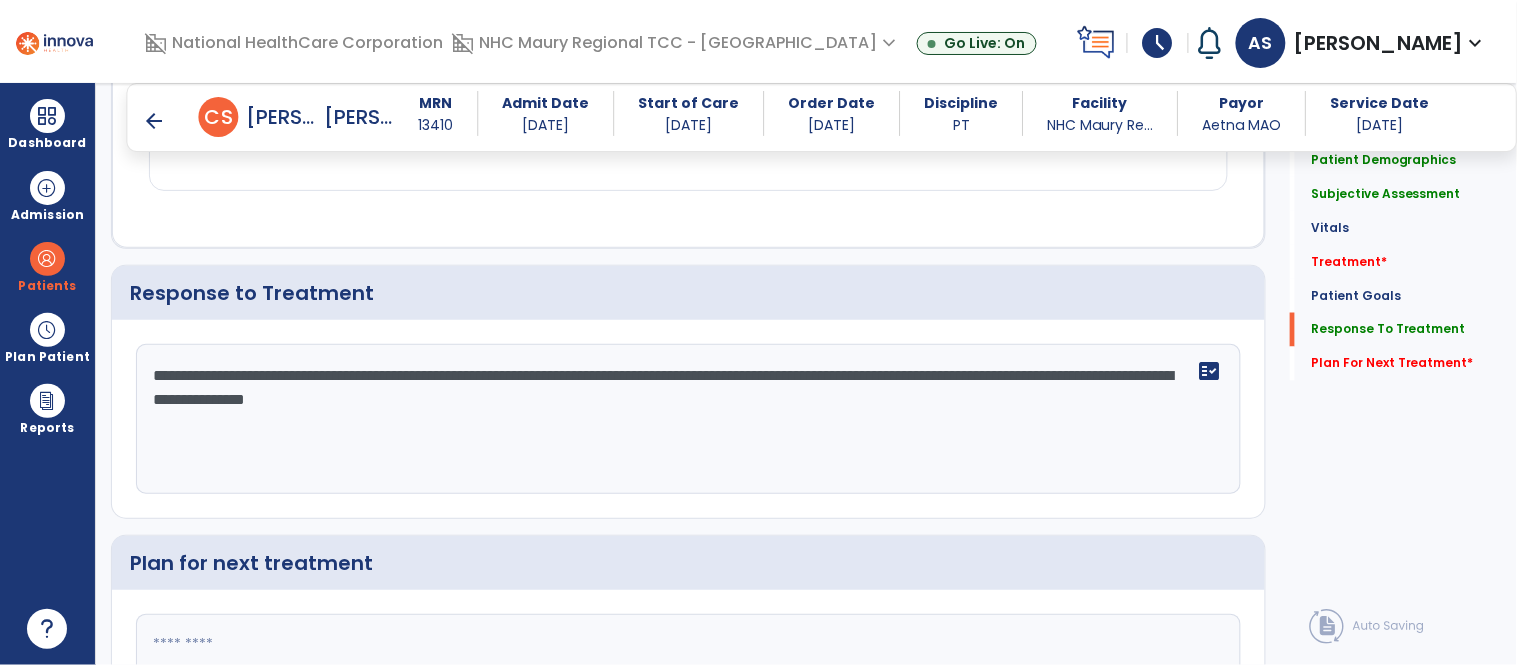 click on "**********" 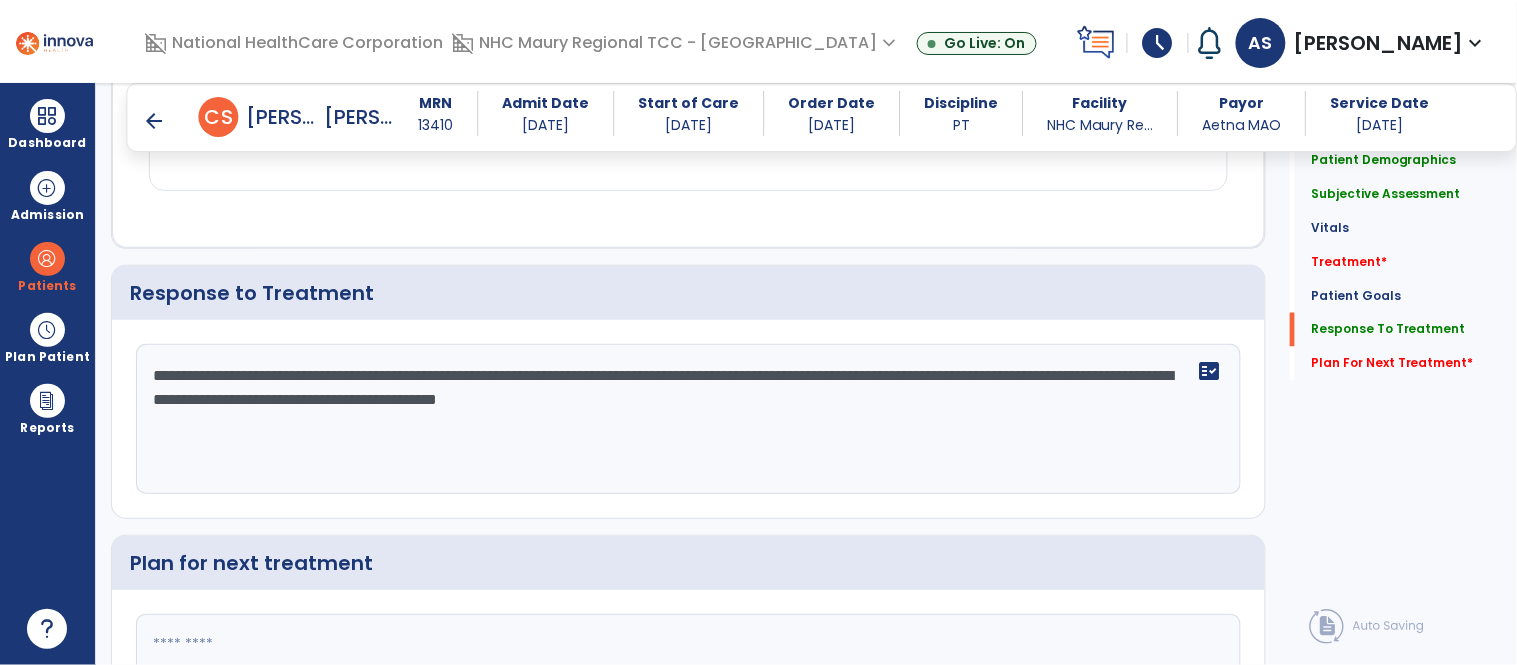 paste on "**********" 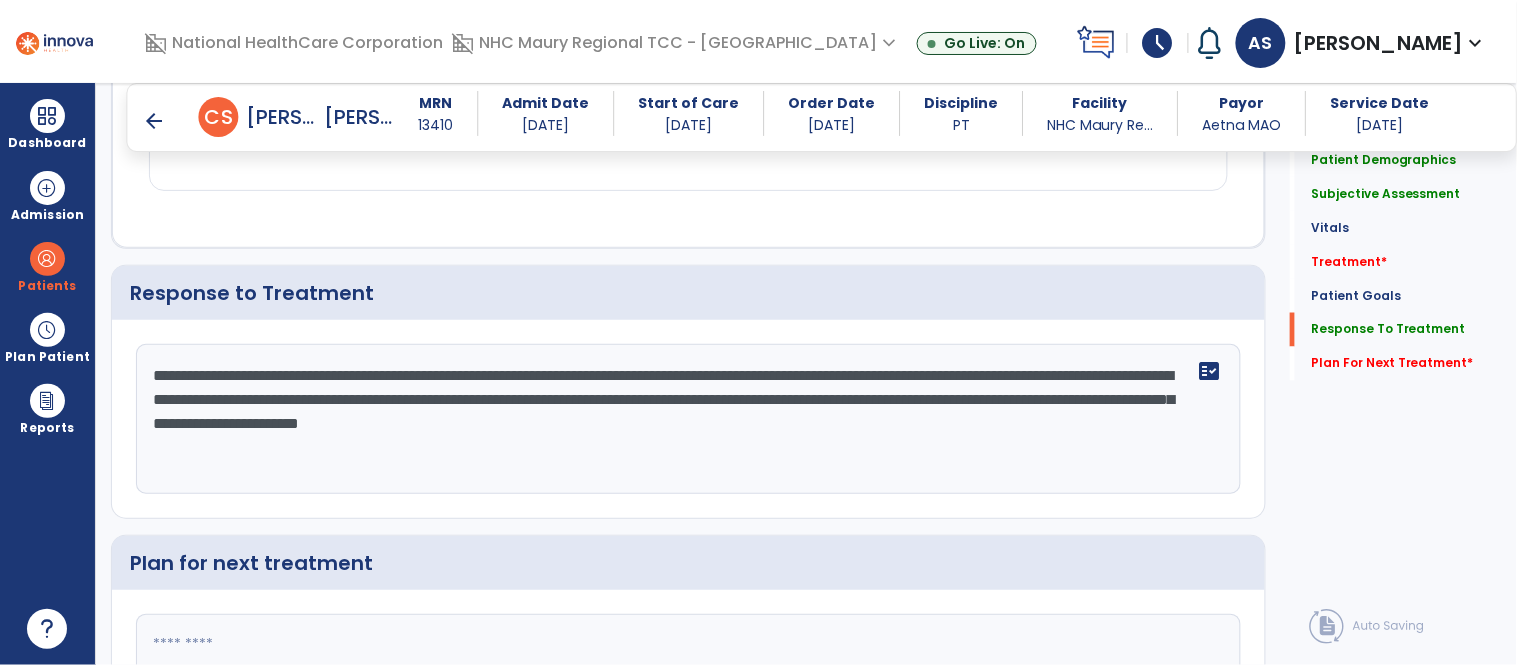 click on "**********" 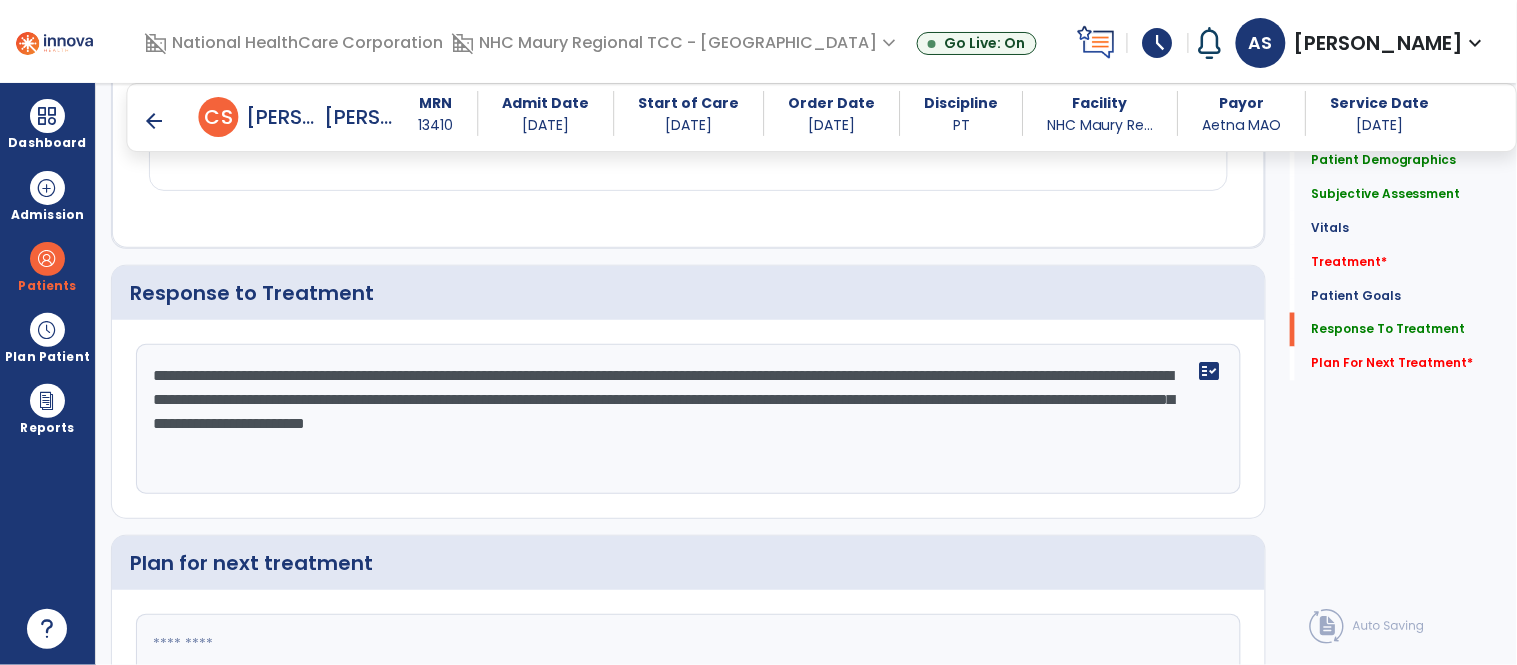 click on "**********" 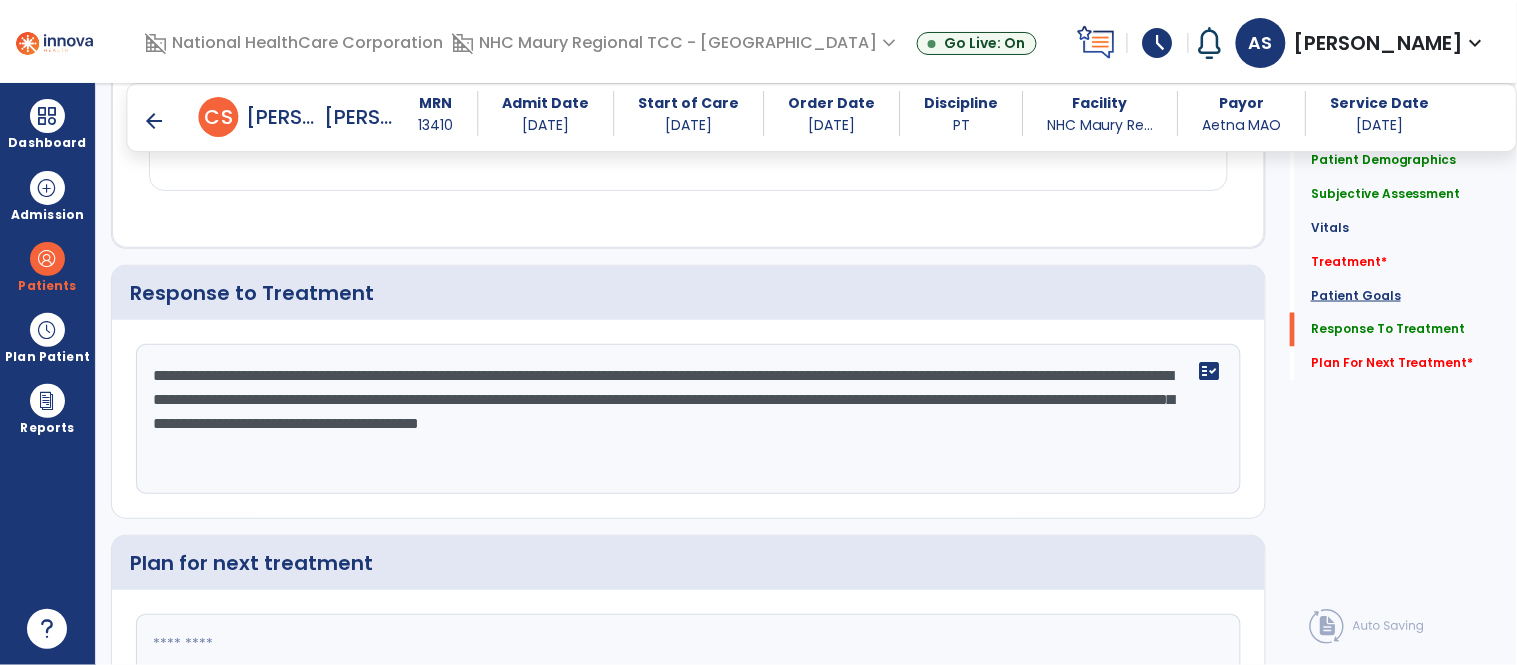 type on "**********" 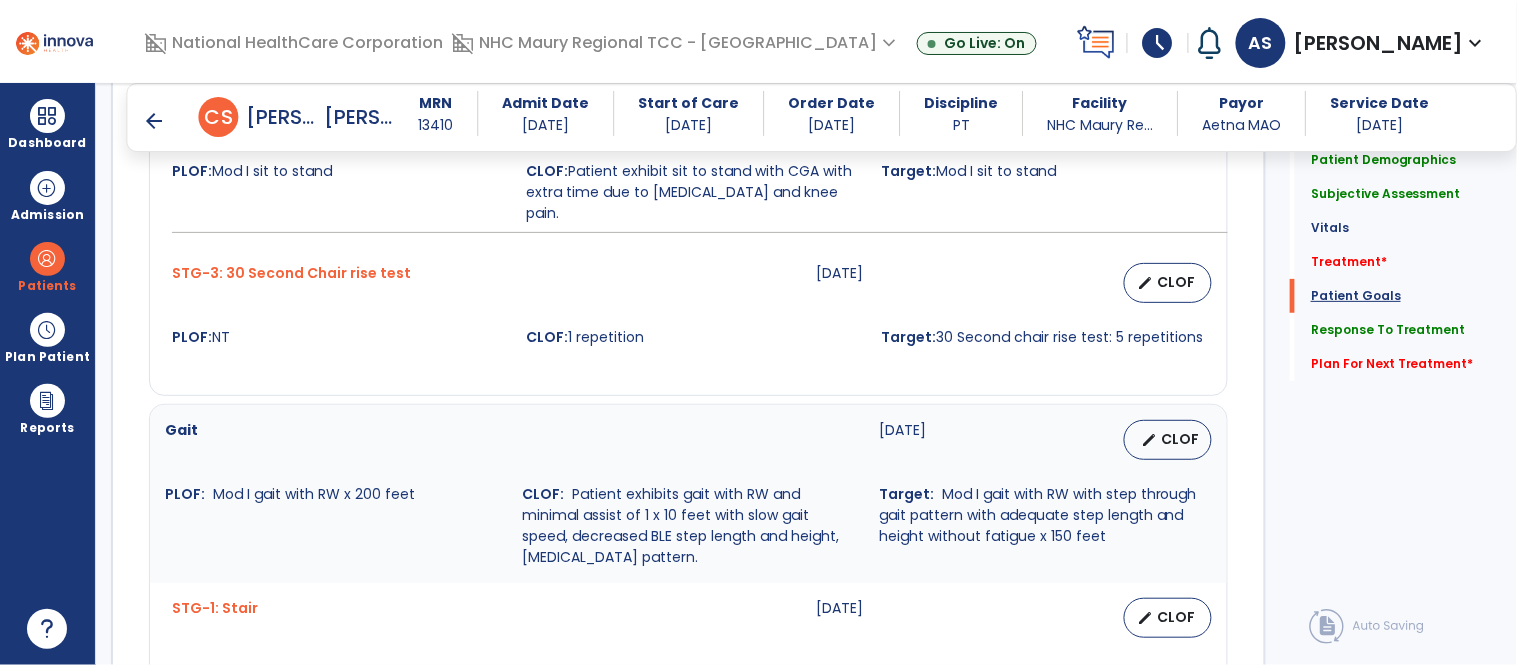 scroll, scrollTop: 1900, scrollLeft: 0, axis: vertical 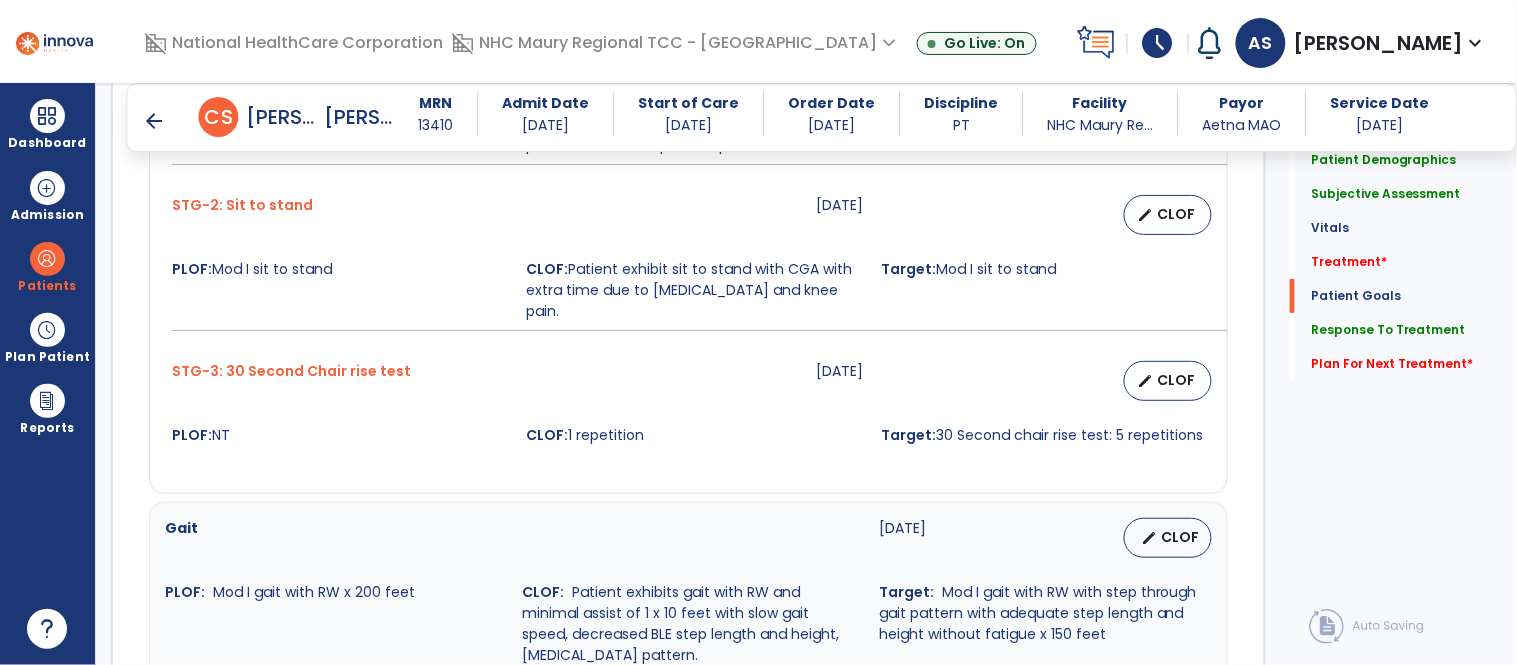 click on "STG-2: Sit to stand" at bounding box center (482, 215) 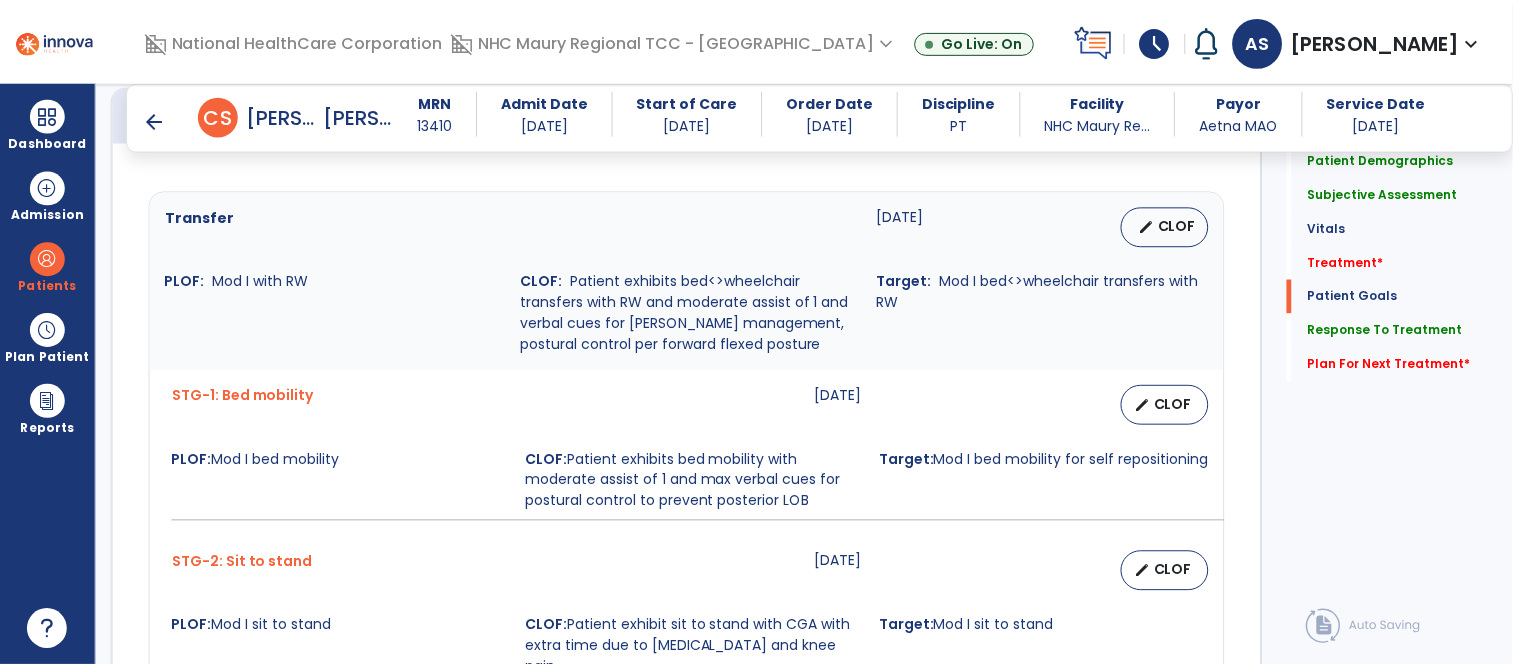 scroll, scrollTop: 1588, scrollLeft: 0, axis: vertical 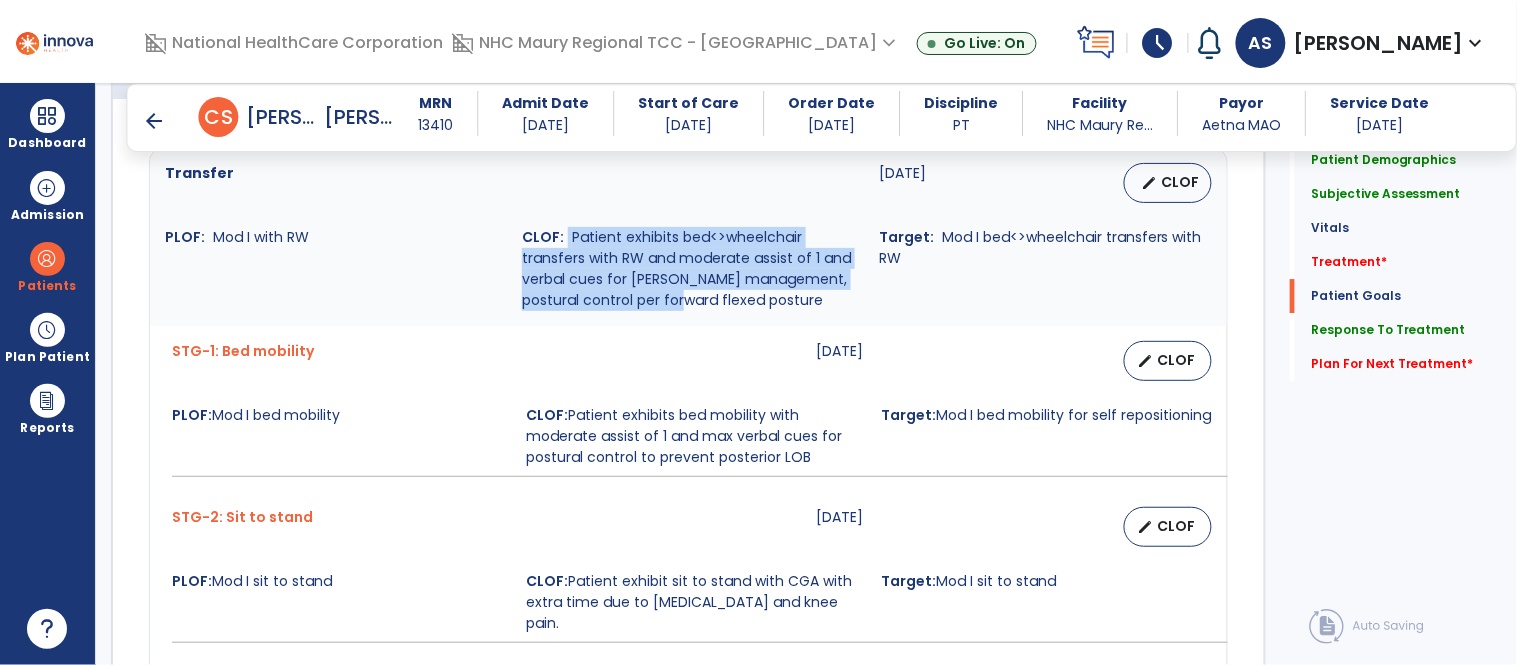 drag, startPoint x: 565, startPoint y: 237, endPoint x: 668, endPoint y: 295, distance: 118.20744 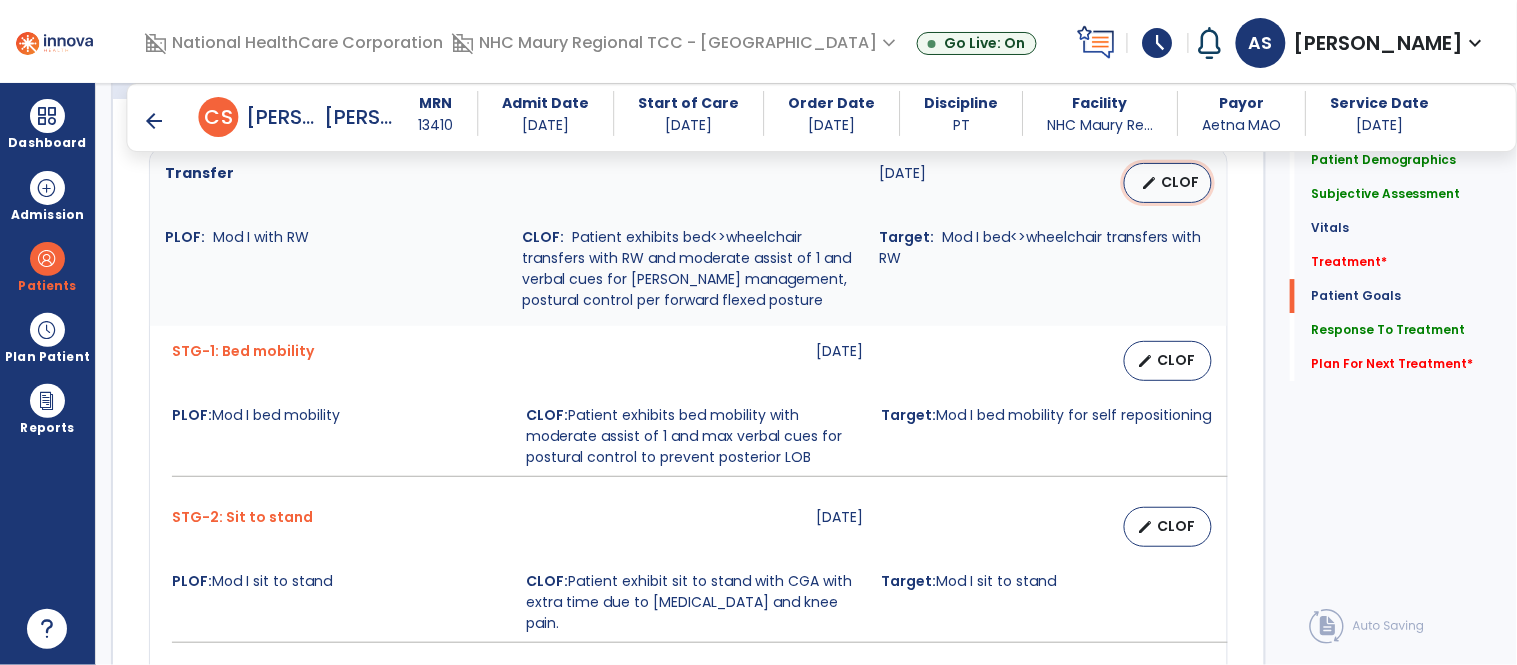 click on "CLOF" at bounding box center [1180, 182] 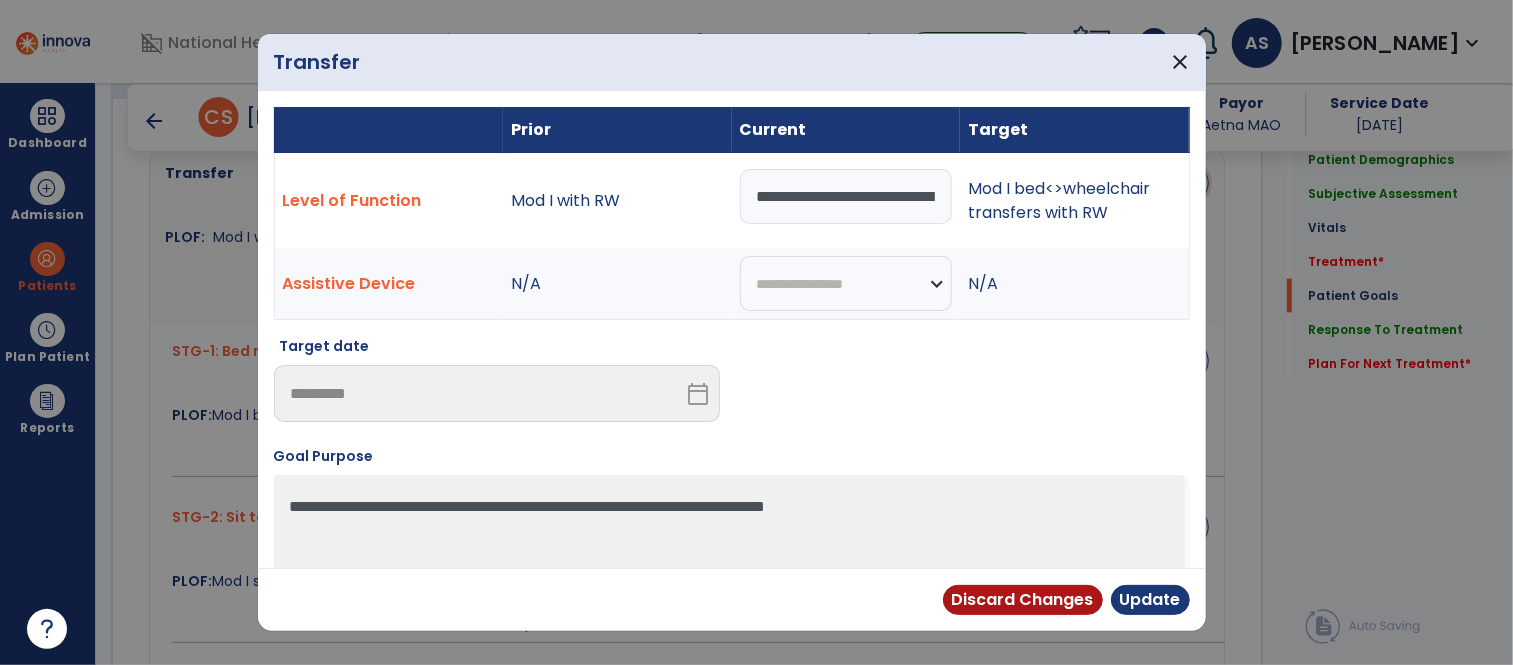 scroll, scrollTop: 1588, scrollLeft: 0, axis: vertical 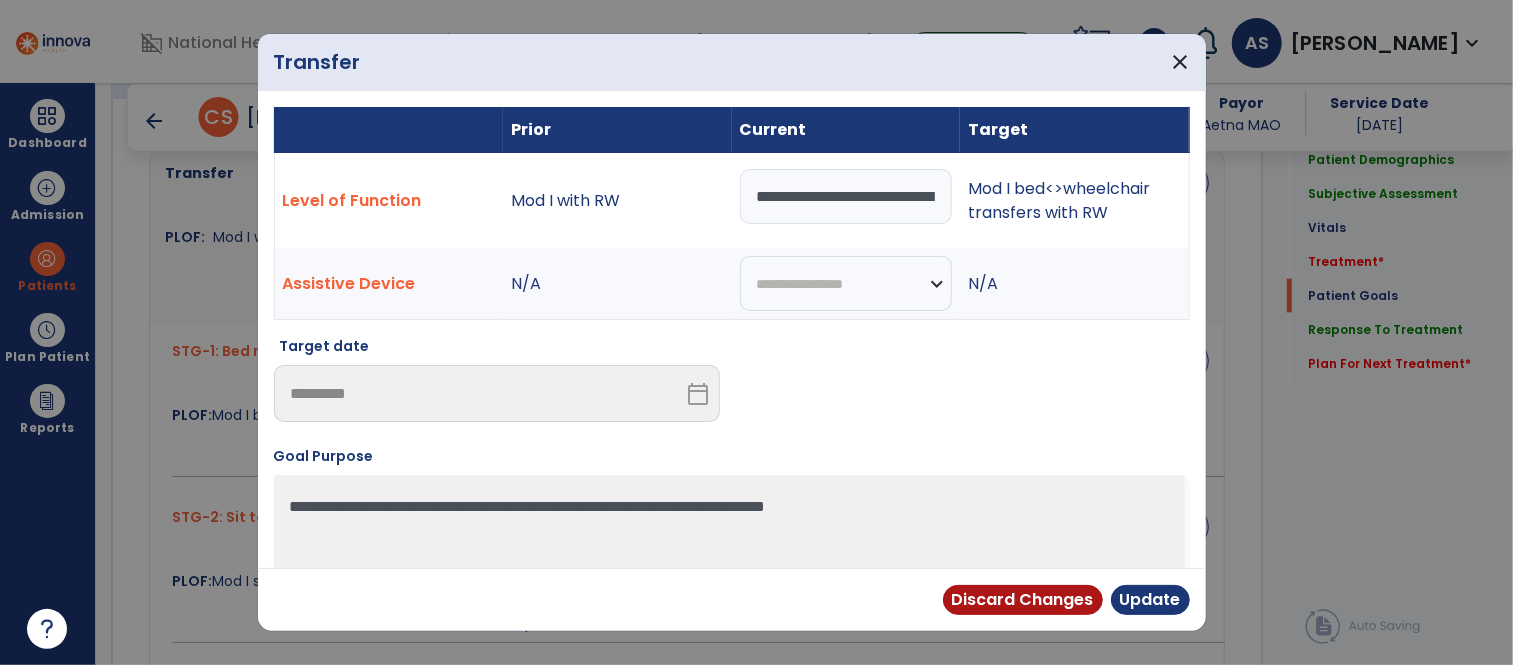 click on "**********" at bounding box center (846, 196) 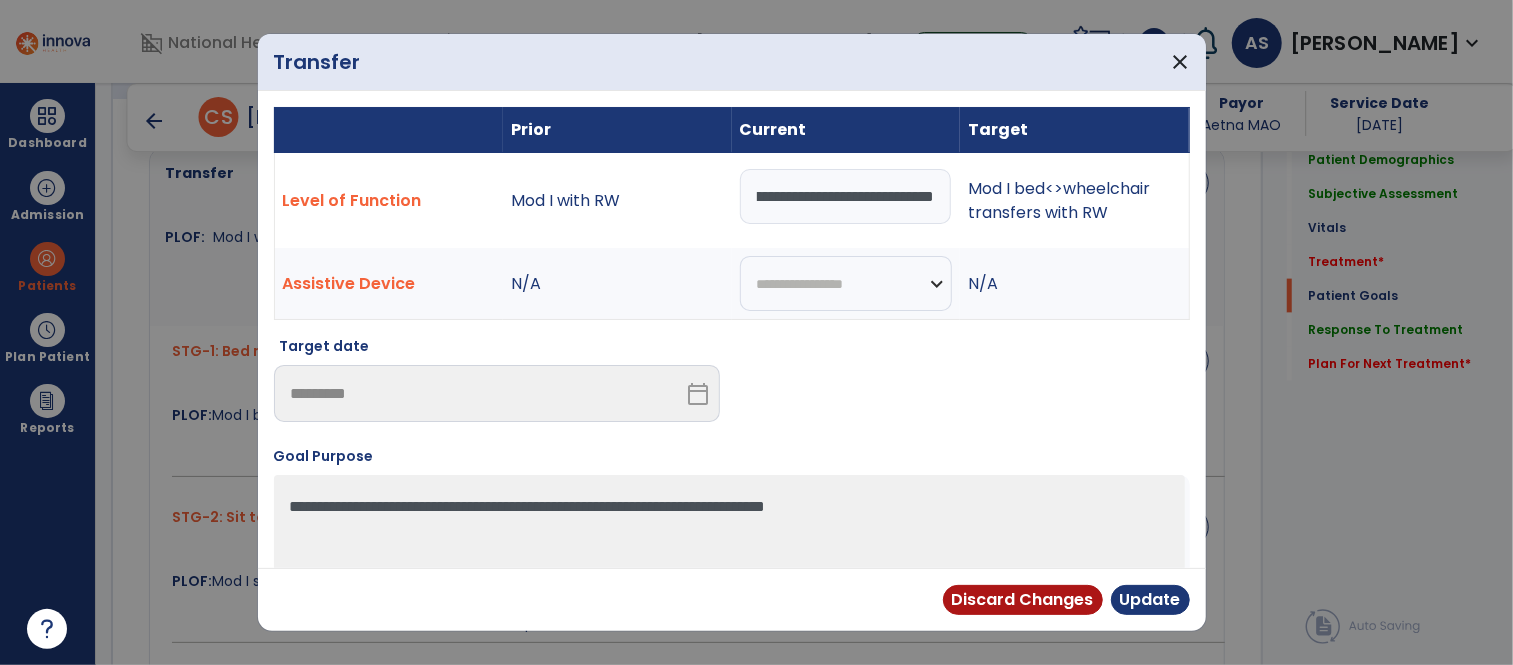 scroll, scrollTop: 0, scrollLeft: 757, axis: horizontal 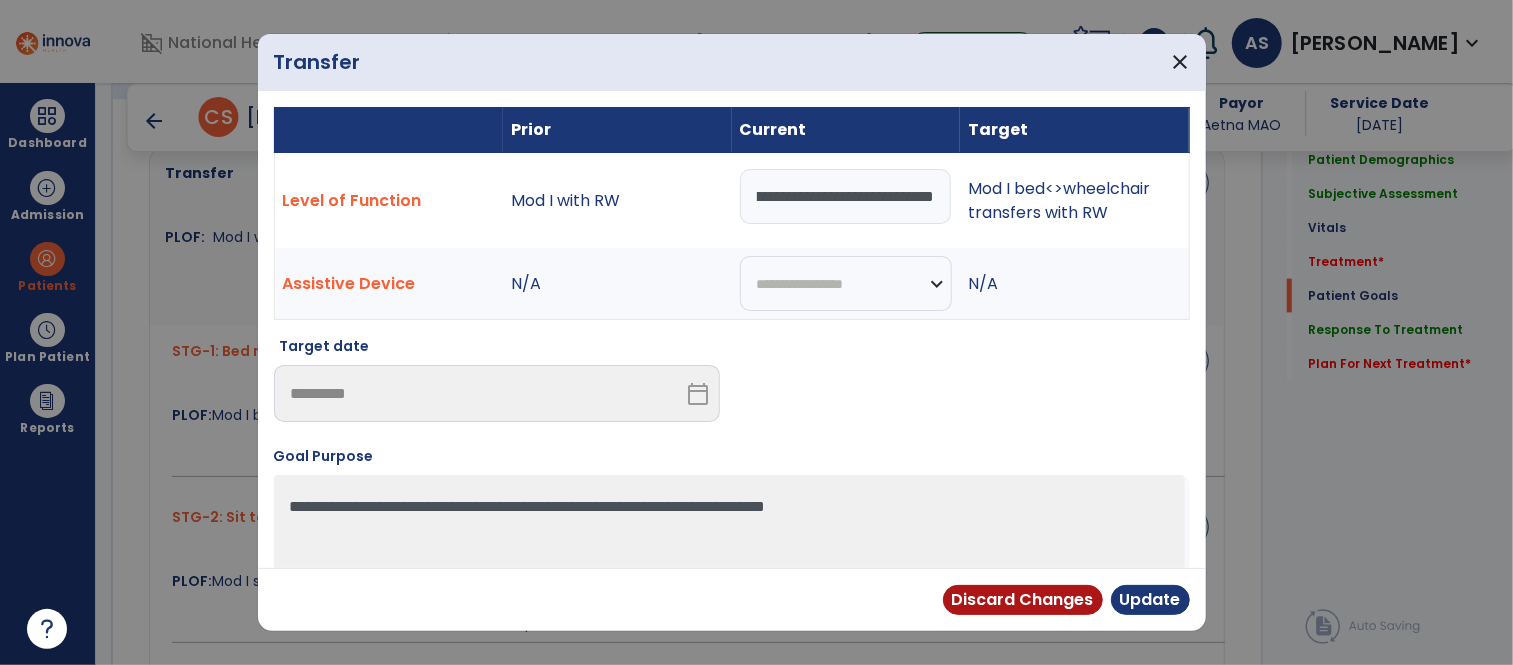 click on "**********" at bounding box center (846, 196) 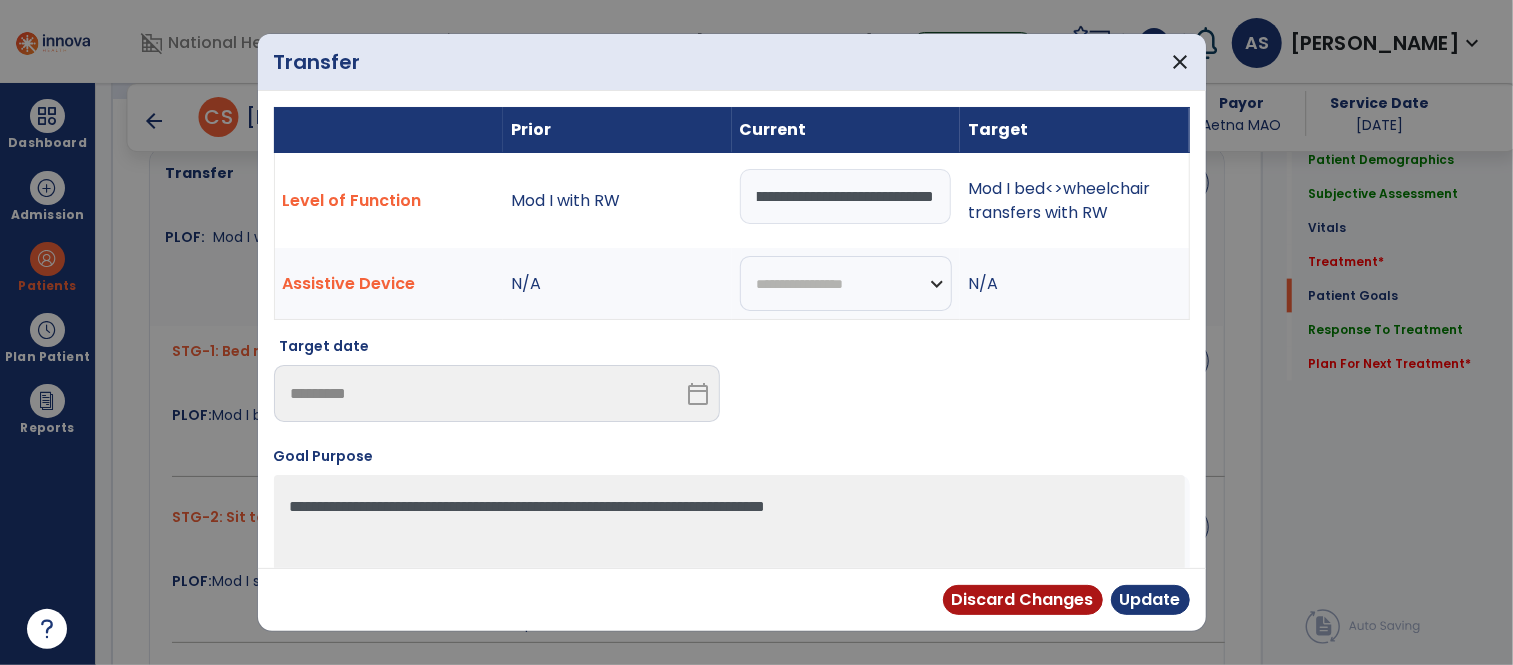 scroll, scrollTop: 0, scrollLeft: 755, axis: horizontal 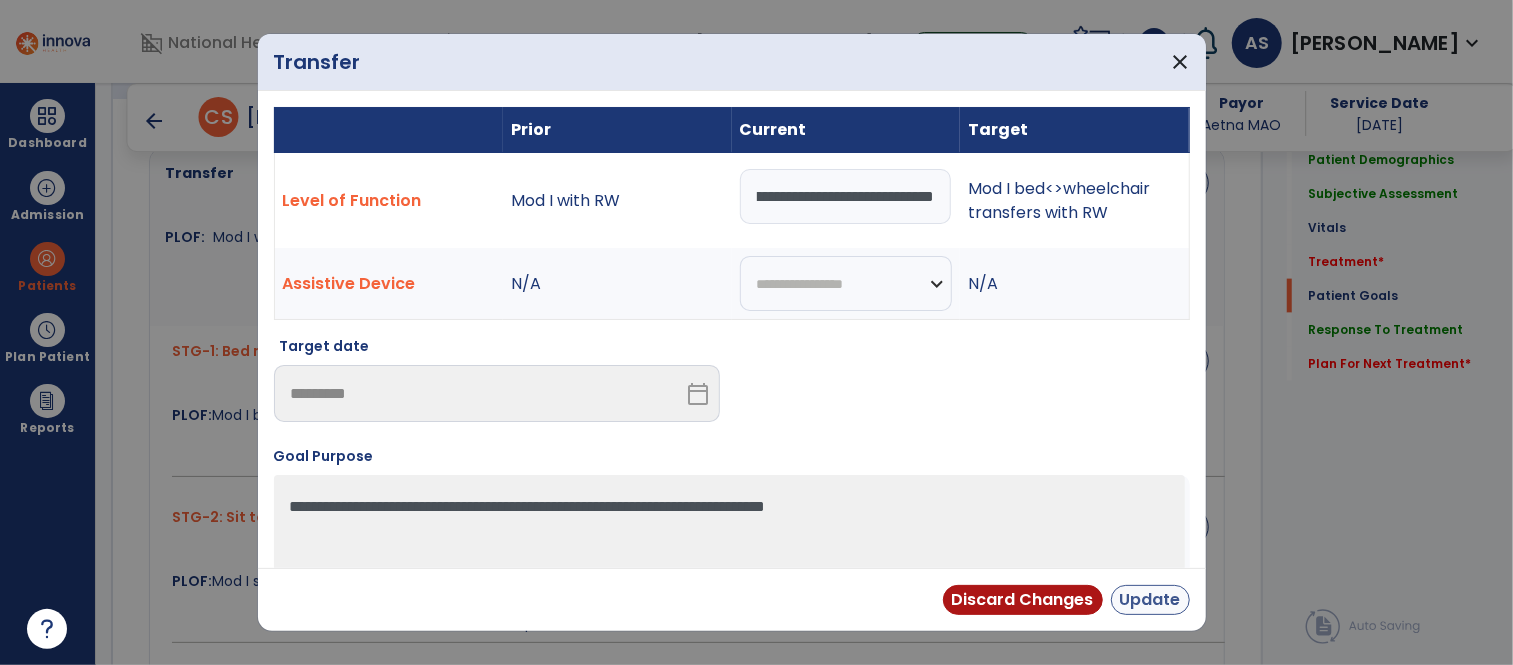 type on "**********" 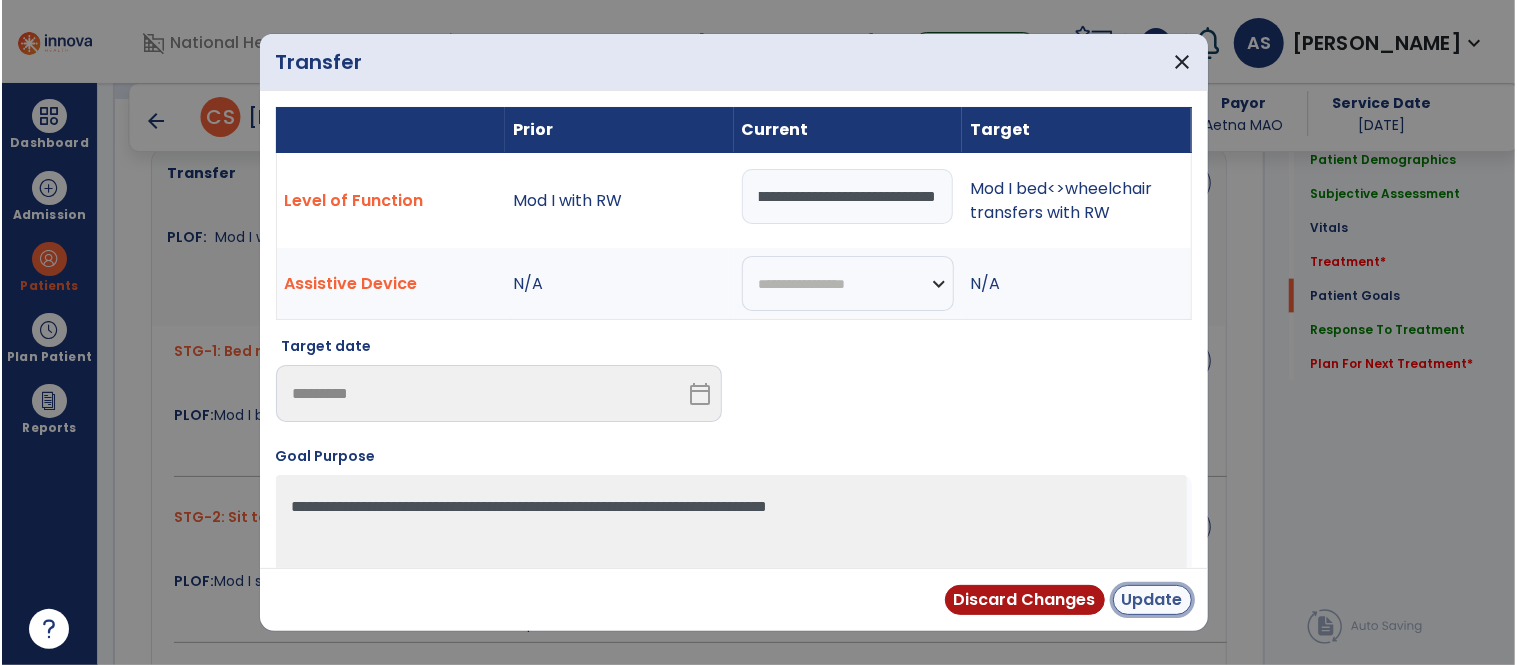 scroll, scrollTop: 0, scrollLeft: 0, axis: both 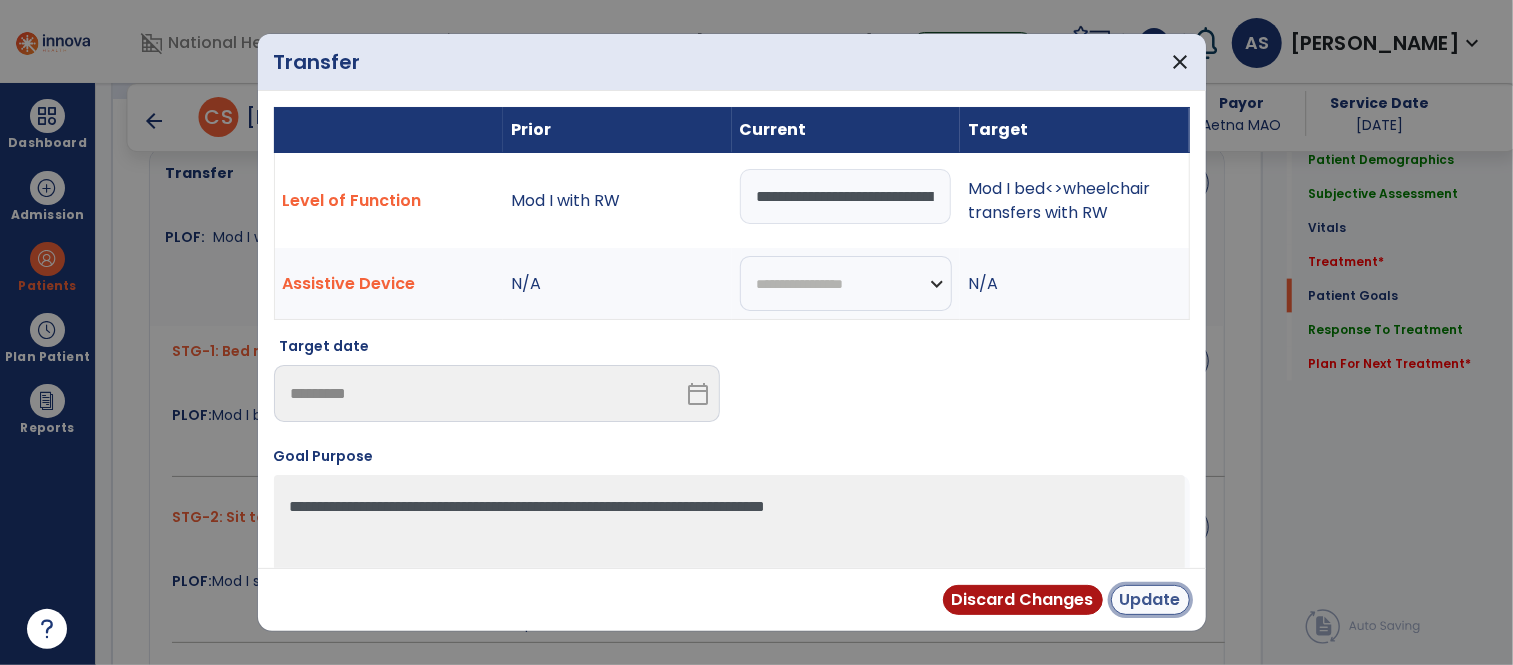 click on "Update" at bounding box center [1150, 600] 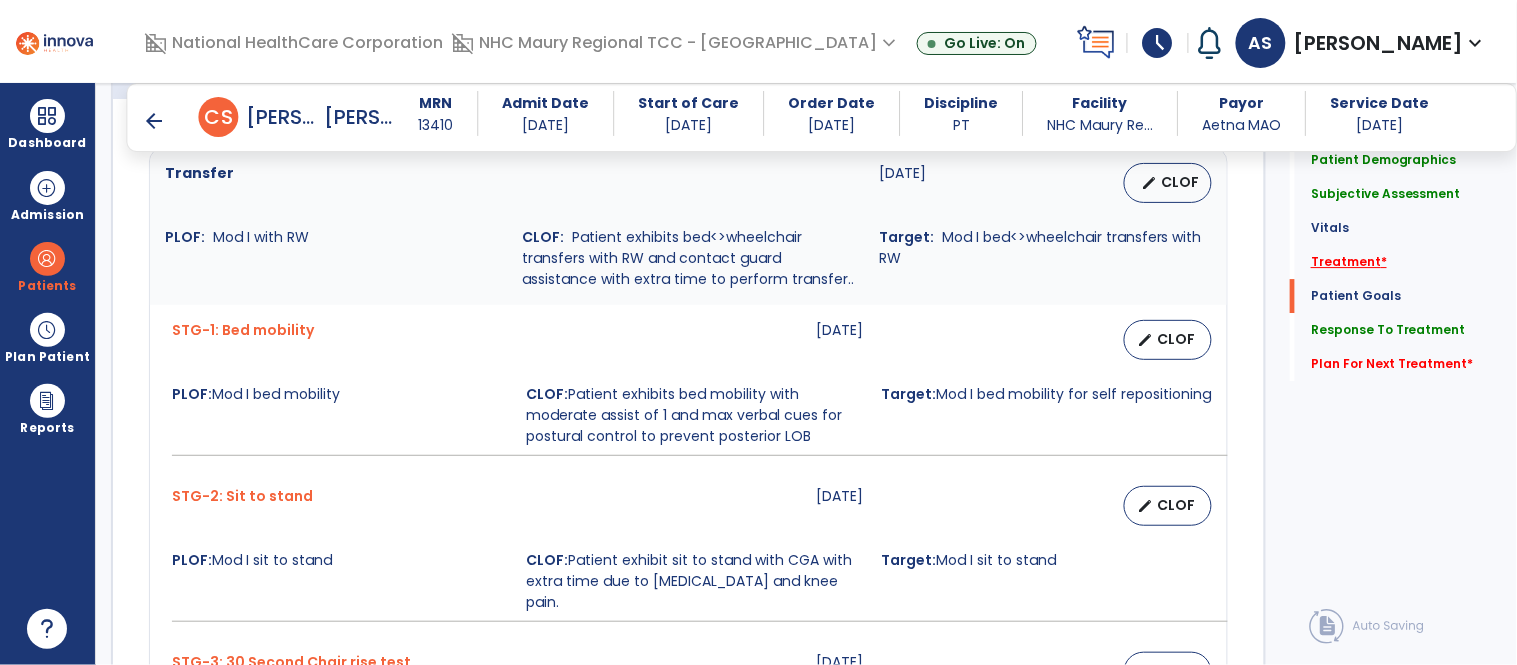 click on "Treatment   *" 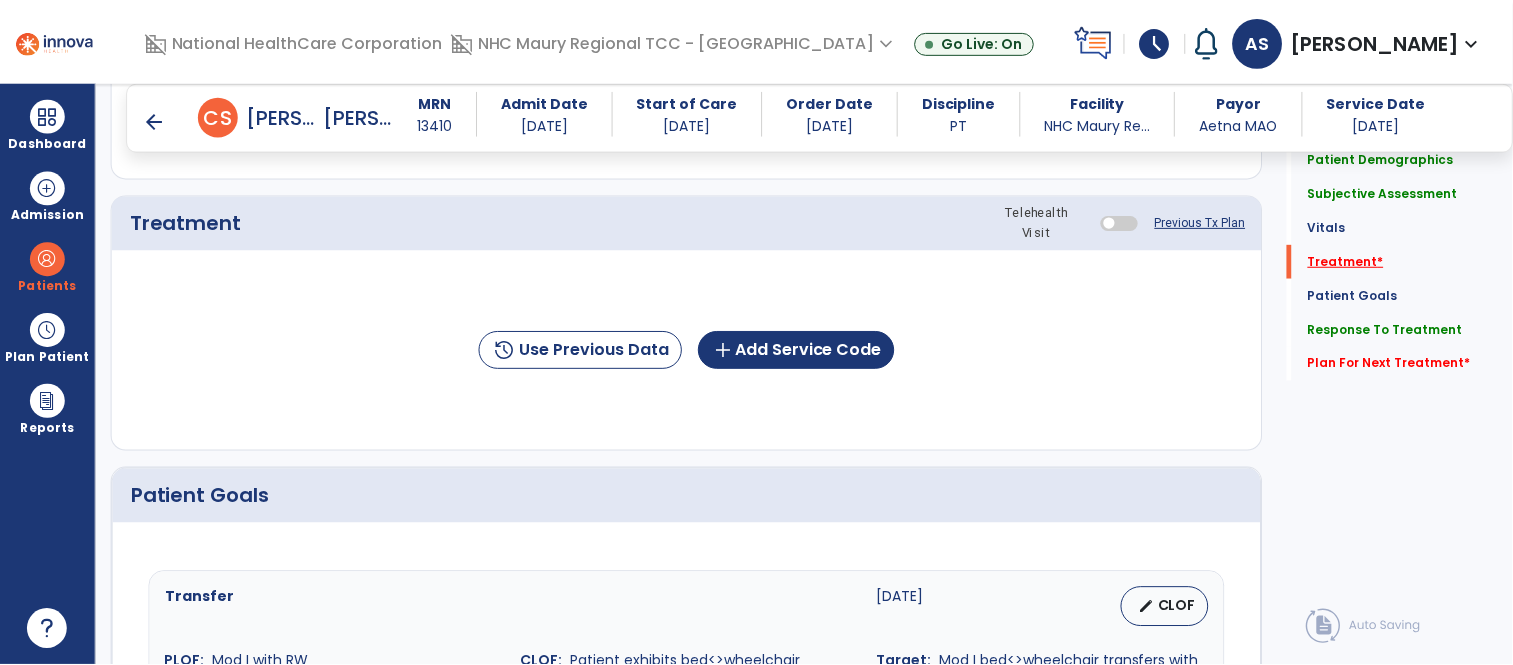 scroll, scrollTop: 1114, scrollLeft: 0, axis: vertical 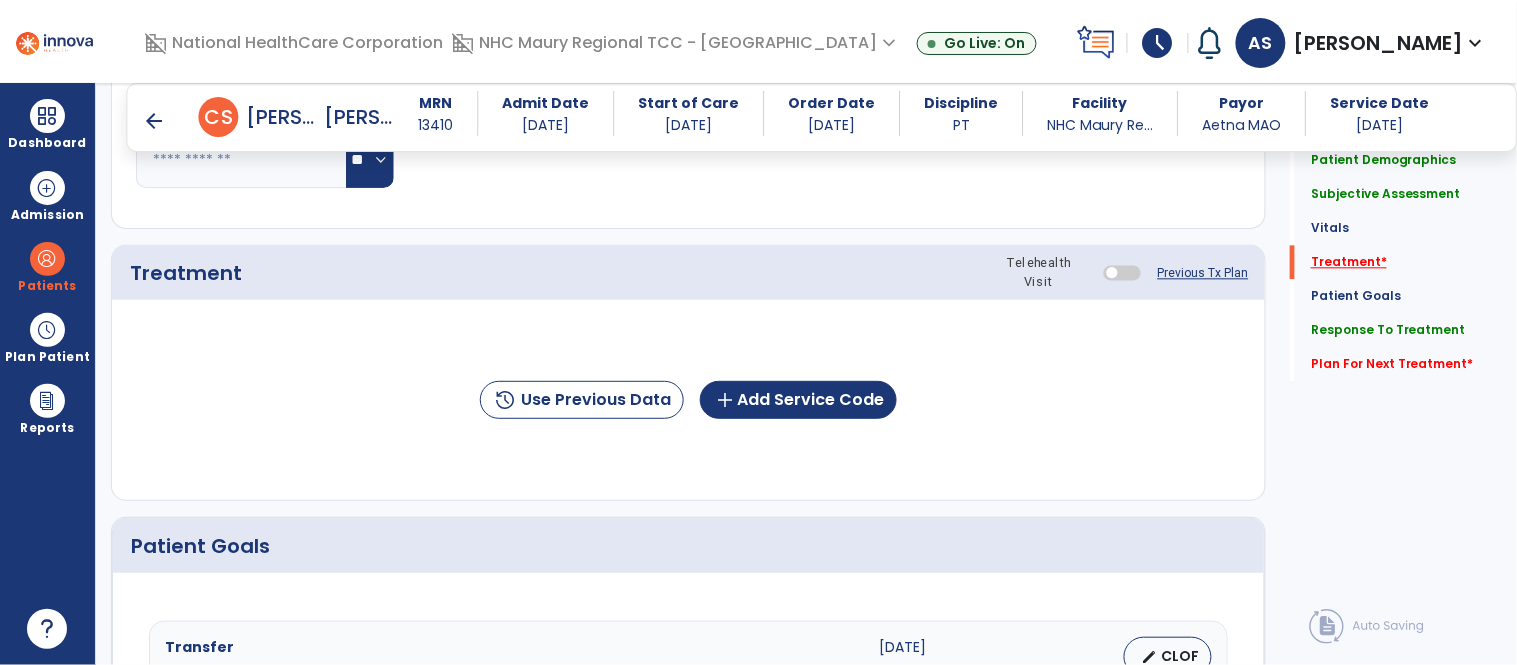 click on "Treatment   *" 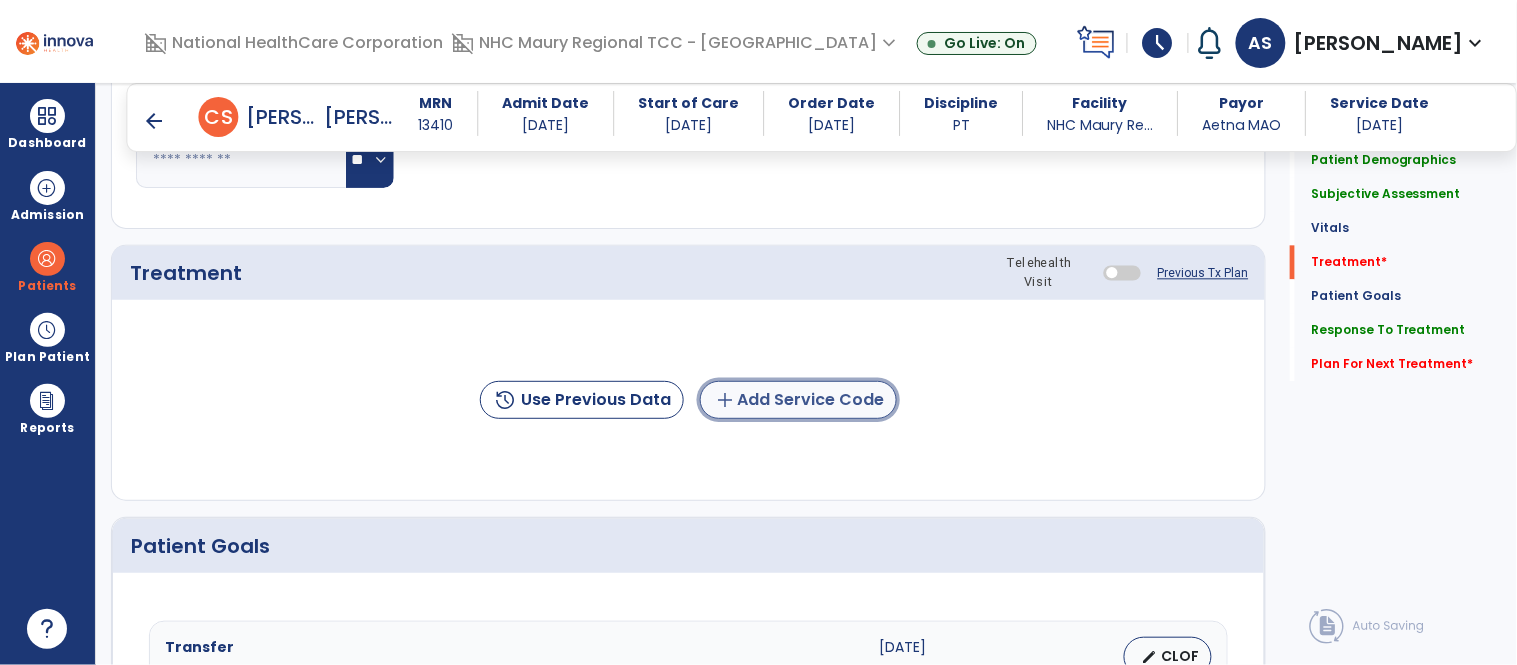 click on "add  Add Service Code" 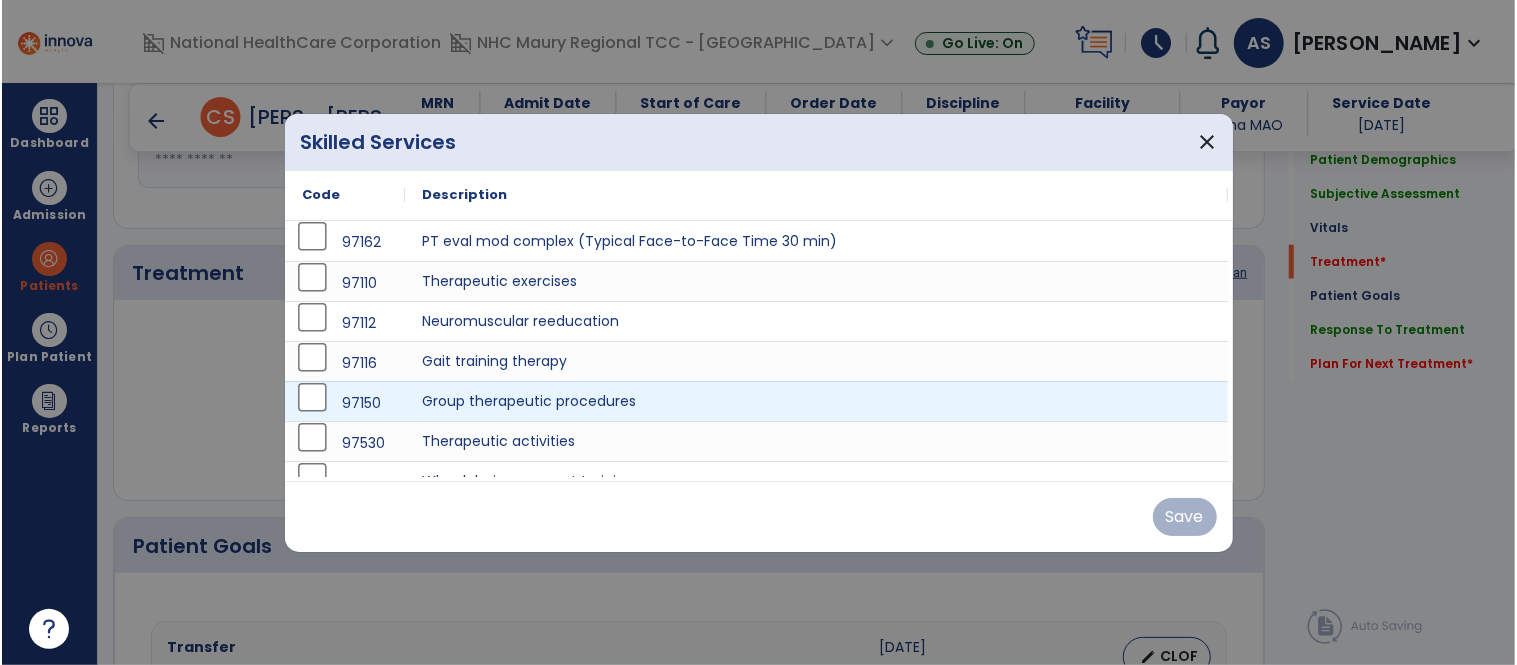 scroll, scrollTop: 1114, scrollLeft: 0, axis: vertical 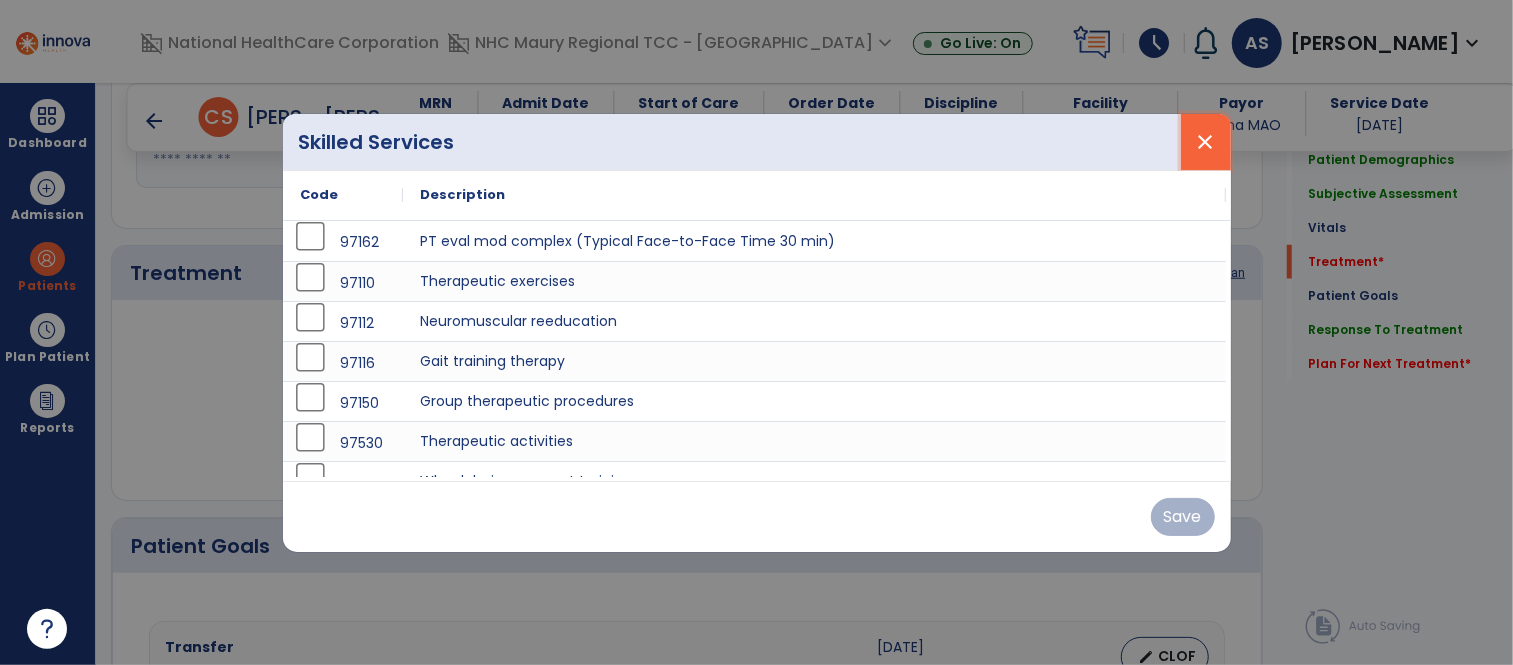 click on "close" at bounding box center (1206, 142) 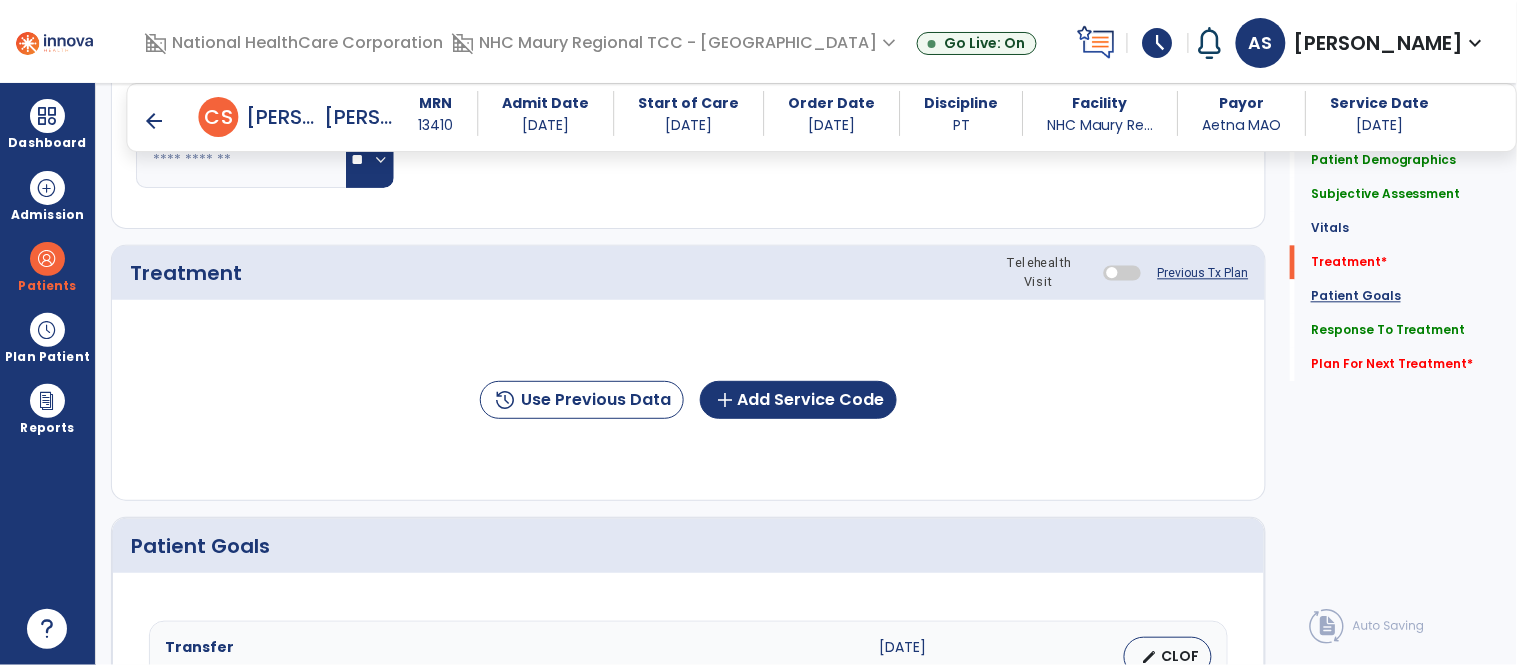 click on "Patient Goals" 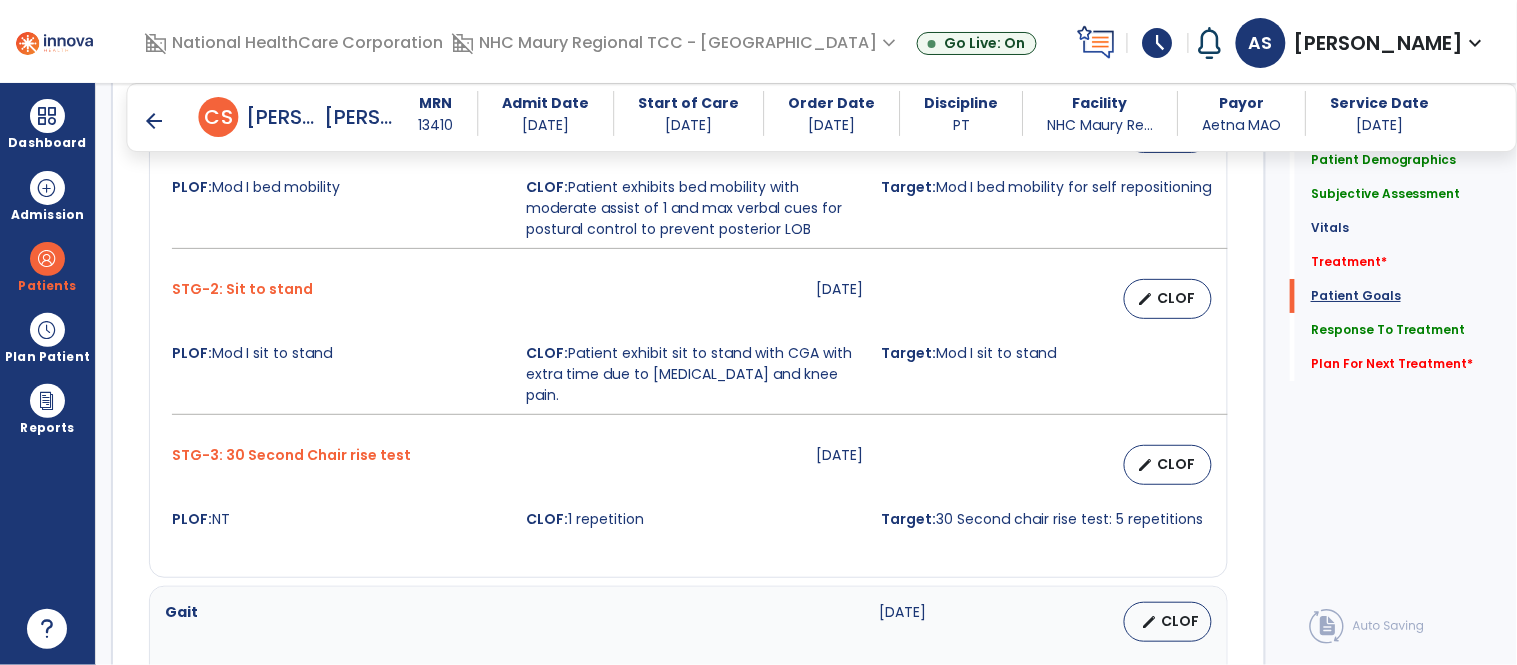 scroll, scrollTop: 1888, scrollLeft: 0, axis: vertical 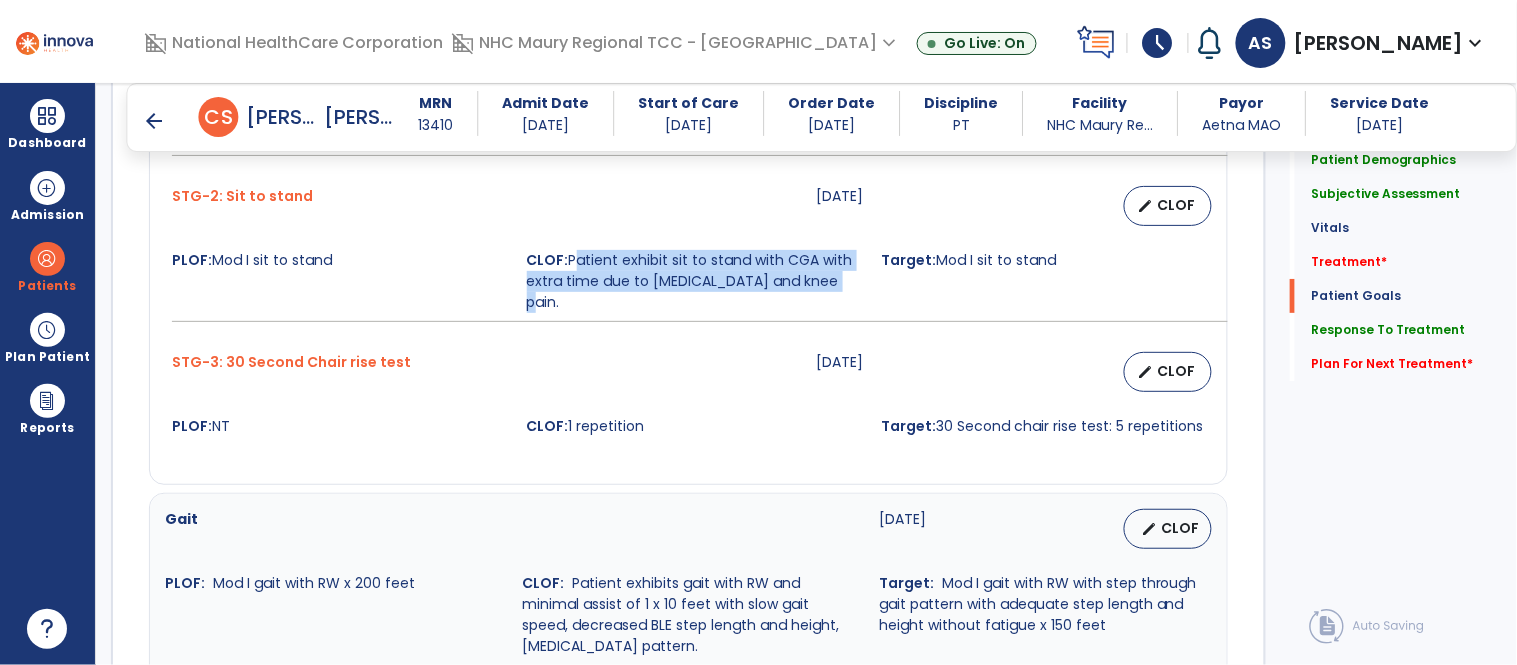drag, startPoint x: 571, startPoint y: 258, endPoint x: 841, endPoint y: 285, distance: 271.34665 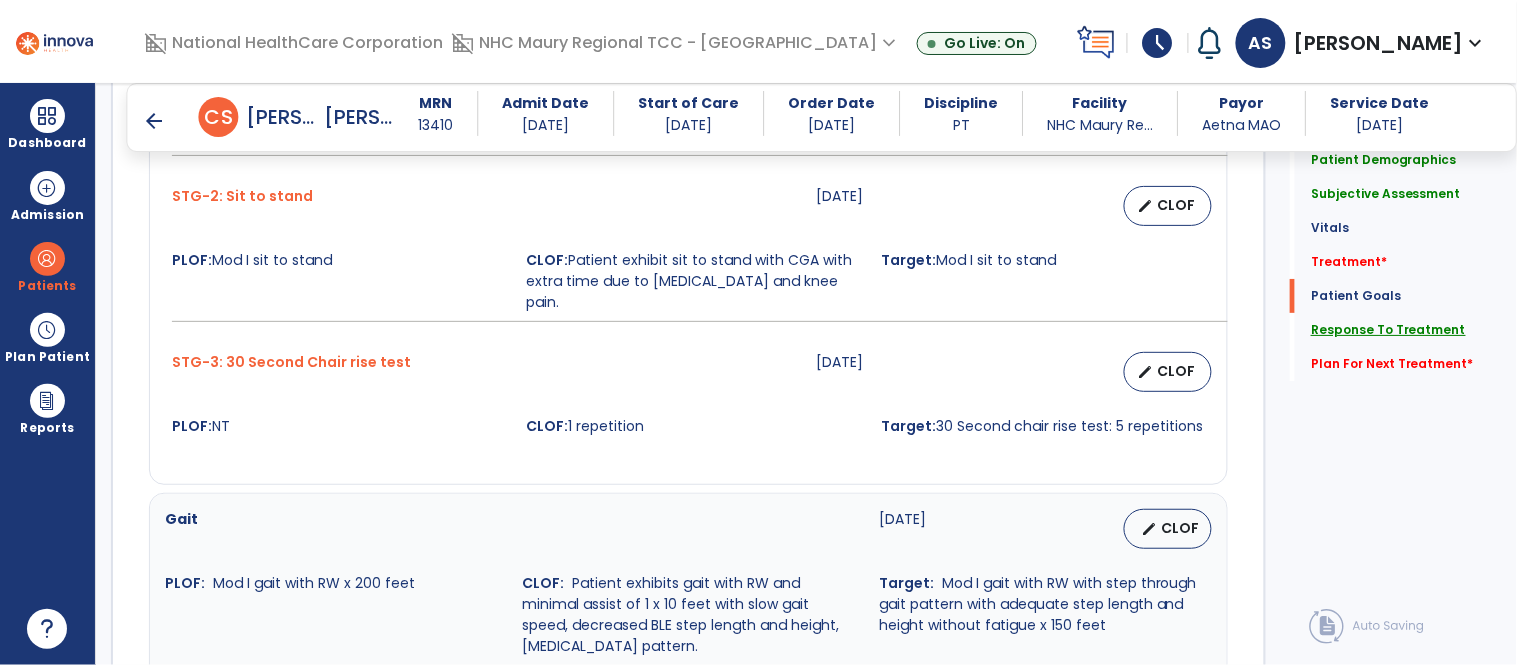 click on "Response To Treatment" 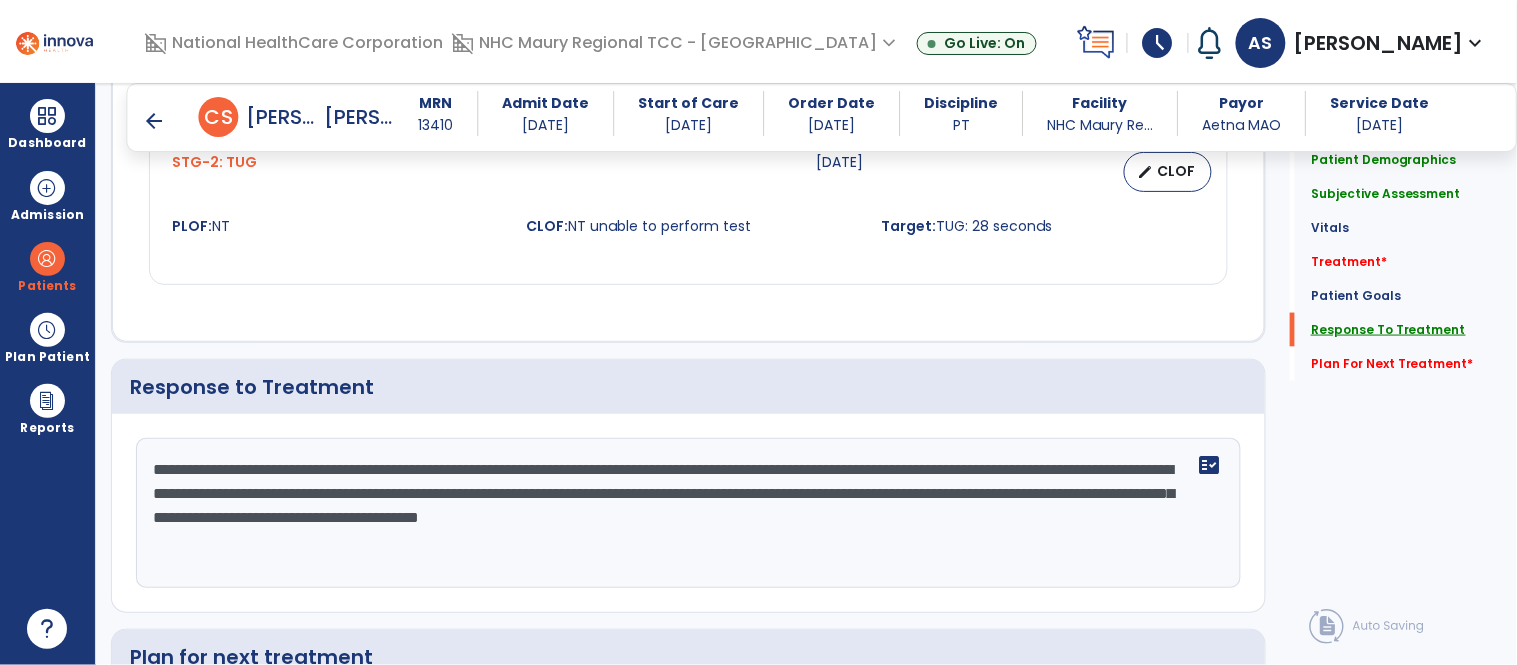 scroll, scrollTop: 2662, scrollLeft: 0, axis: vertical 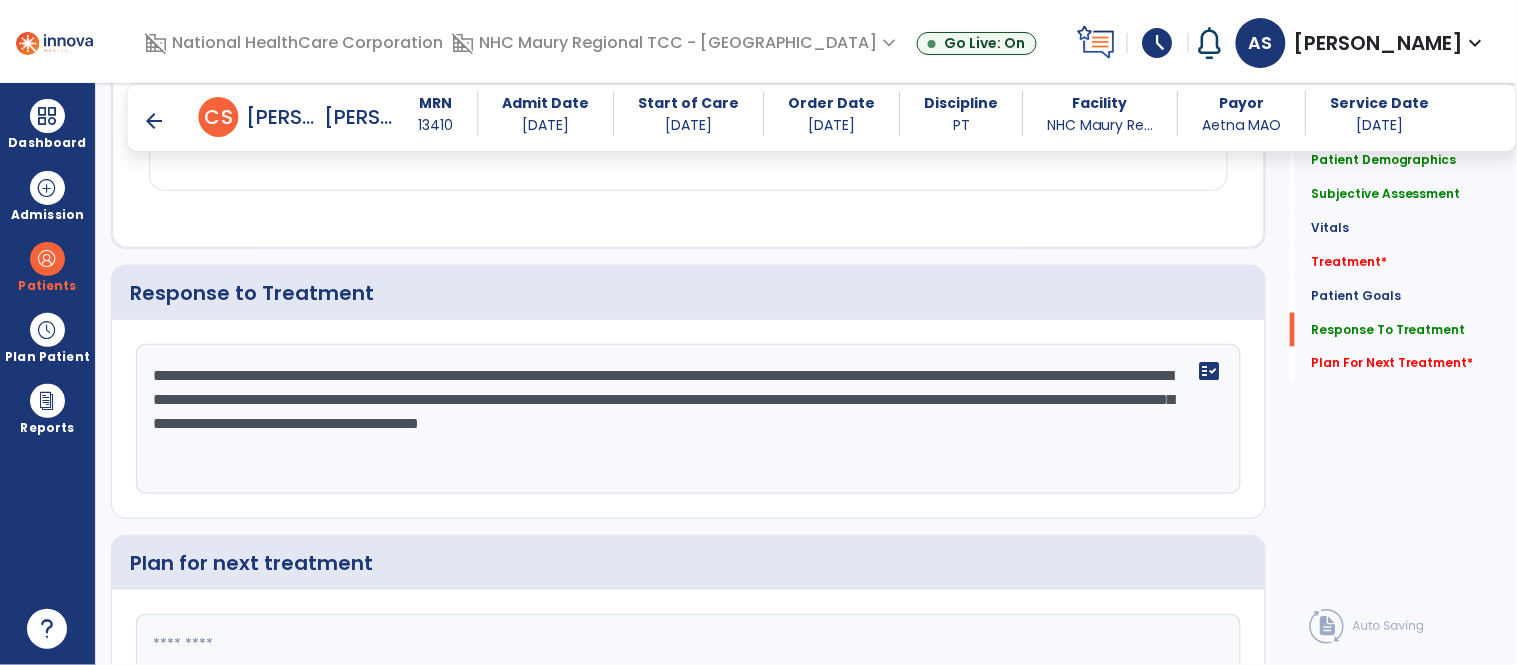 click on "**********" 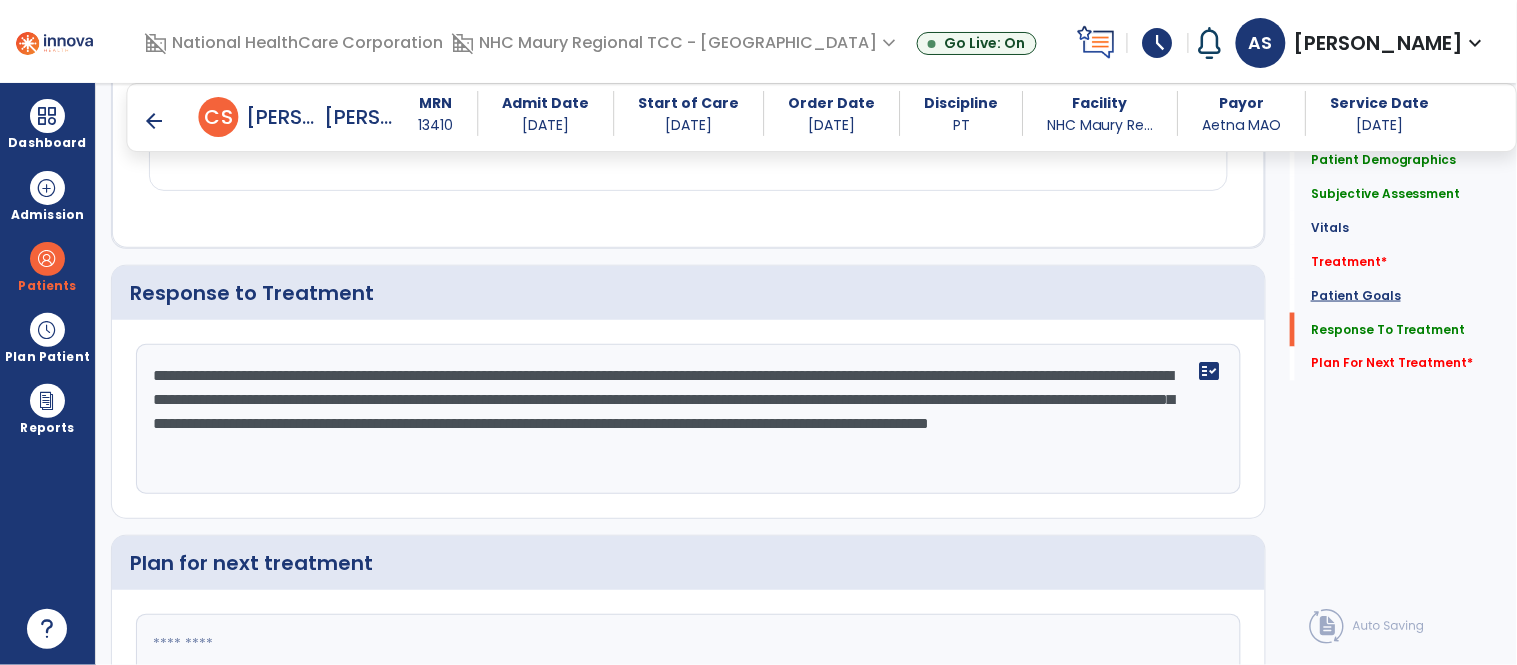 click on "Patient Goals" 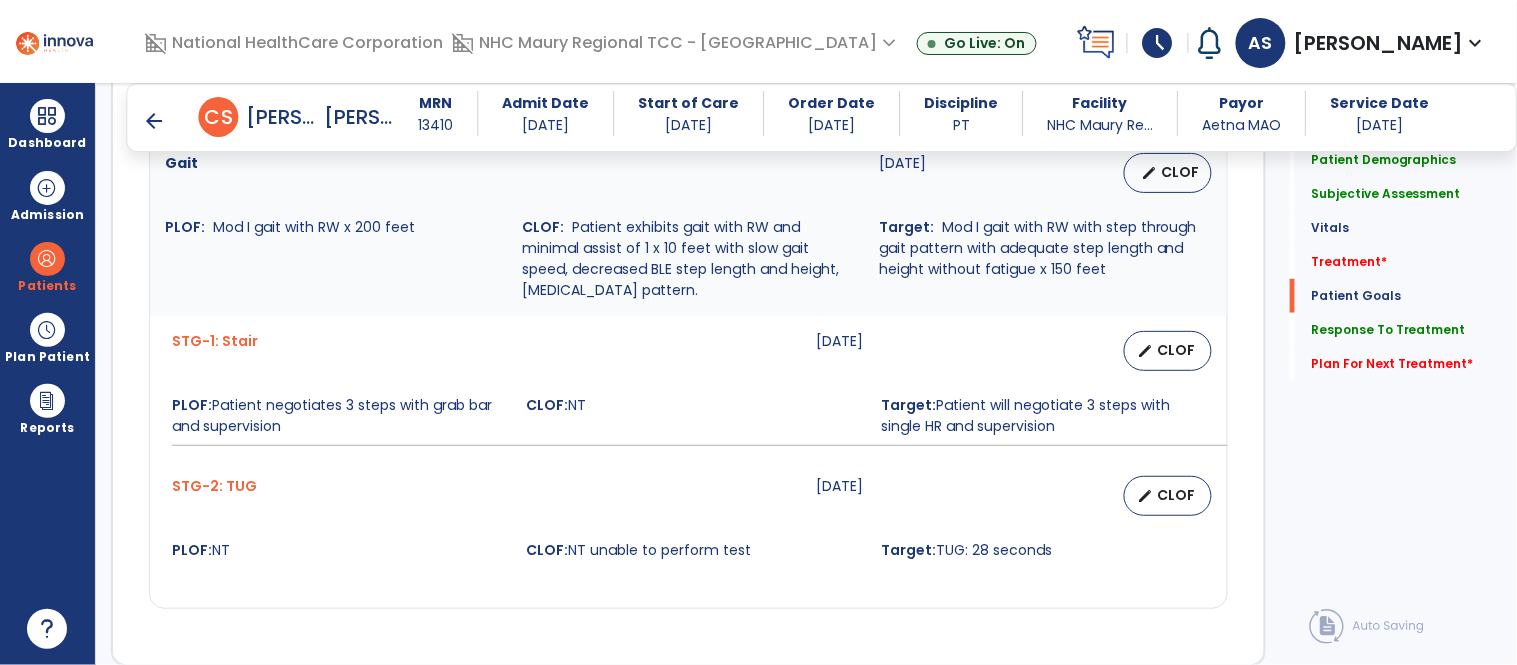 scroll, scrollTop: 2288, scrollLeft: 0, axis: vertical 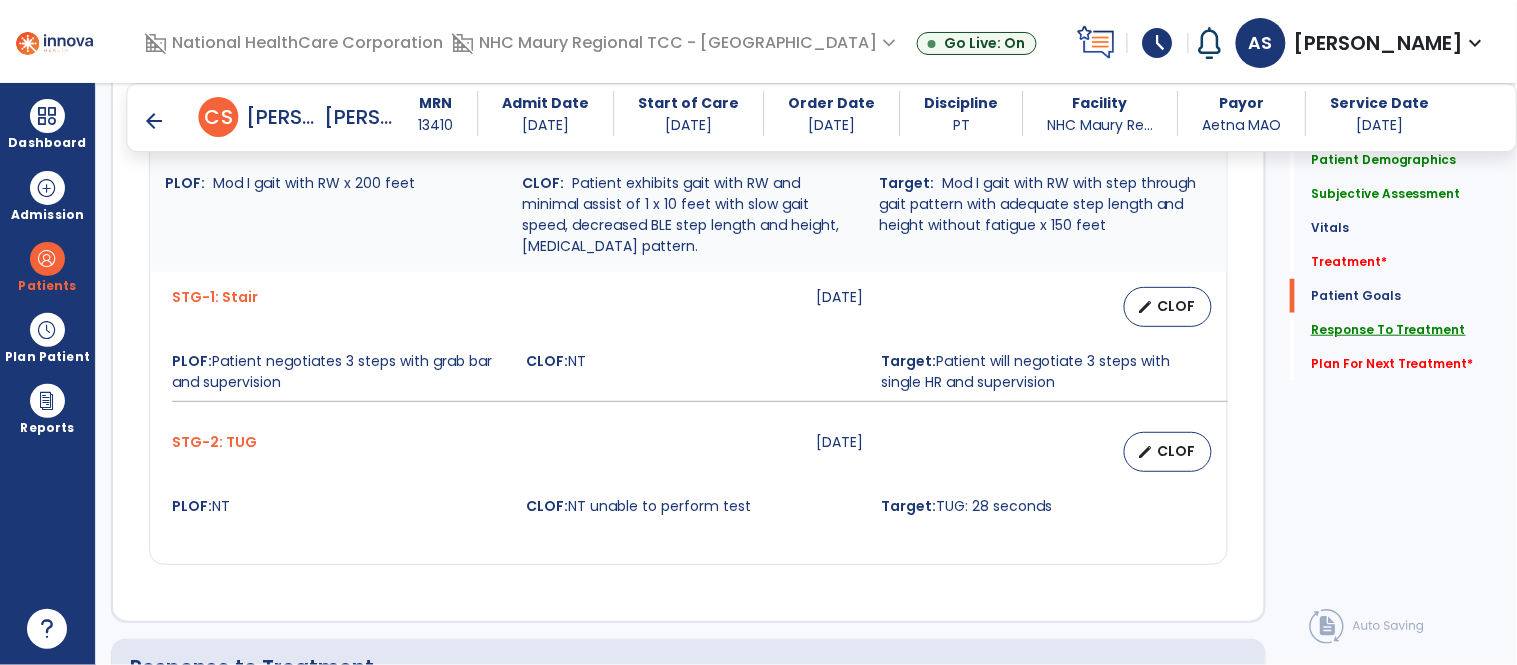 click on "Response To Treatment" 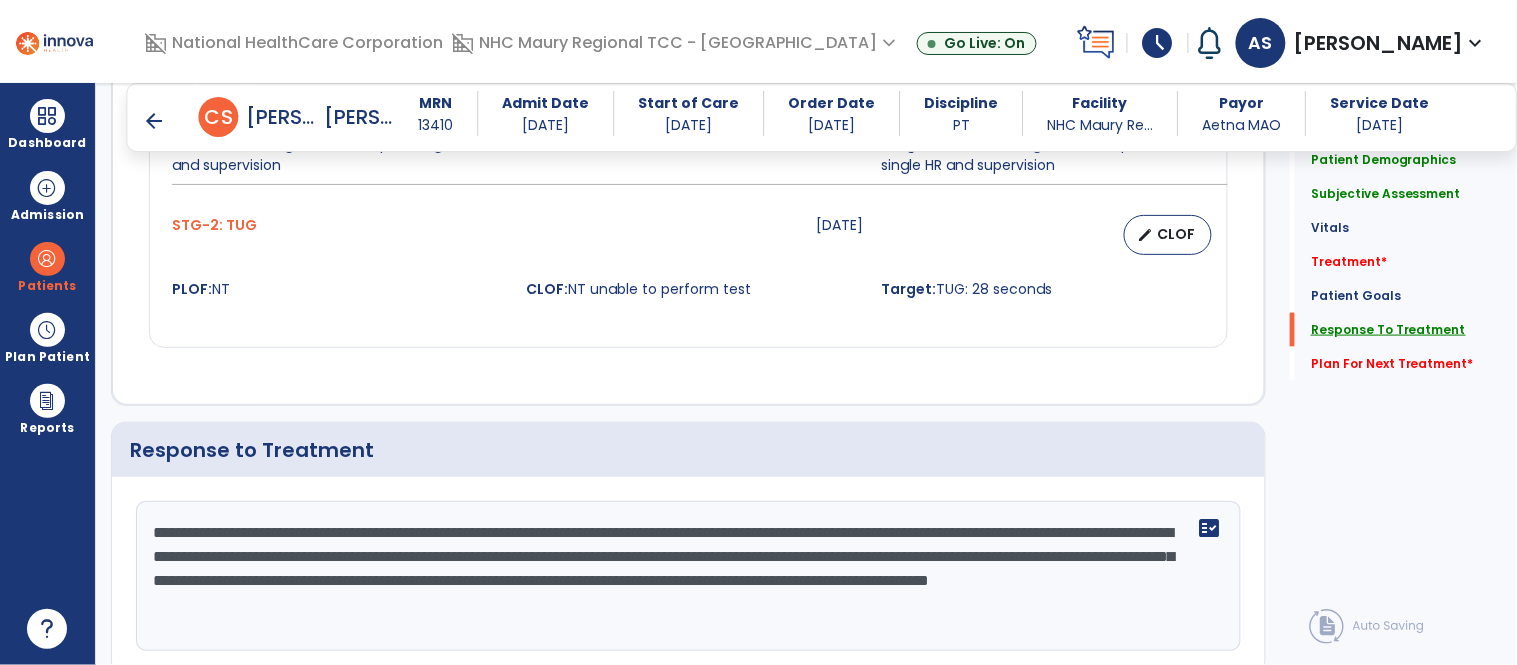 scroll, scrollTop: 2662, scrollLeft: 0, axis: vertical 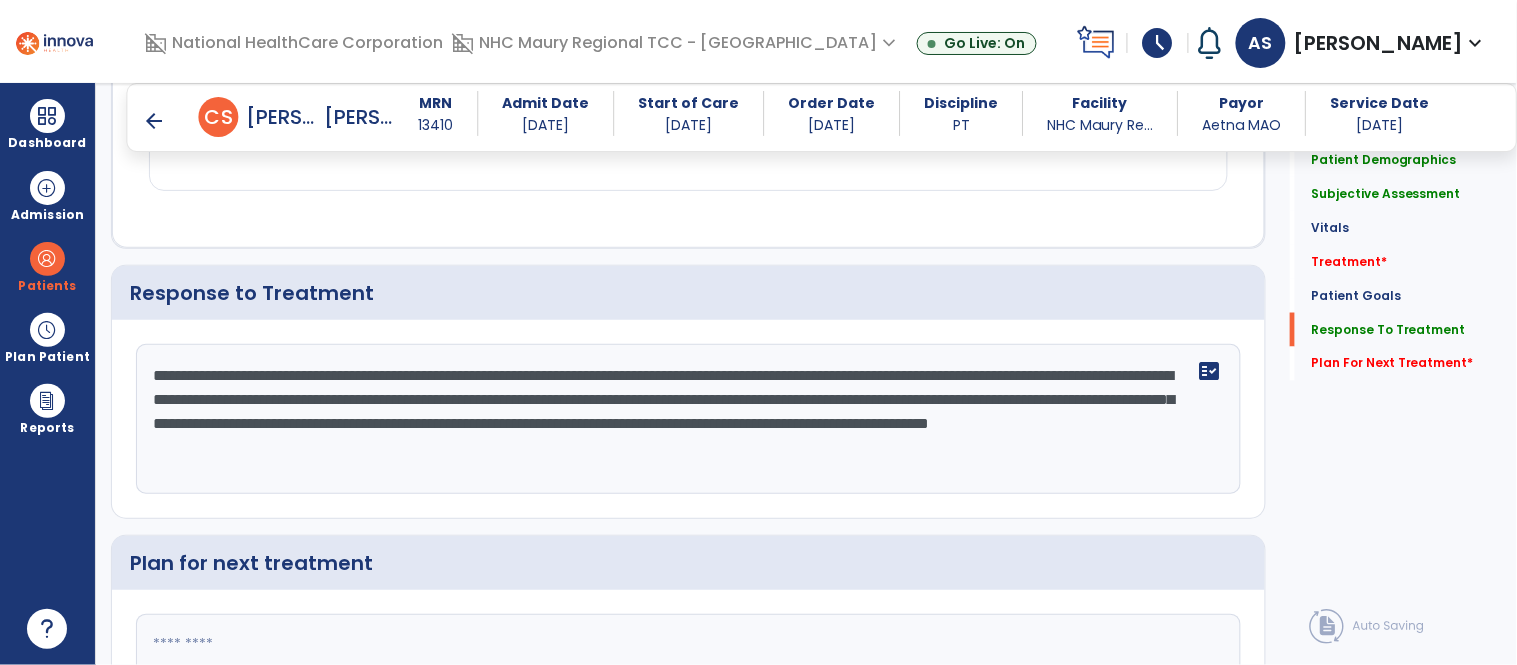 click on "**********" 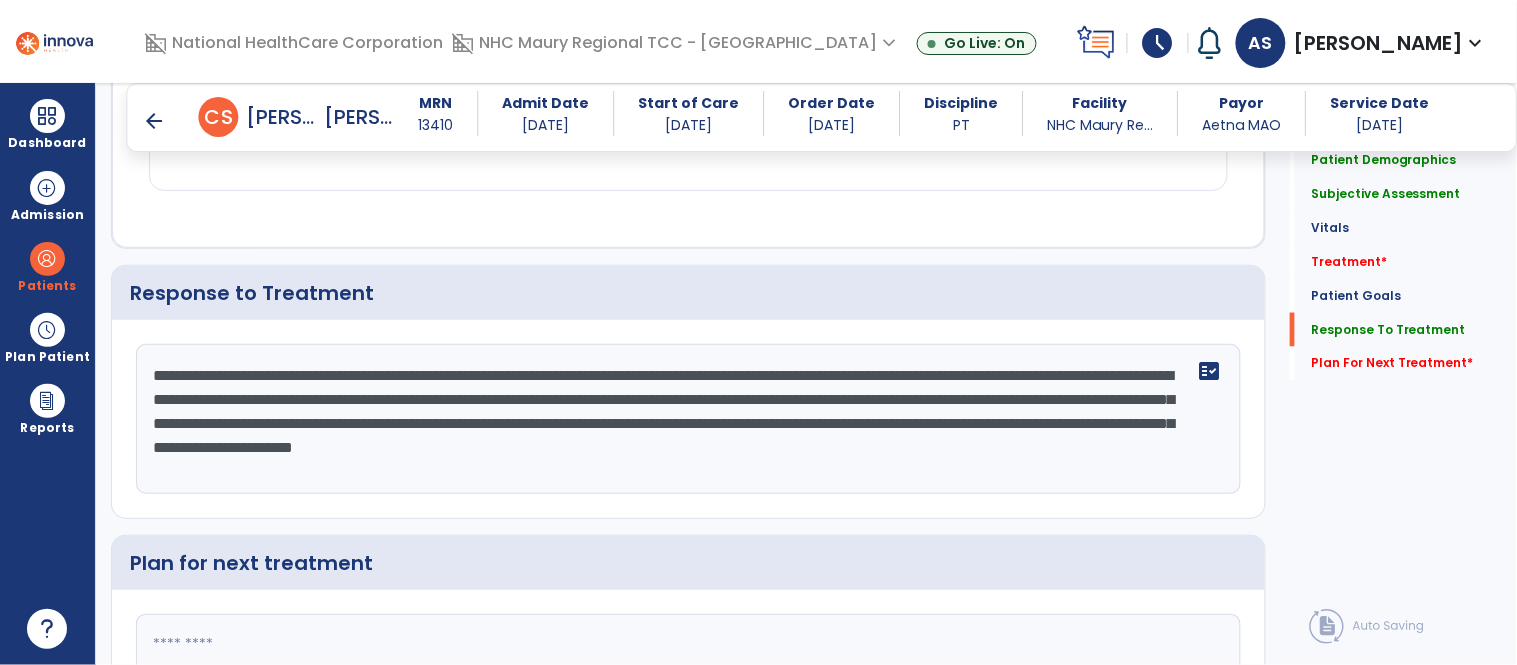click on "**********" 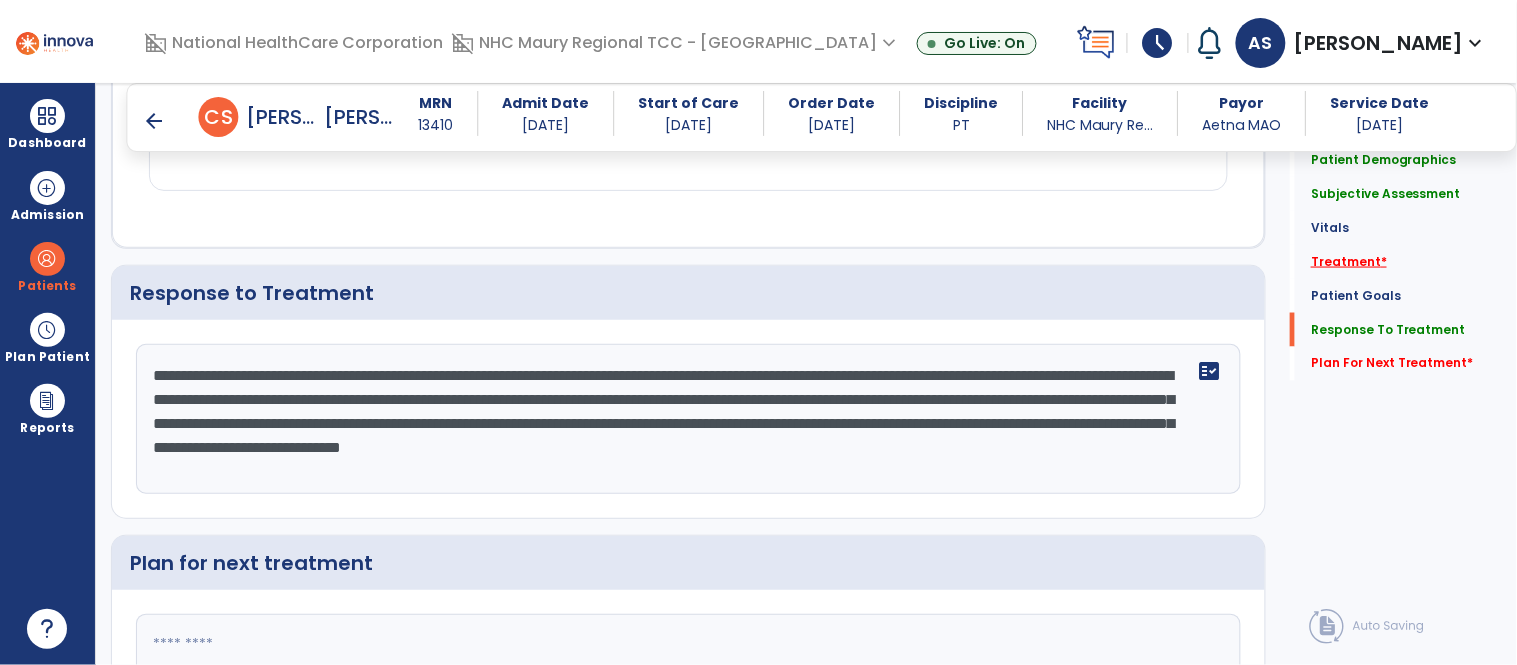 type on "**********" 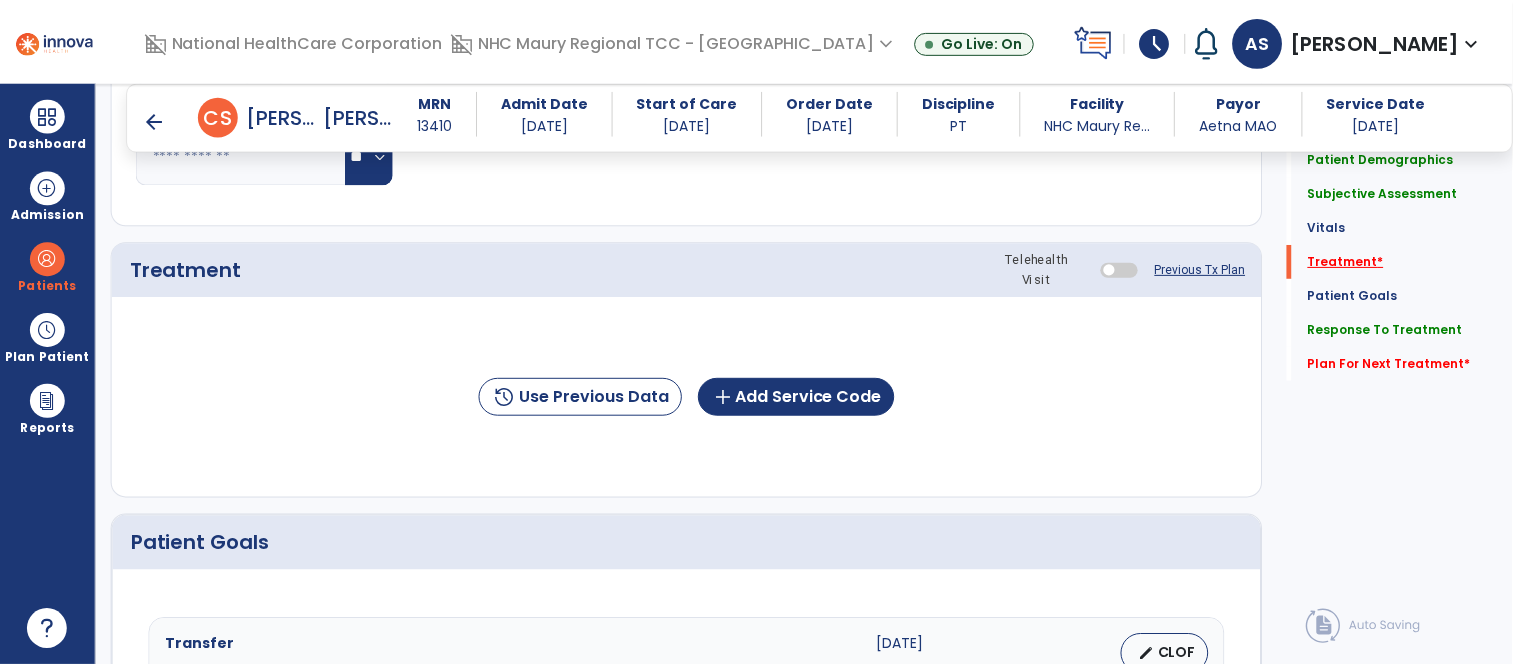 scroll, scrollTop: 1114, scrollLeft: 0, axis: vertical 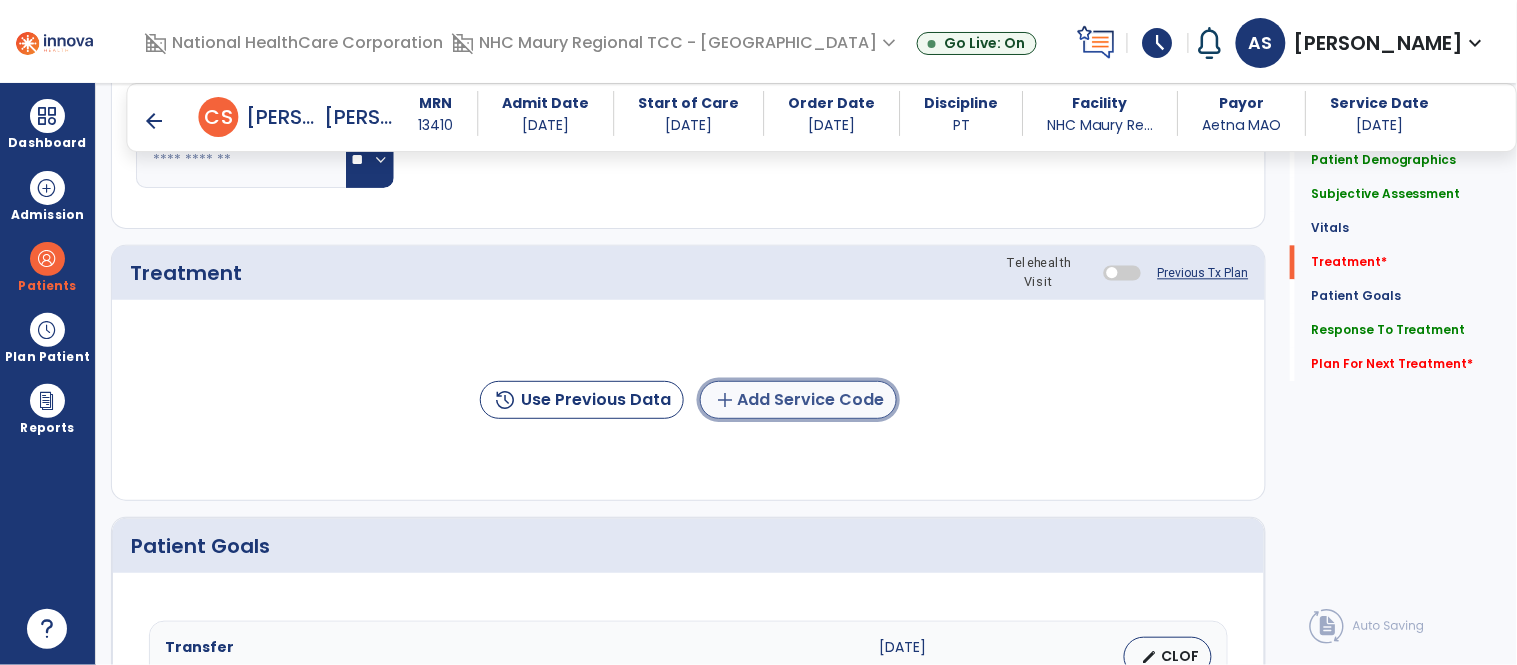 click on "add  Add Service Code" 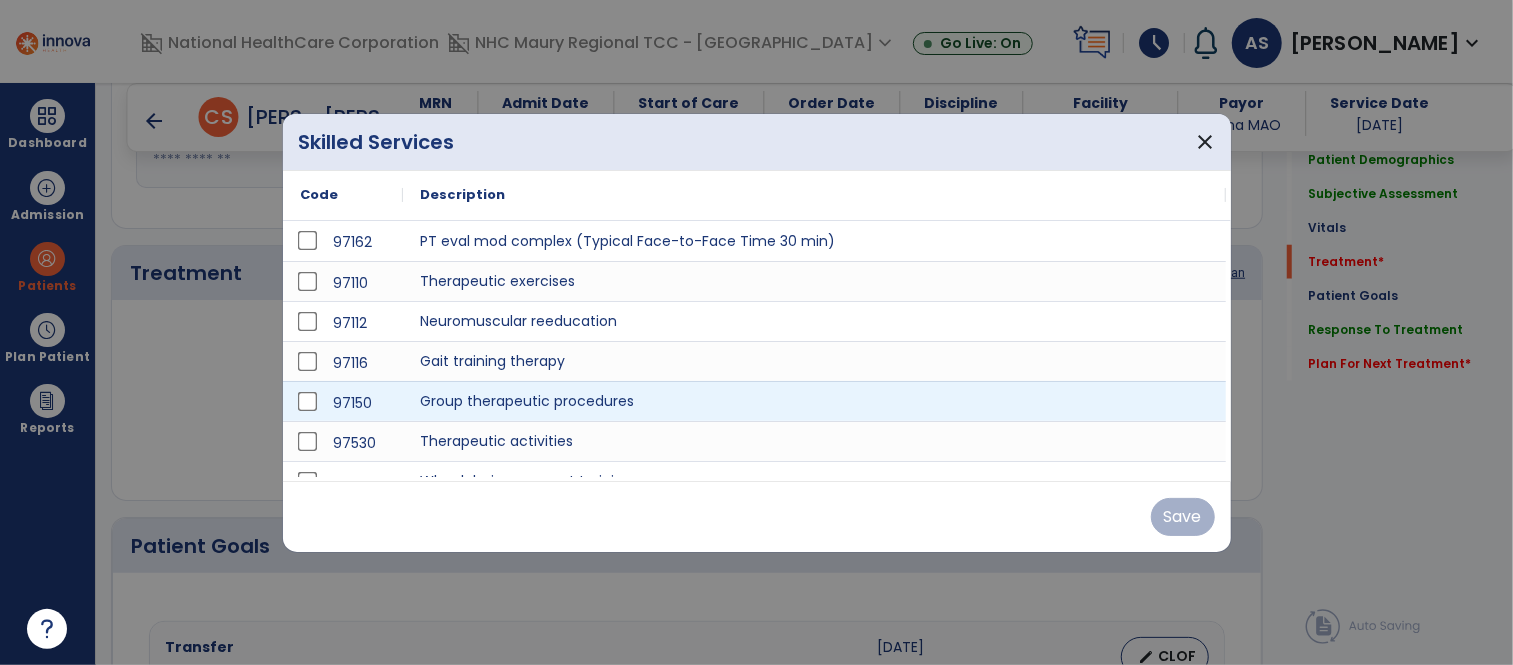 scroll, scrollTop: 1114, scrollLeft: 0, axis: vertical 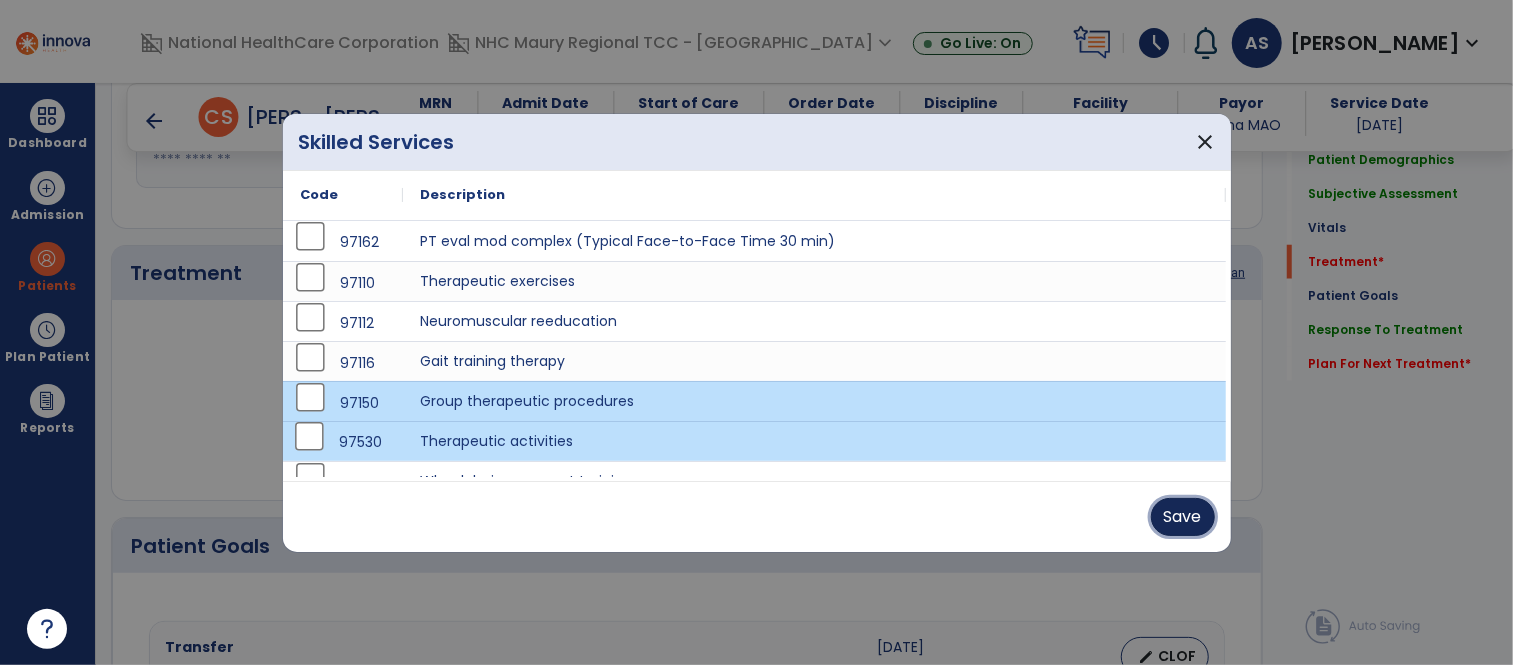 click on "Save" at bounding box center [1183, 517] 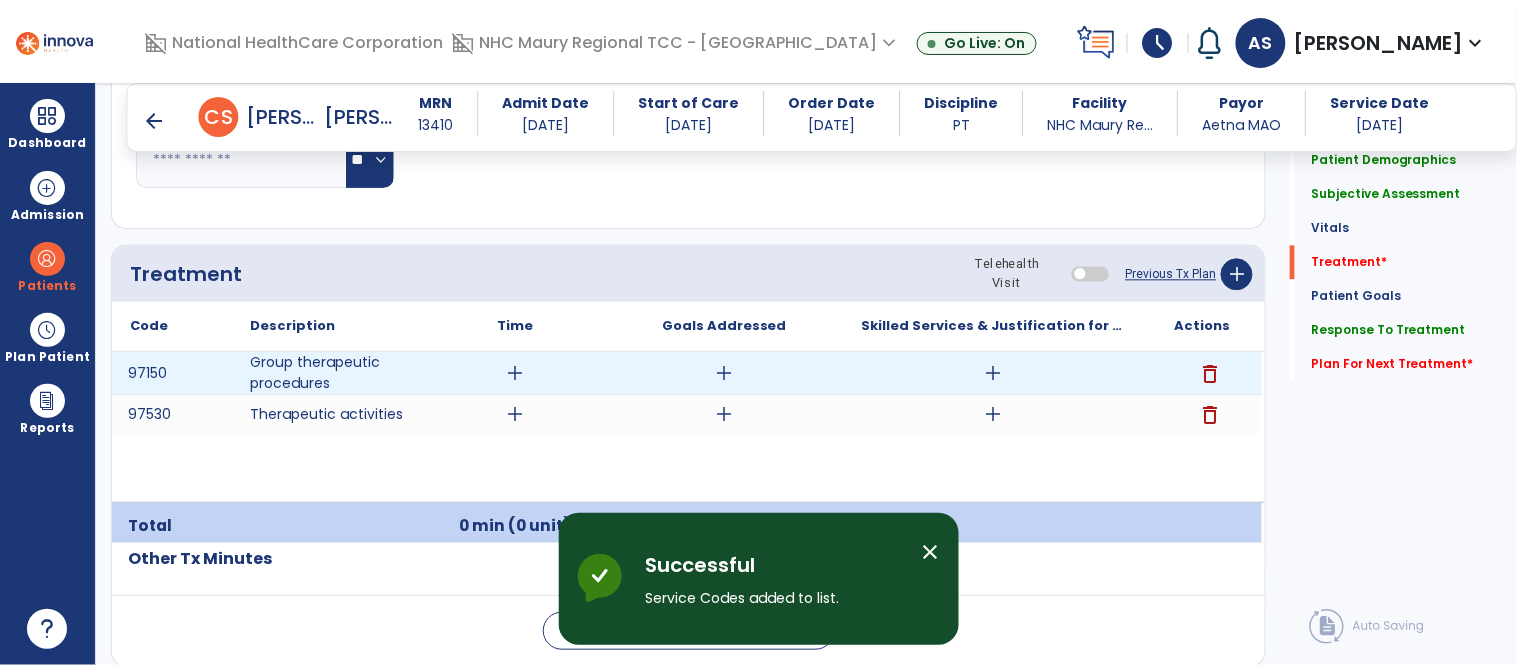 click on "add" at bounding box center [515, 373] 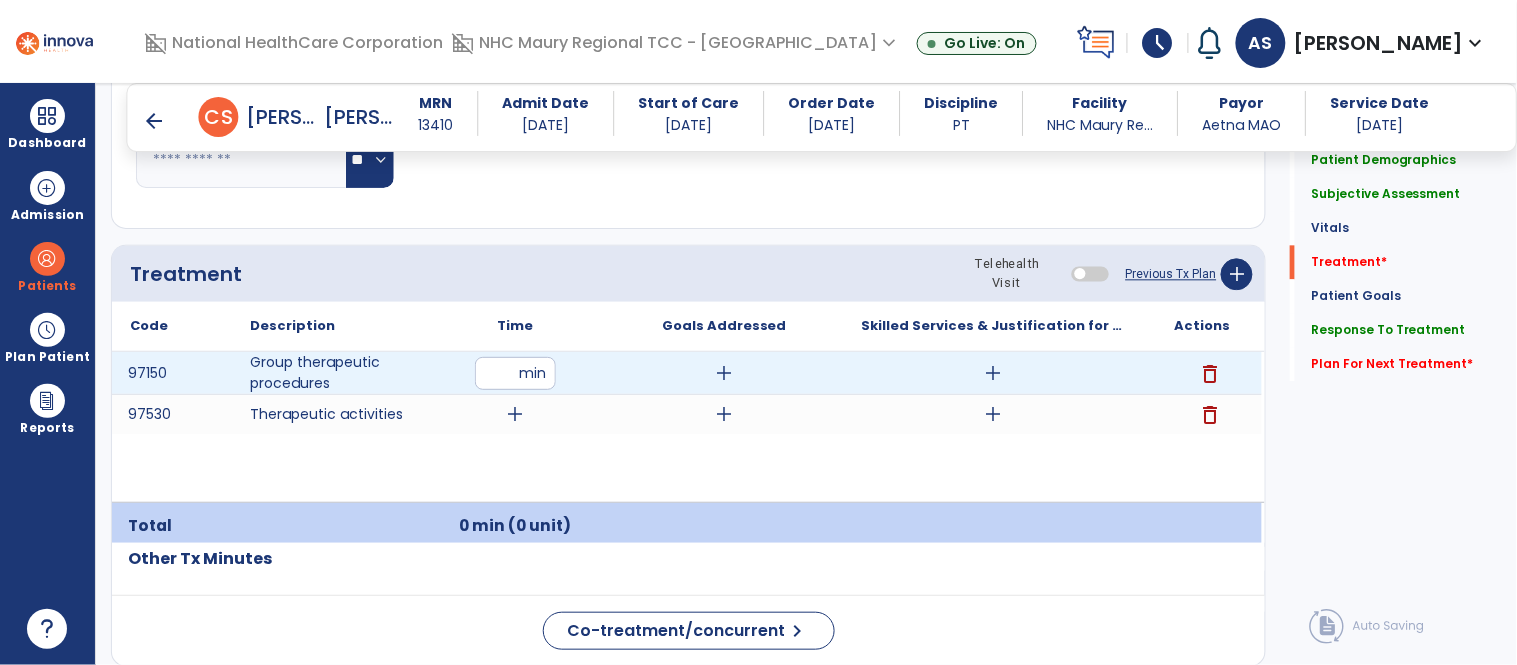 type on "**" 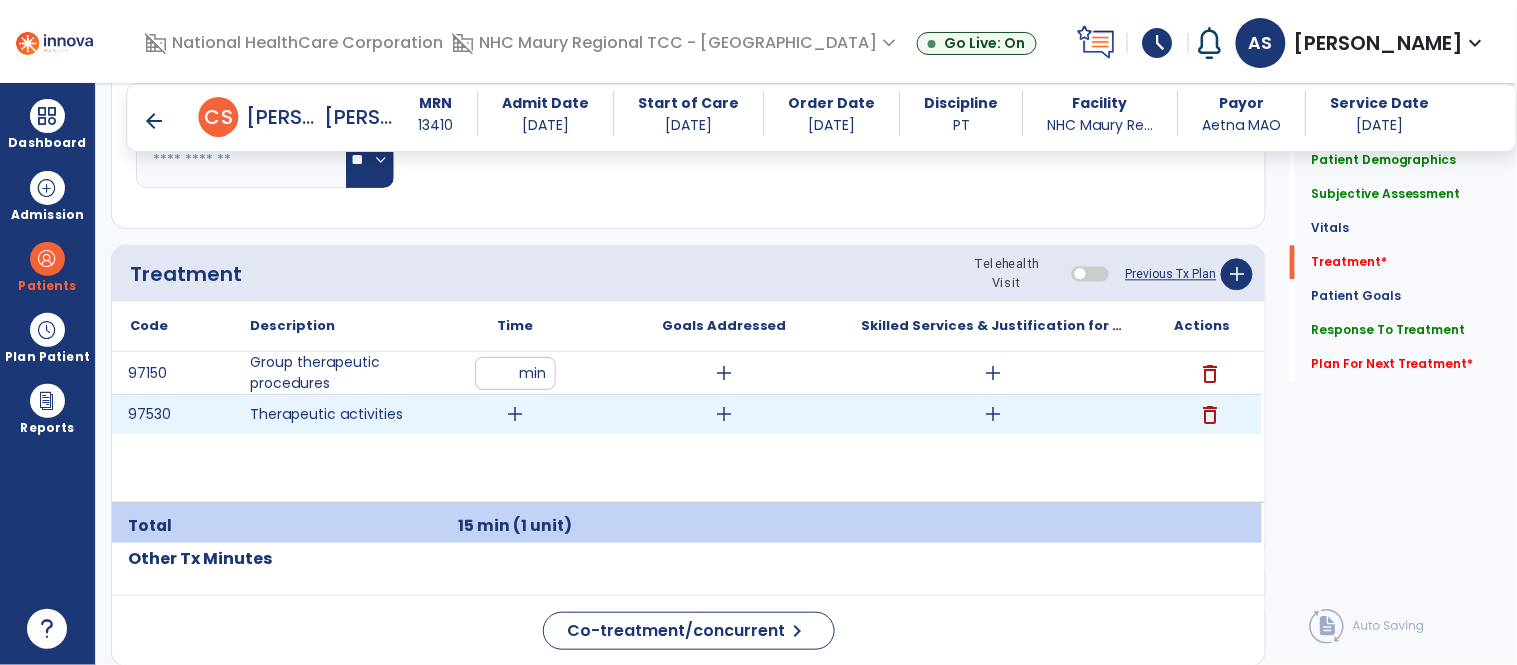 click on "add" at bounding box center (515, 414) 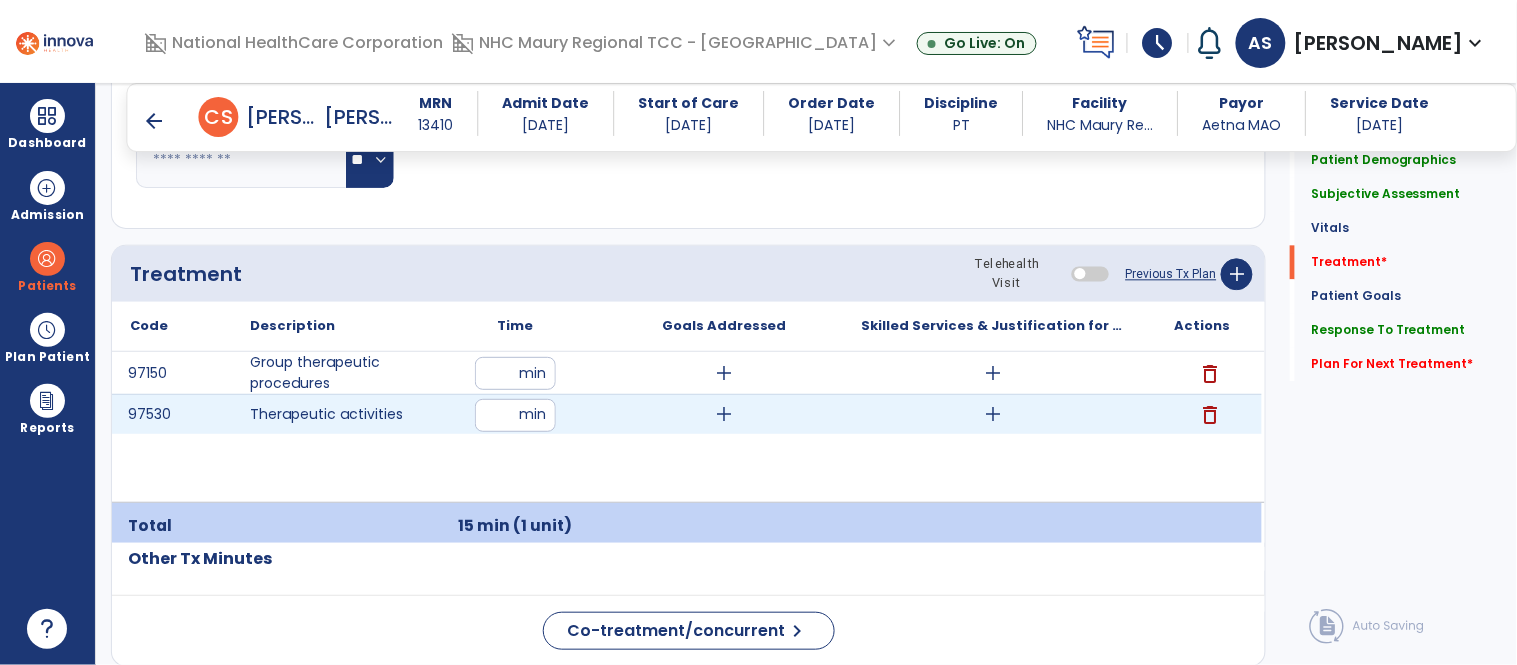 type on "**" 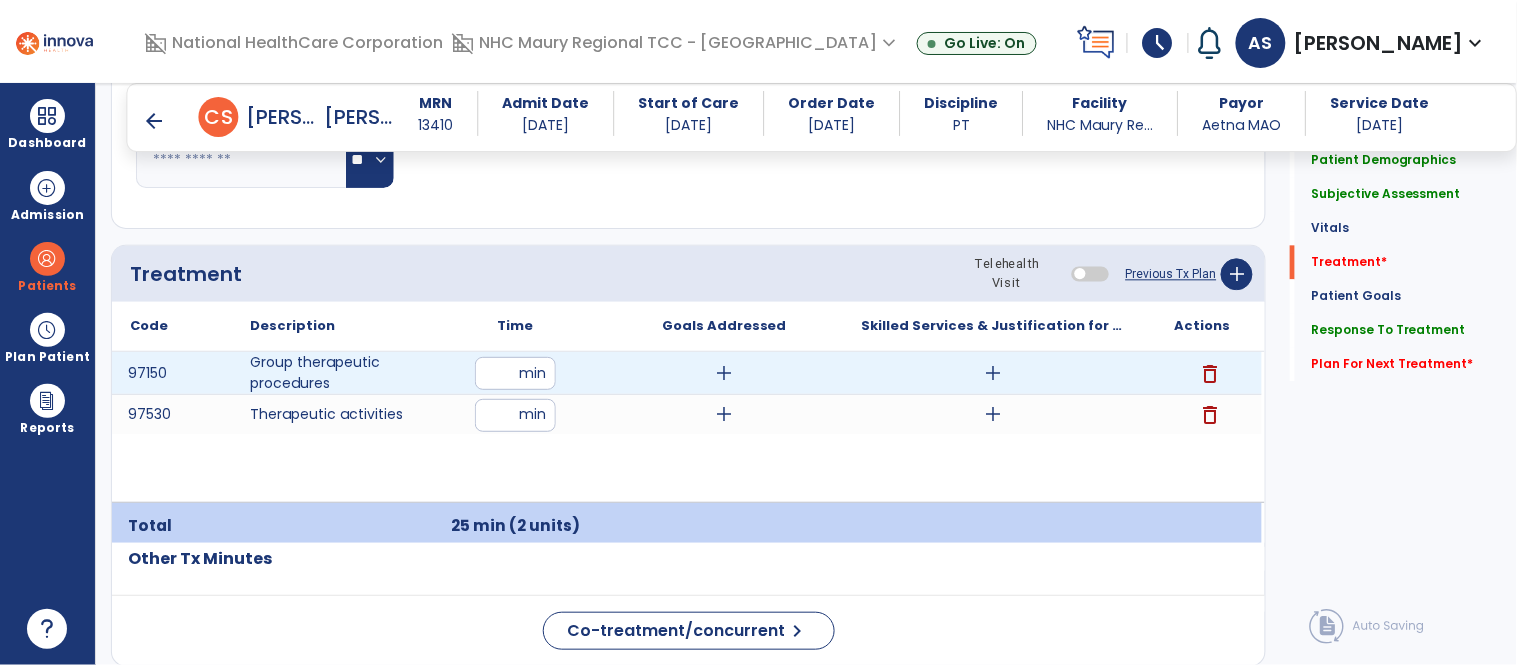 click on "add" at bounding box center (993, 373) 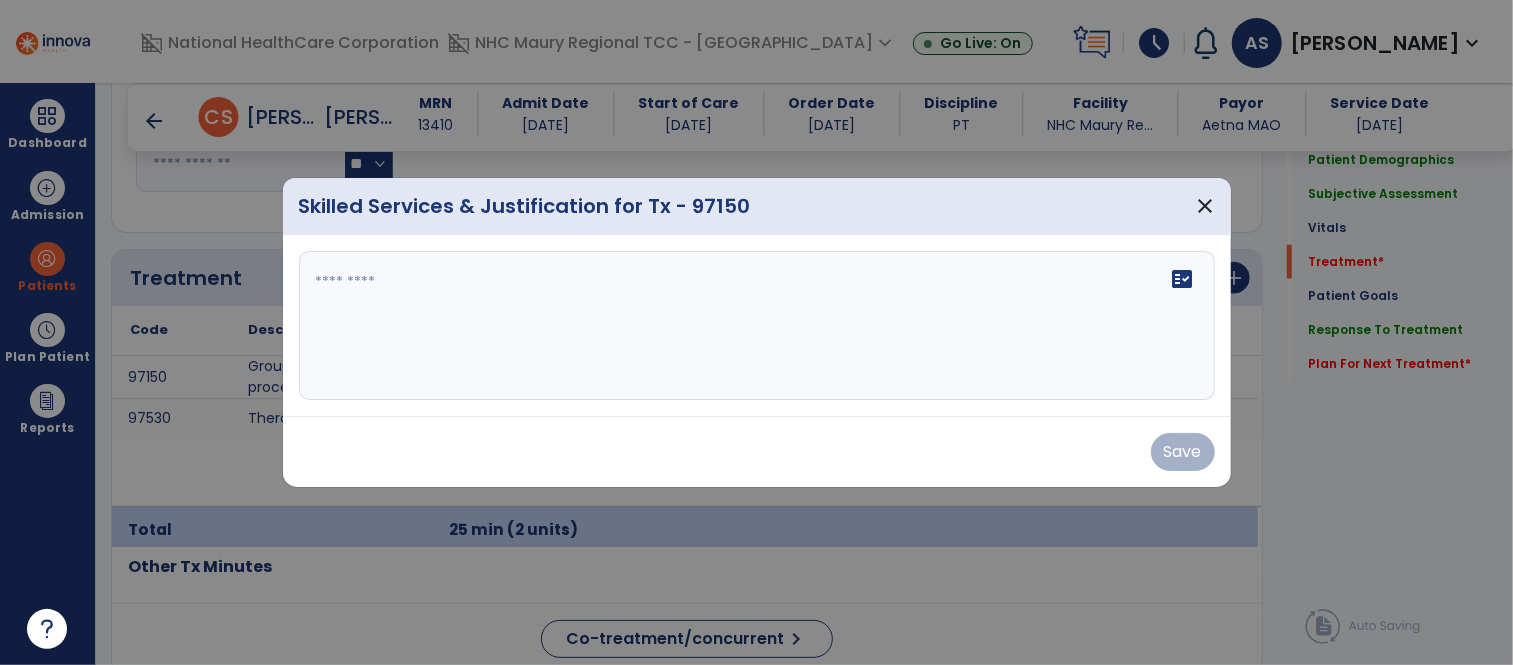 scroll, scrollTop: 1114, scrollLeft: 0, axis: vertical 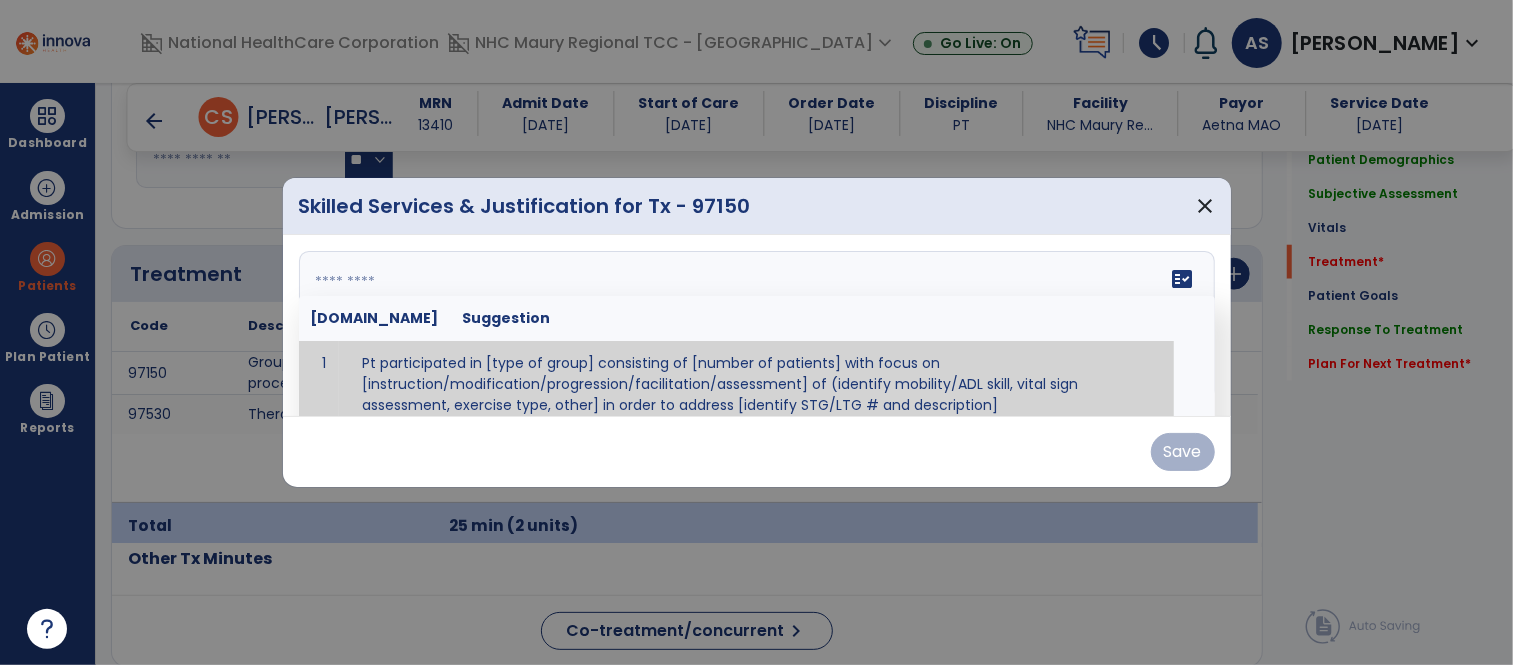 click on "fact_check  [DOMAIN_NAME] Suggestion 1 Pt participated in [type of group] consisting of [number of patients] with focus on [instruction/modification/progression/facilitation/assessment] of (identify mobility/ADL skill, vital sign assessment, exercise type, other] in order to address [identify STG/LTG # and description]" at bounding box center (757, 326) 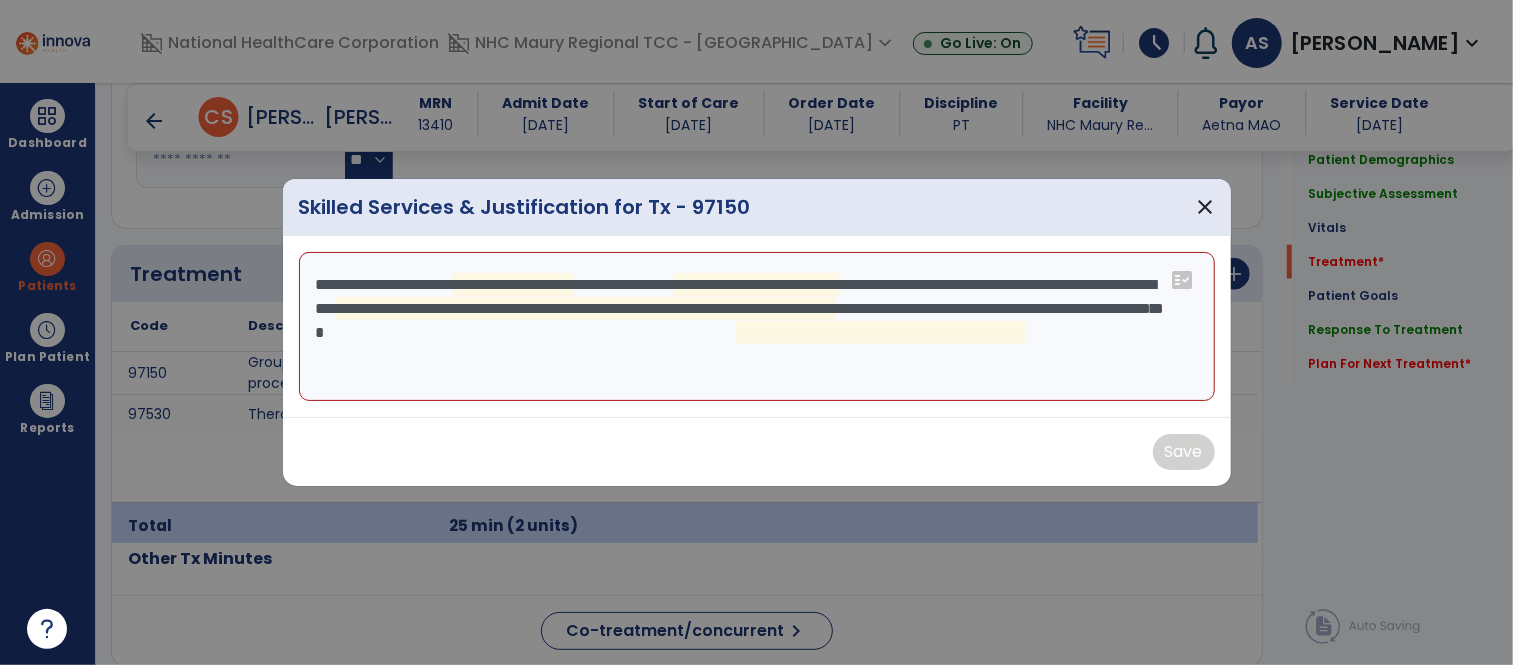 click on "**********" at bounding box center [757, 327] 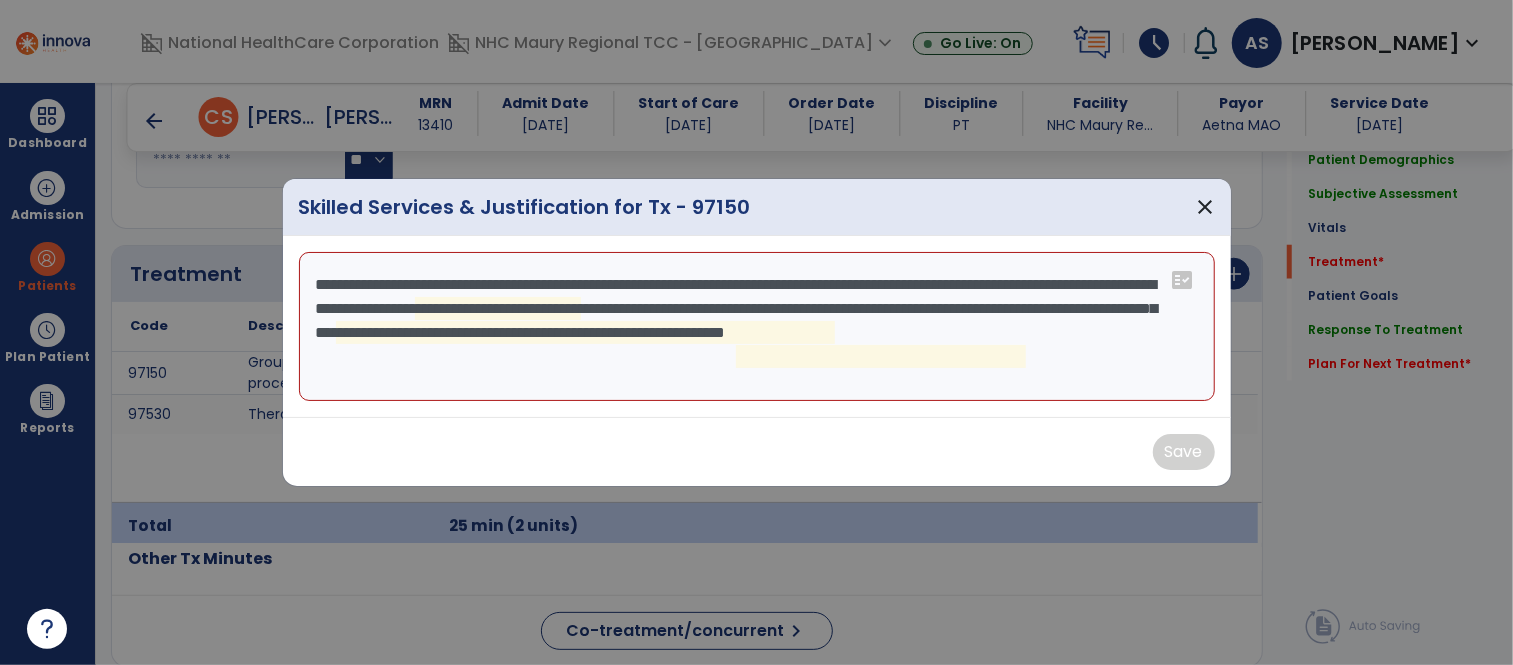 click on "**********" at bounding box center (757, 327) 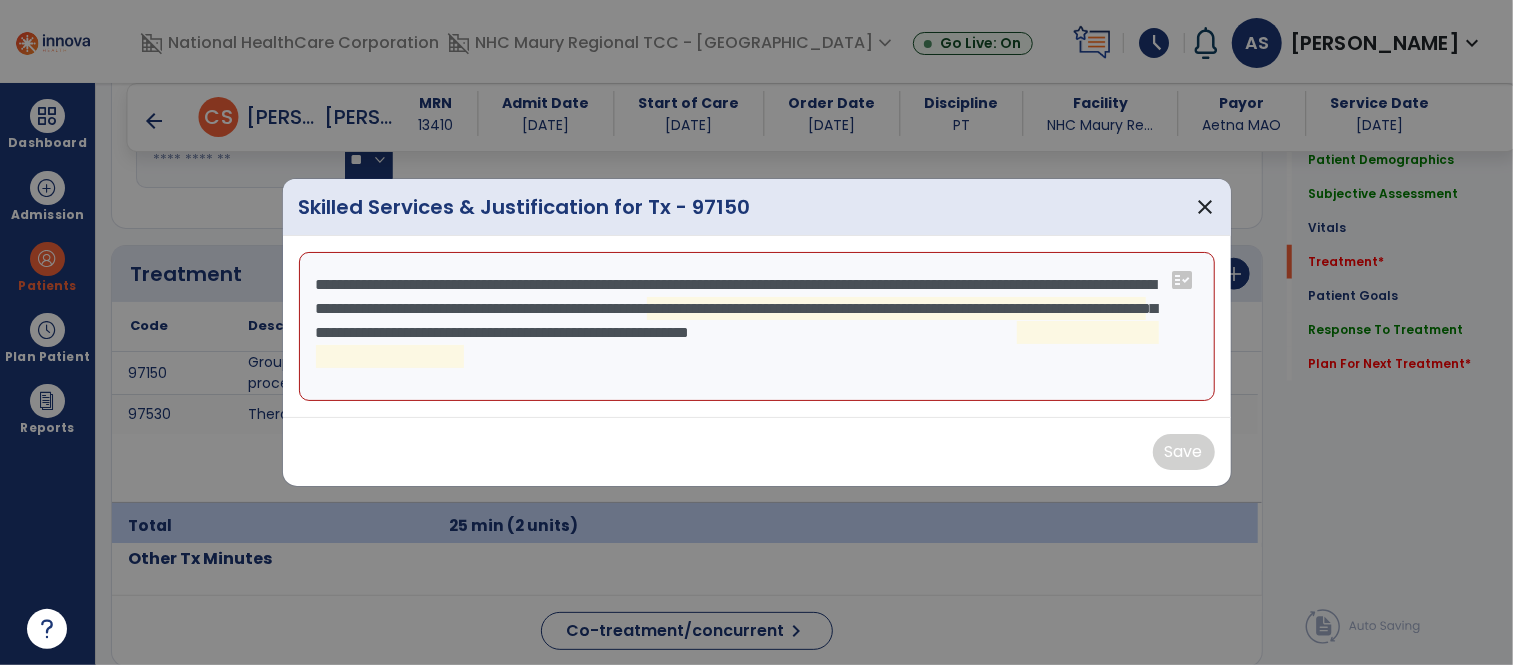 click on "**********" at bounding box center [757, 327] 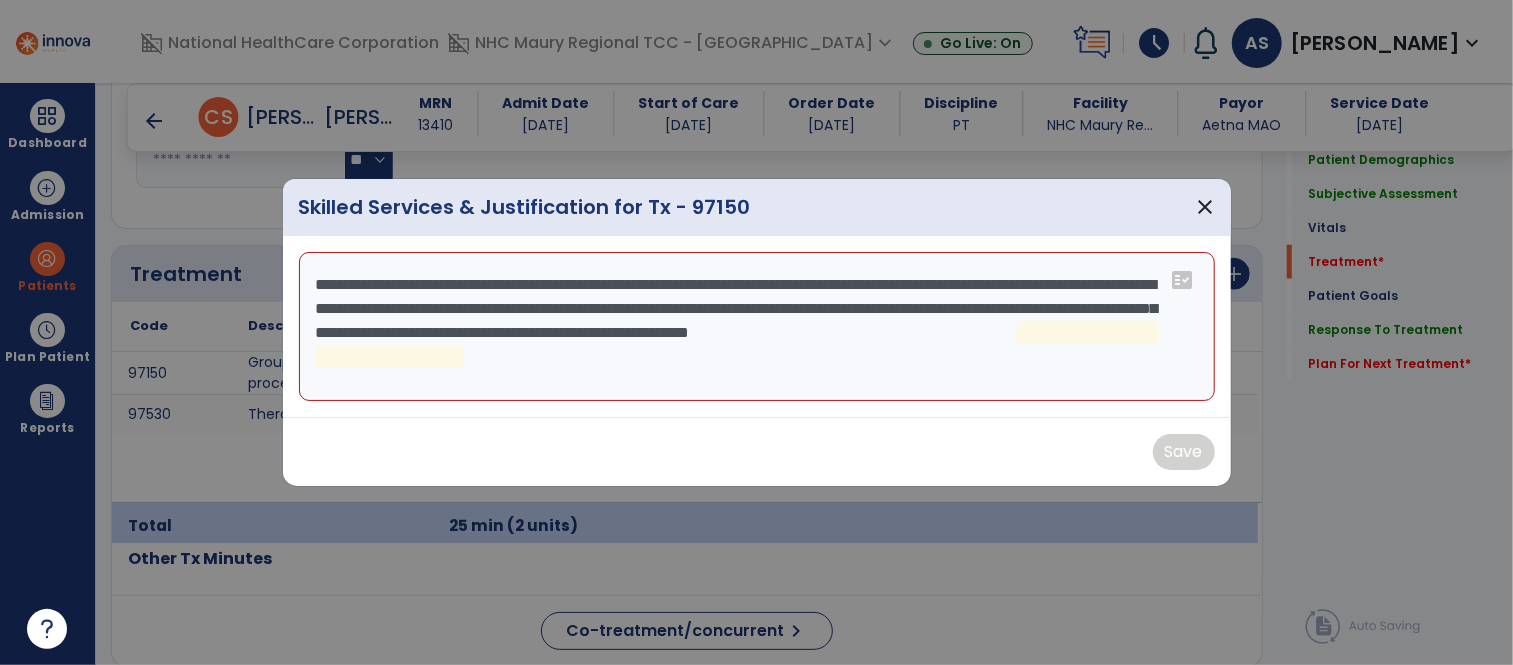 click on "**********" at bounding box center [757, 327] 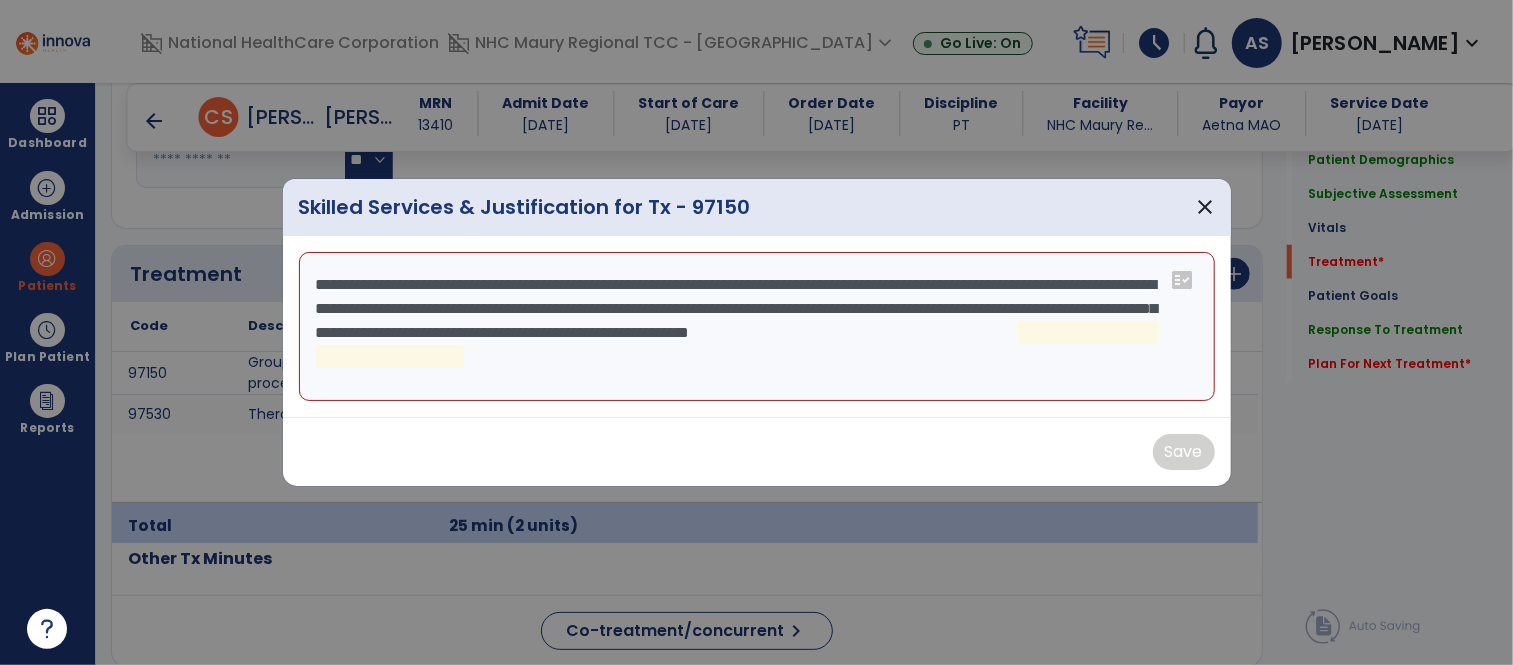 drag, startPoint x: 938, startPoint y: 308, endPoint x: 1134, endPoint y: 327, distance: 196.91876 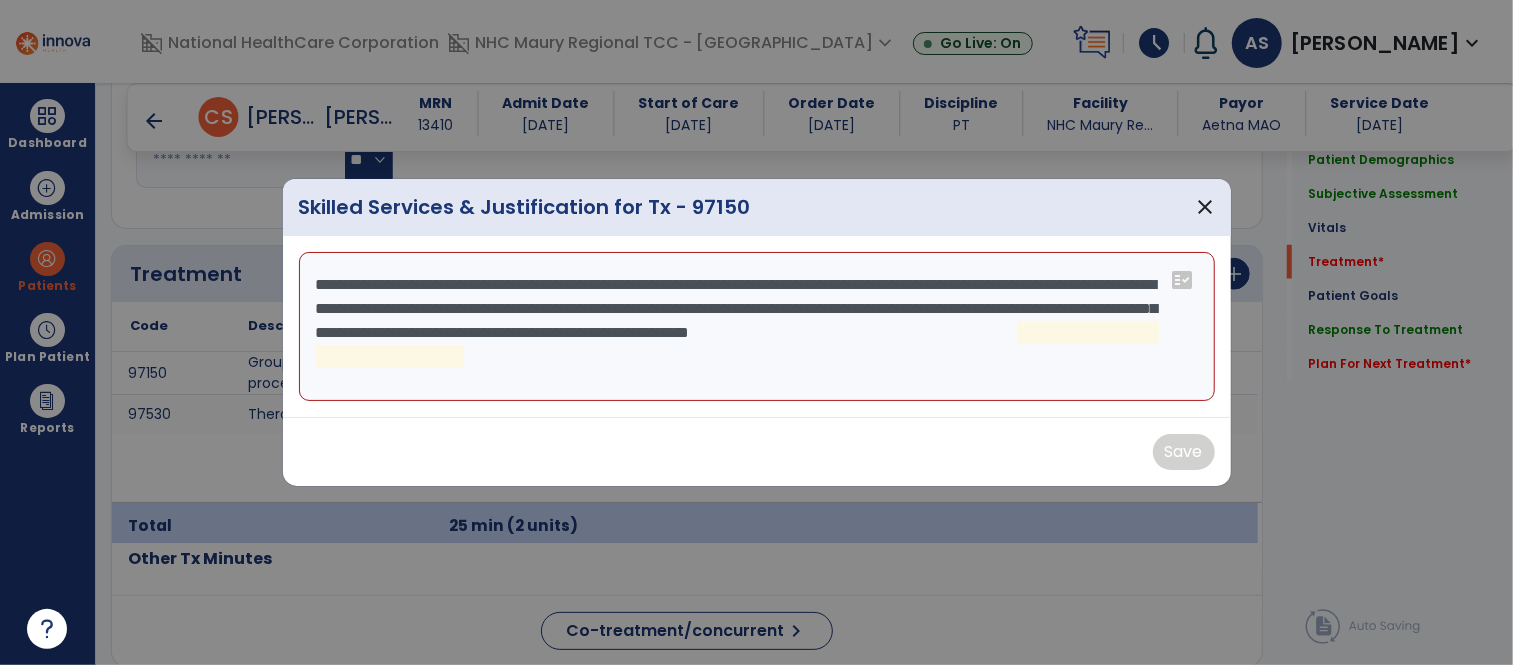 click on "**********" at bounding box center [757, 327] 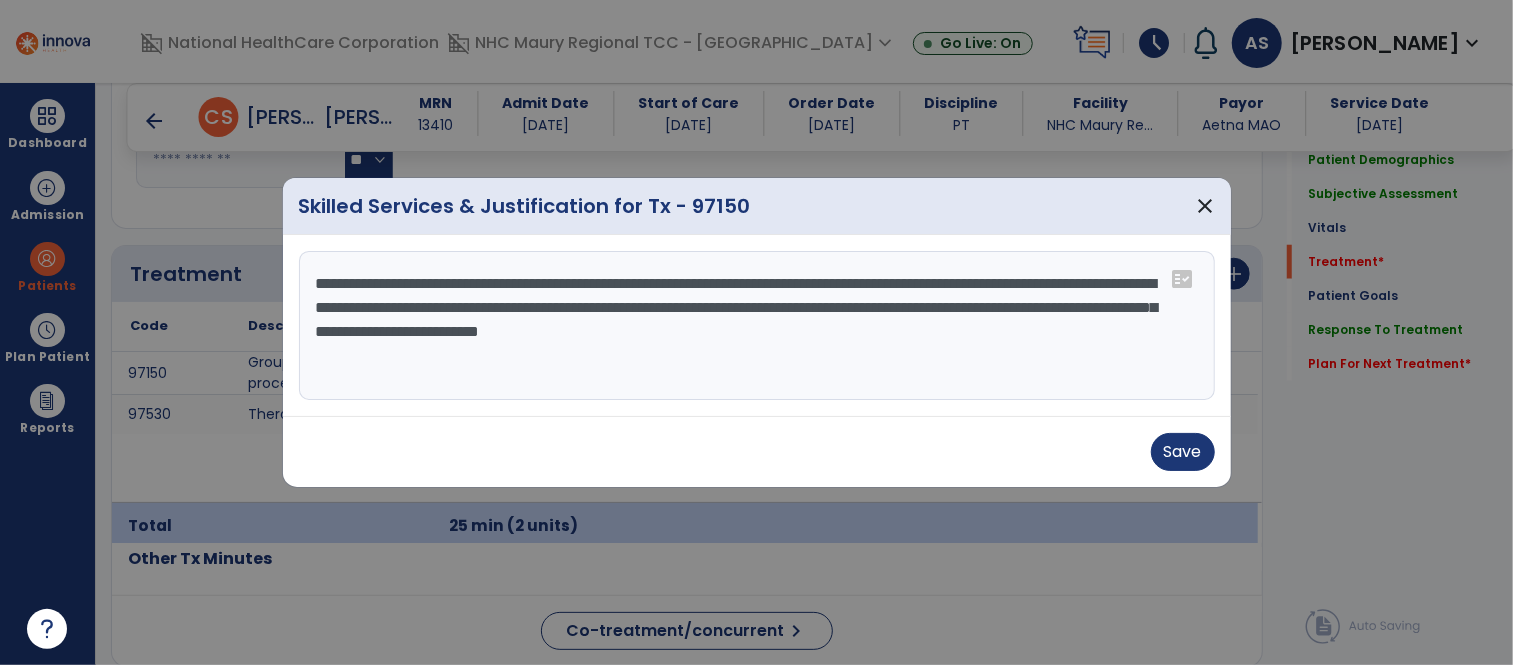 drag, startPoint x: 316, startPoint y: 282, endPoint x: 436, endPoint y: 368, distance: 147.63469 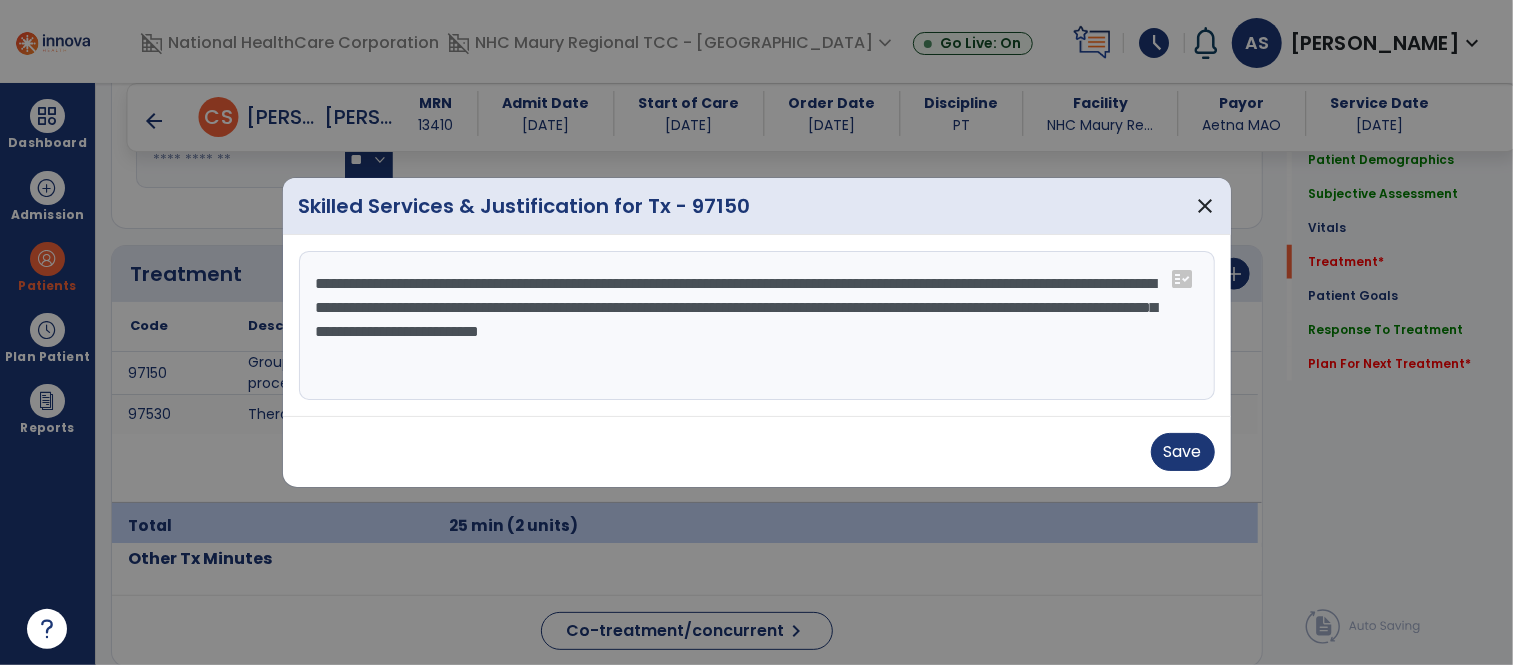 click on "**********" at bounding box center [757, 326] 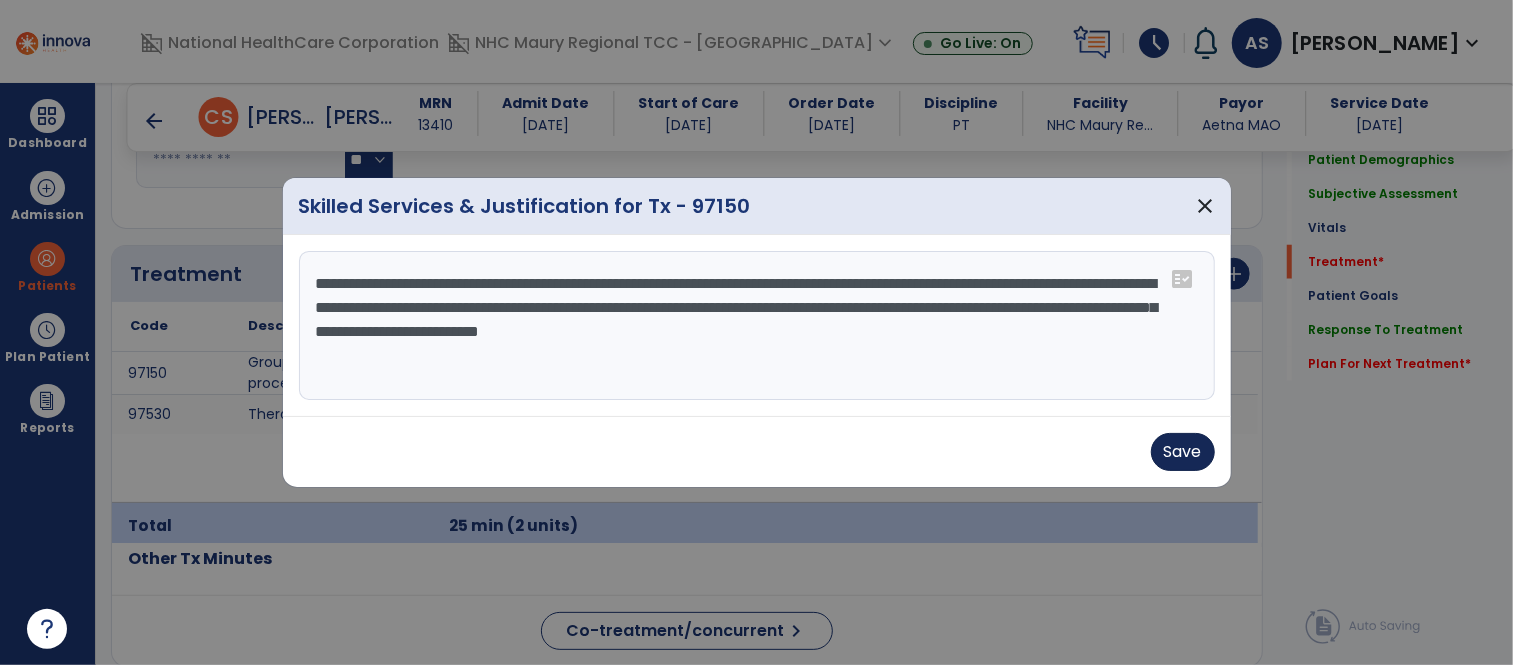 type on "**********" 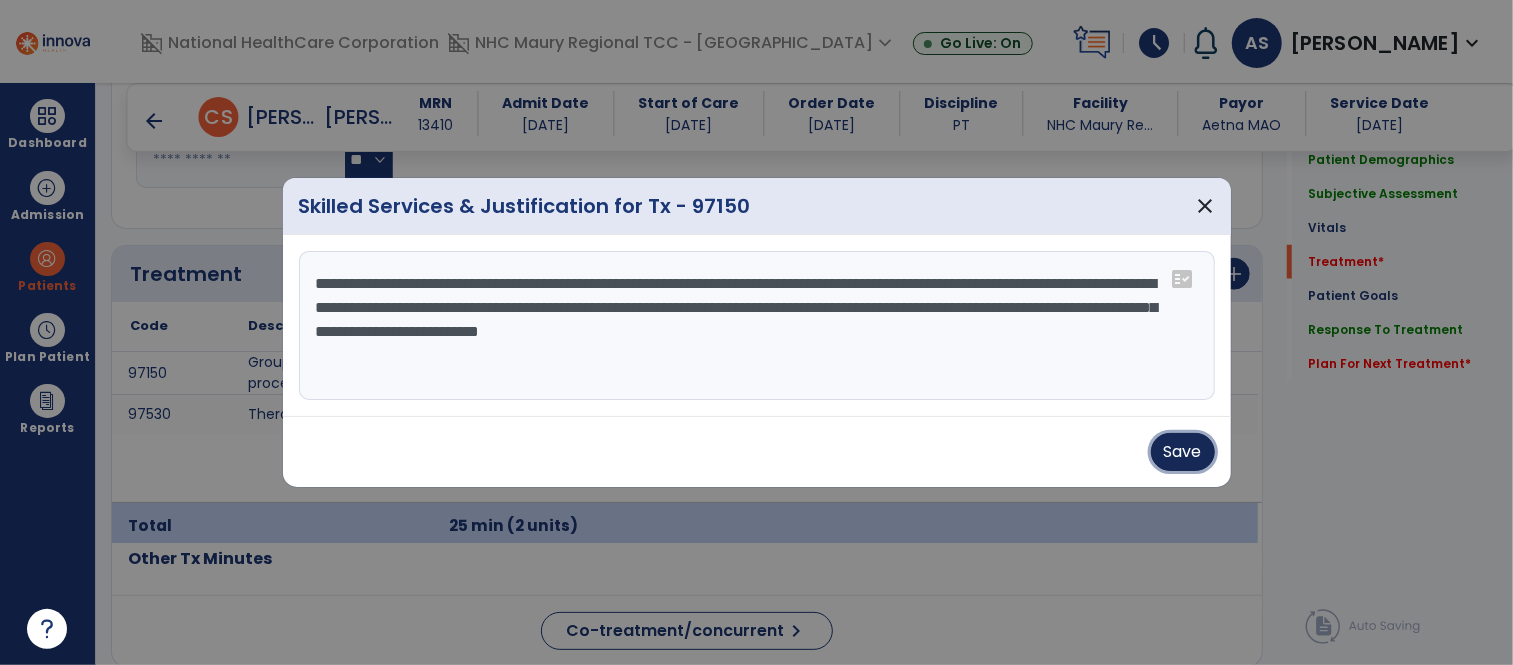 click on "Save" at bounding box center [1183, 452] 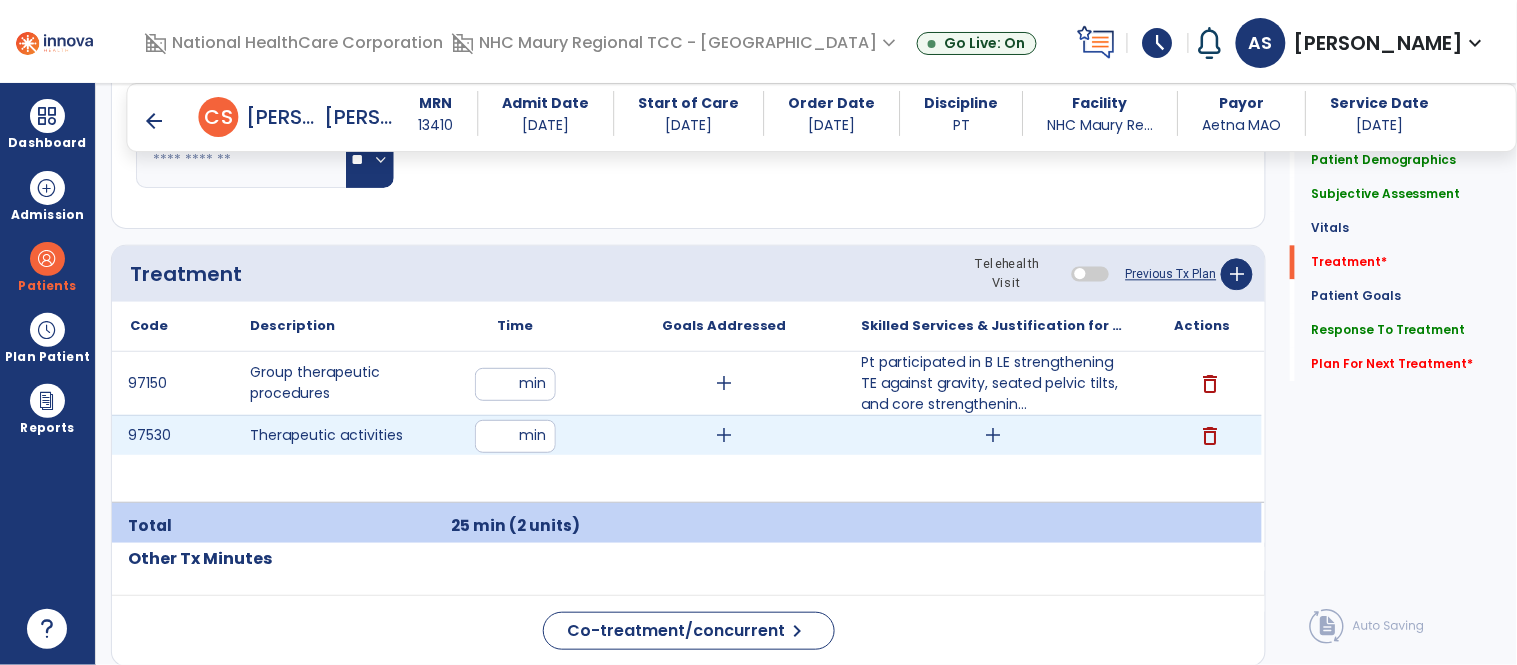 click on "add" at bounding box center (993, 435) 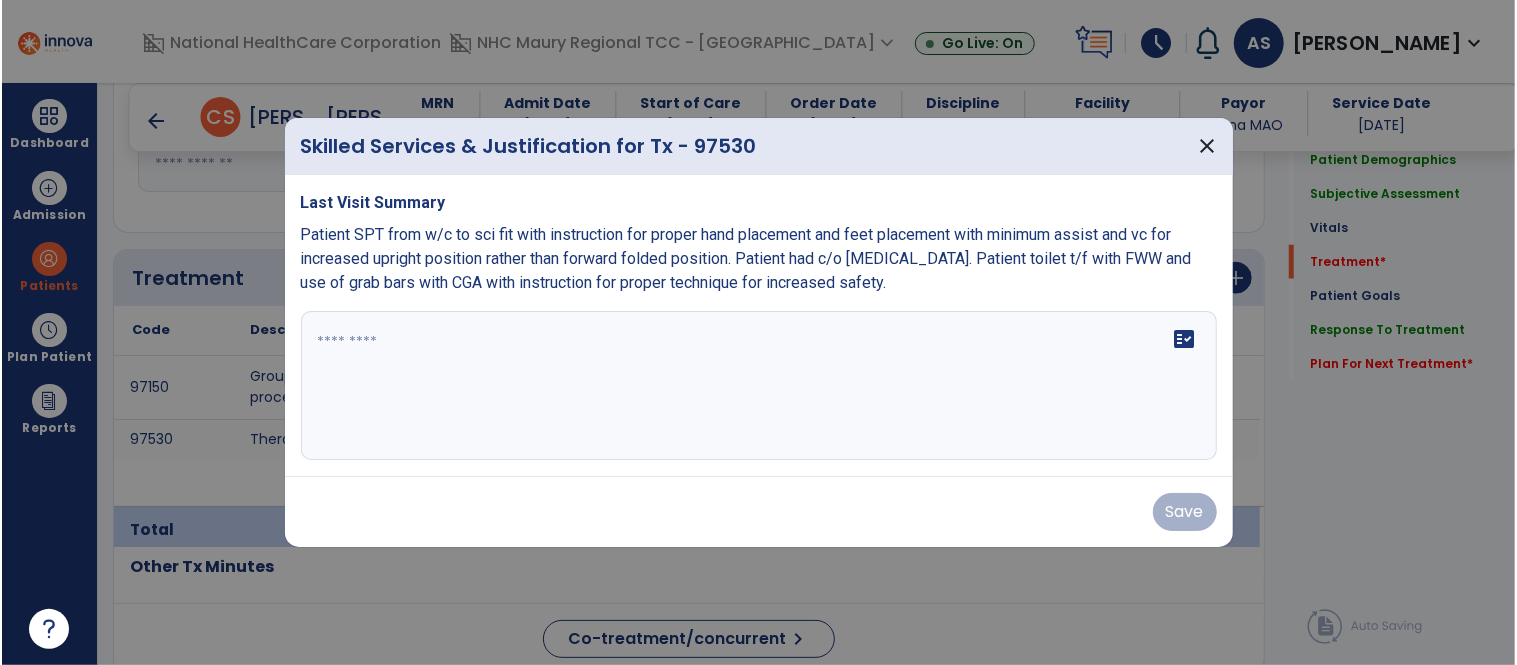 scroll, scrollTop: 1114, scrollLeft: 0, axis: vertical 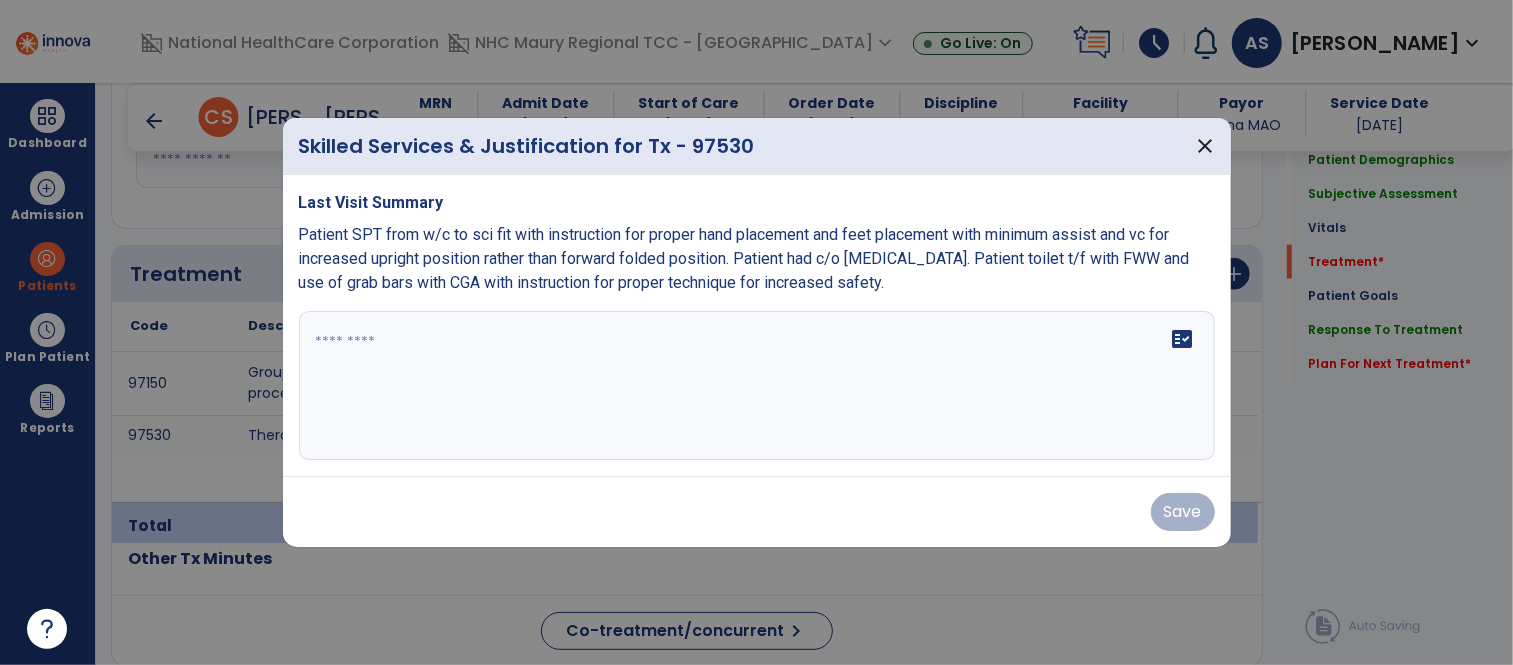 click on "Last Visit Summary Patient SPT from w/c to sci fit with instruction for proper hand placement and feet placement with minimum assist and vc for increased upright position rather than forward folded position. Patient had c/o [MEDICAL_DATA]. Patient toilet t/f with FWW and use of grab bars with CGA with instruction for proper technique for increased safety.
fact_check" at bounding box center (757, 326) 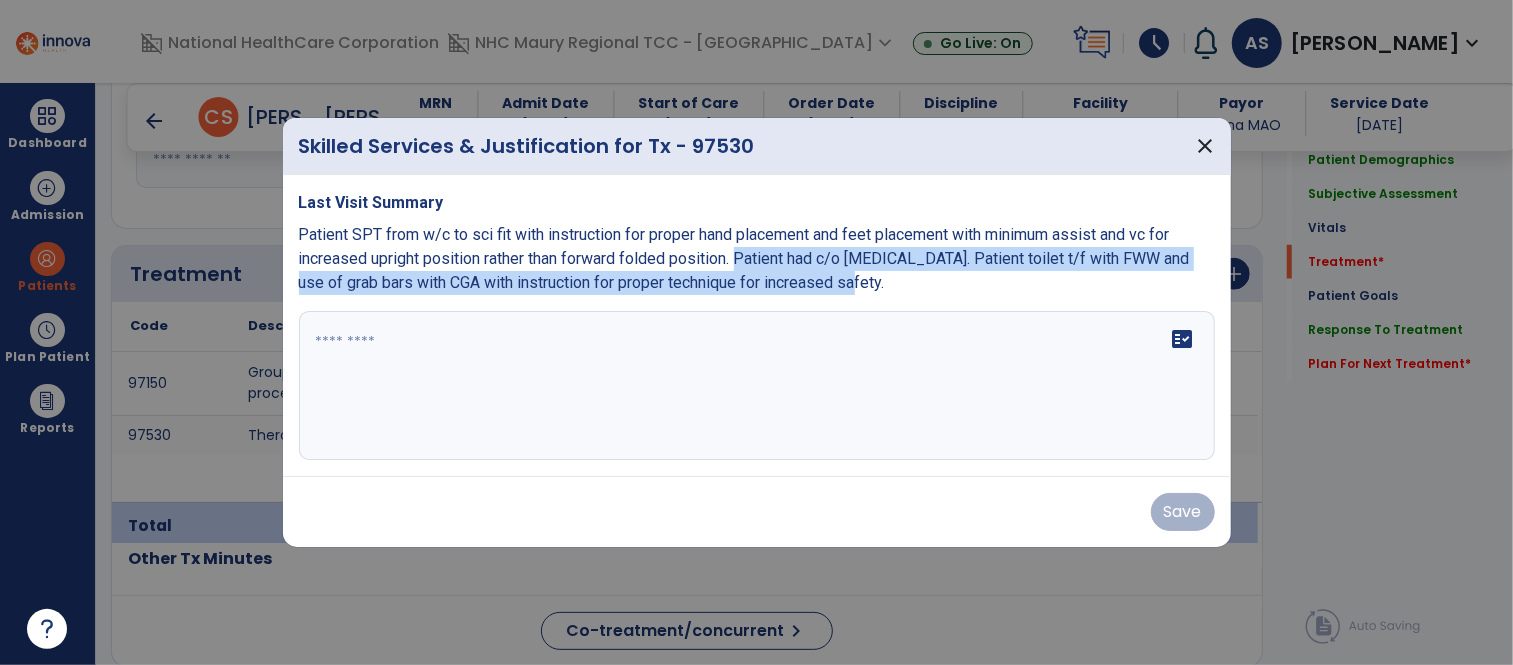 drag, startPoint x: 742, startPoint y: 256, endPoint x: 861, endPoint y: 285, distance: 122.48265 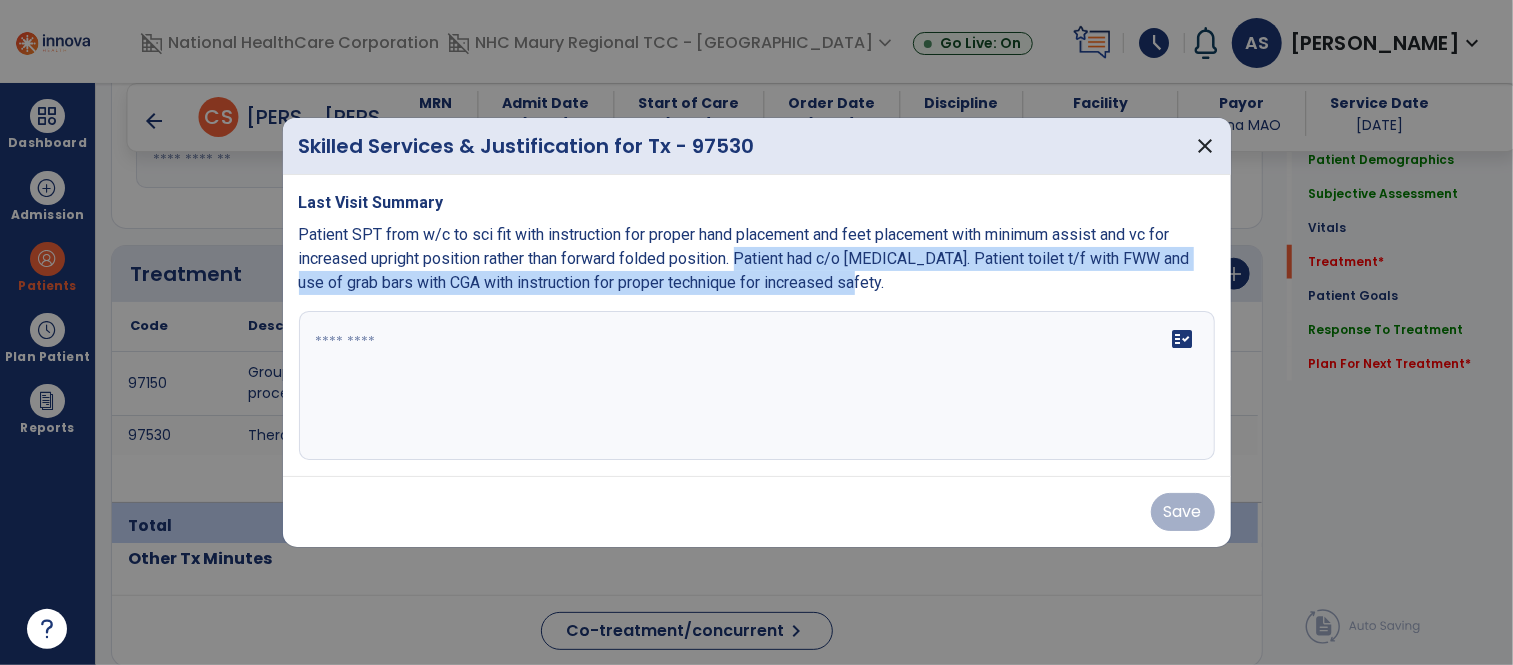 click on "Patient SPT from w/c to sci fit with instruction for proper hand placement and feet placement with minimum assist and vc for increased upright position rather than forward folded position. Patient had c/o [MEDICAL_DATA]. Patient toilet t/f with FWW and use of grab bars with CGA with instruction for proper technique for increased safety." at bounding box center [757, 259] 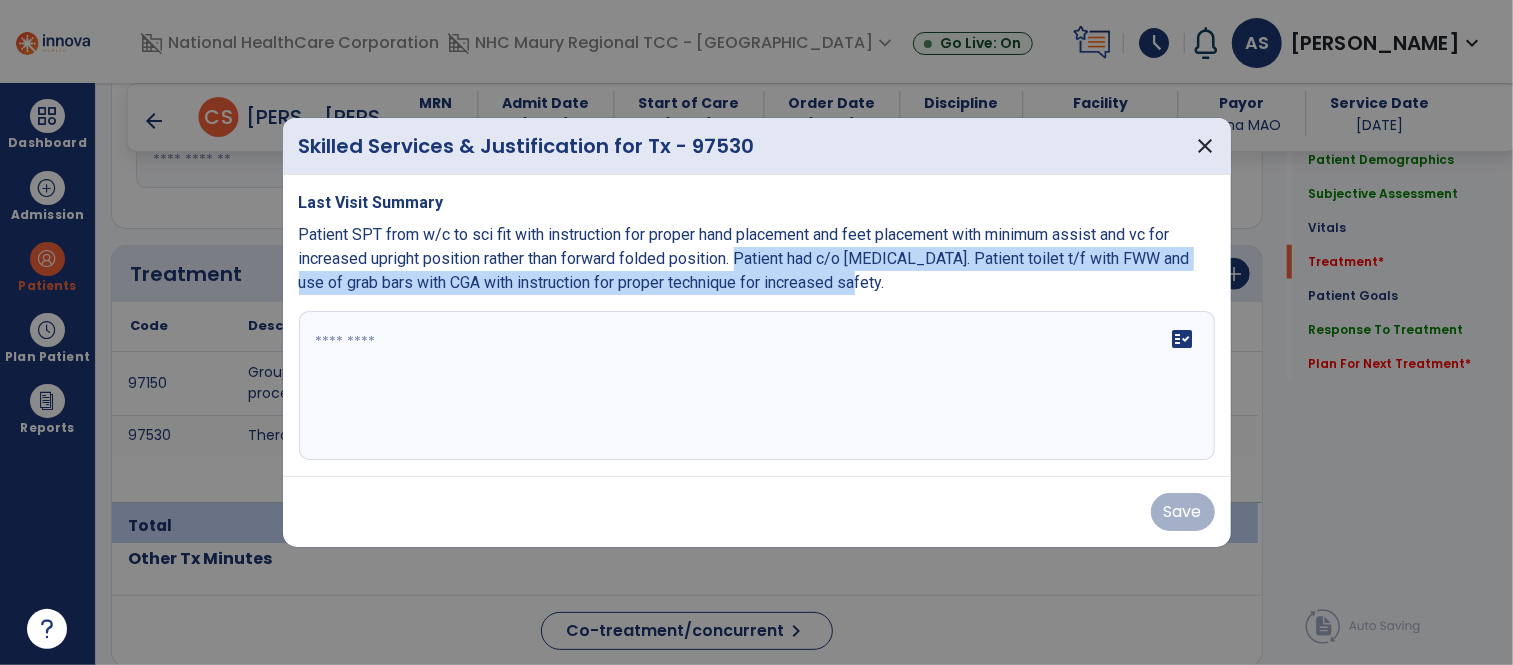 copy on "Patient had c/o [MEDICAL_DATA]. Patient toilet t/f with FWW and use of grab bars with CGA with instruction for proper technique for increased safety." 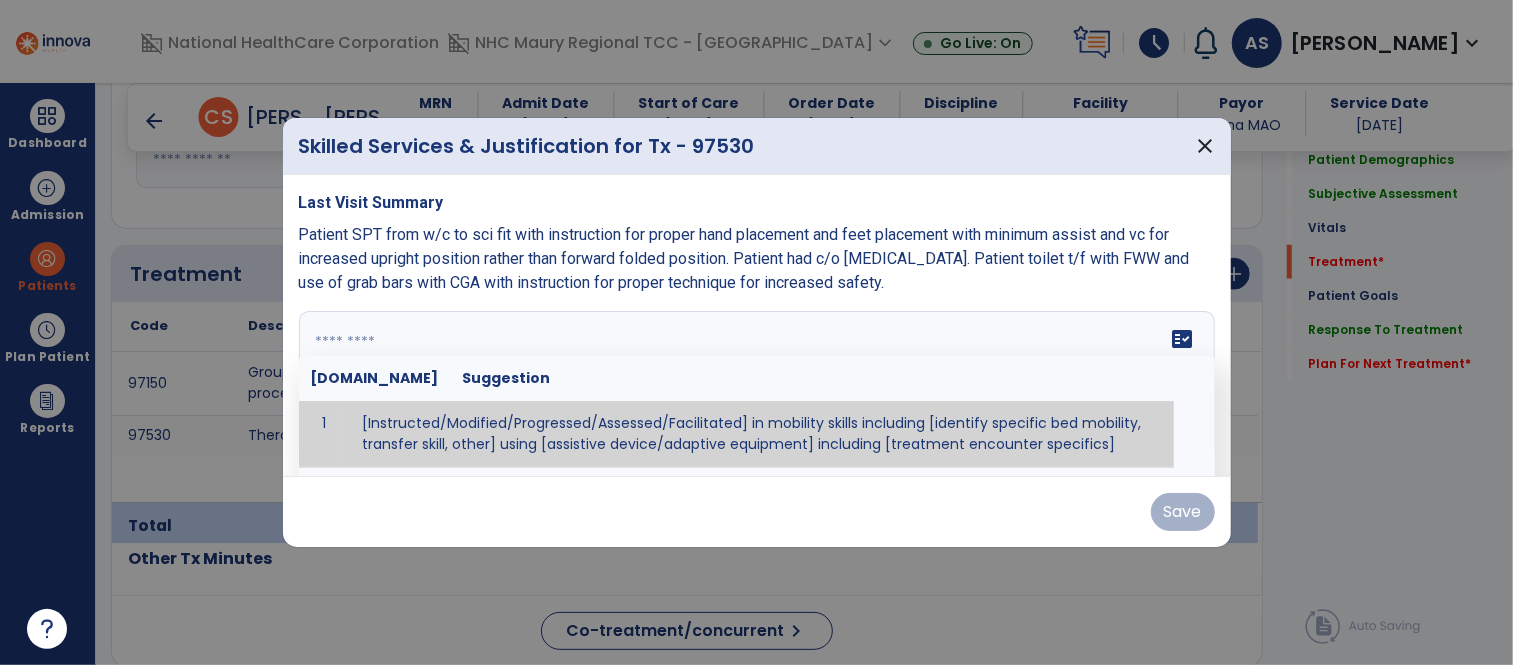 click at bounding box center [754, 386] 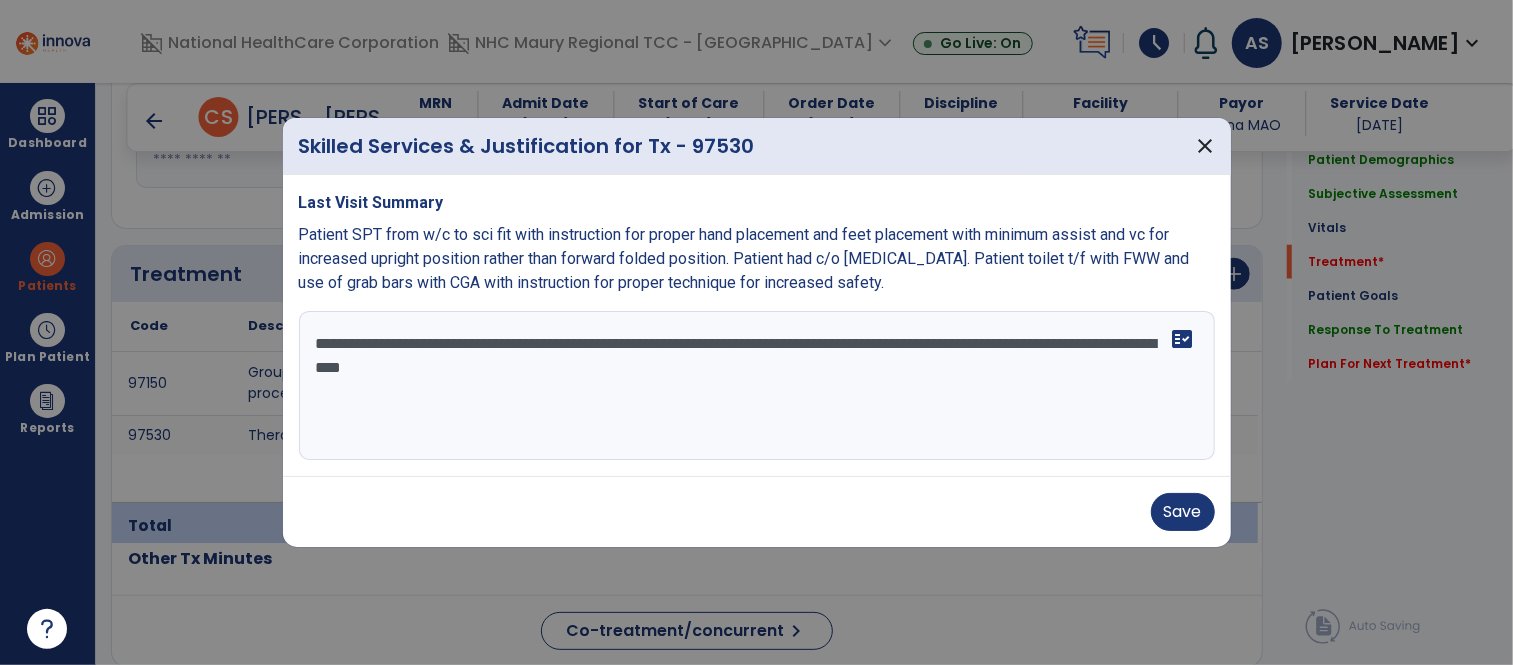 click on "**********" at bounding box center [757, 386] 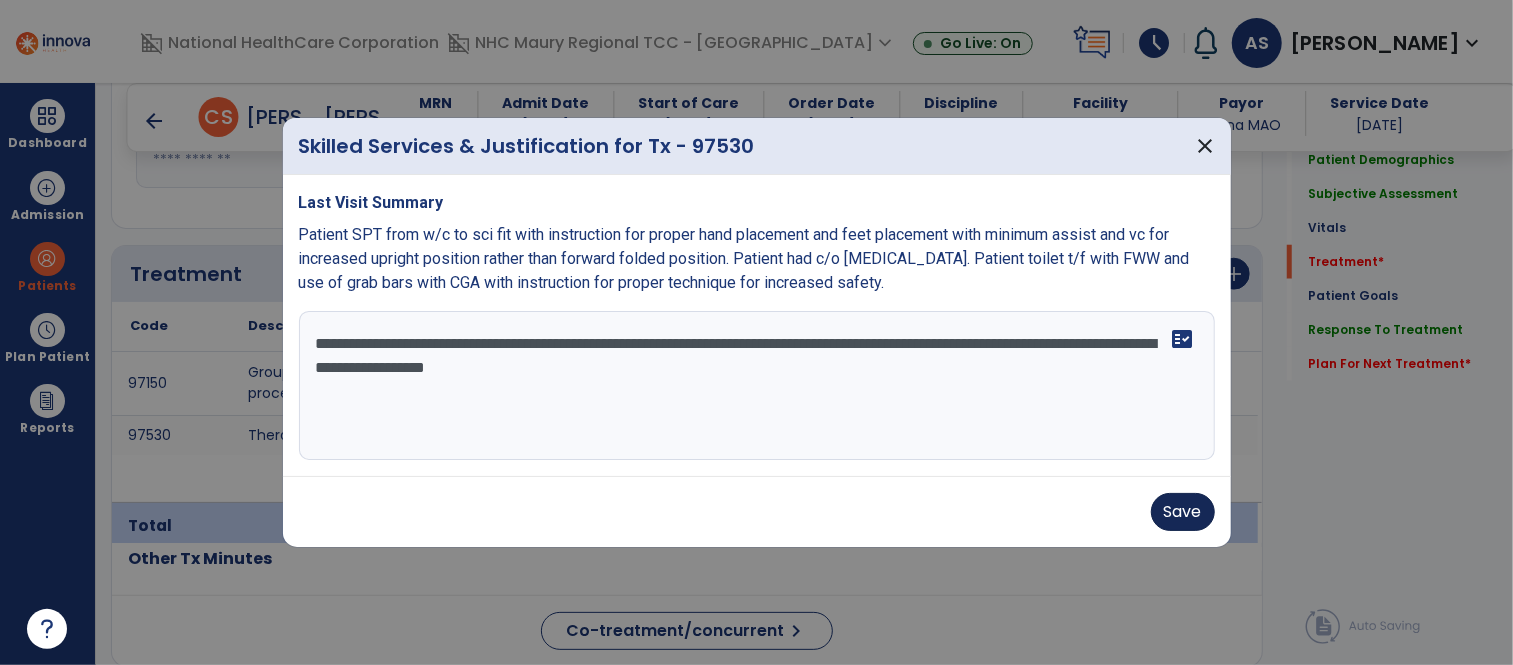 type on "**********" 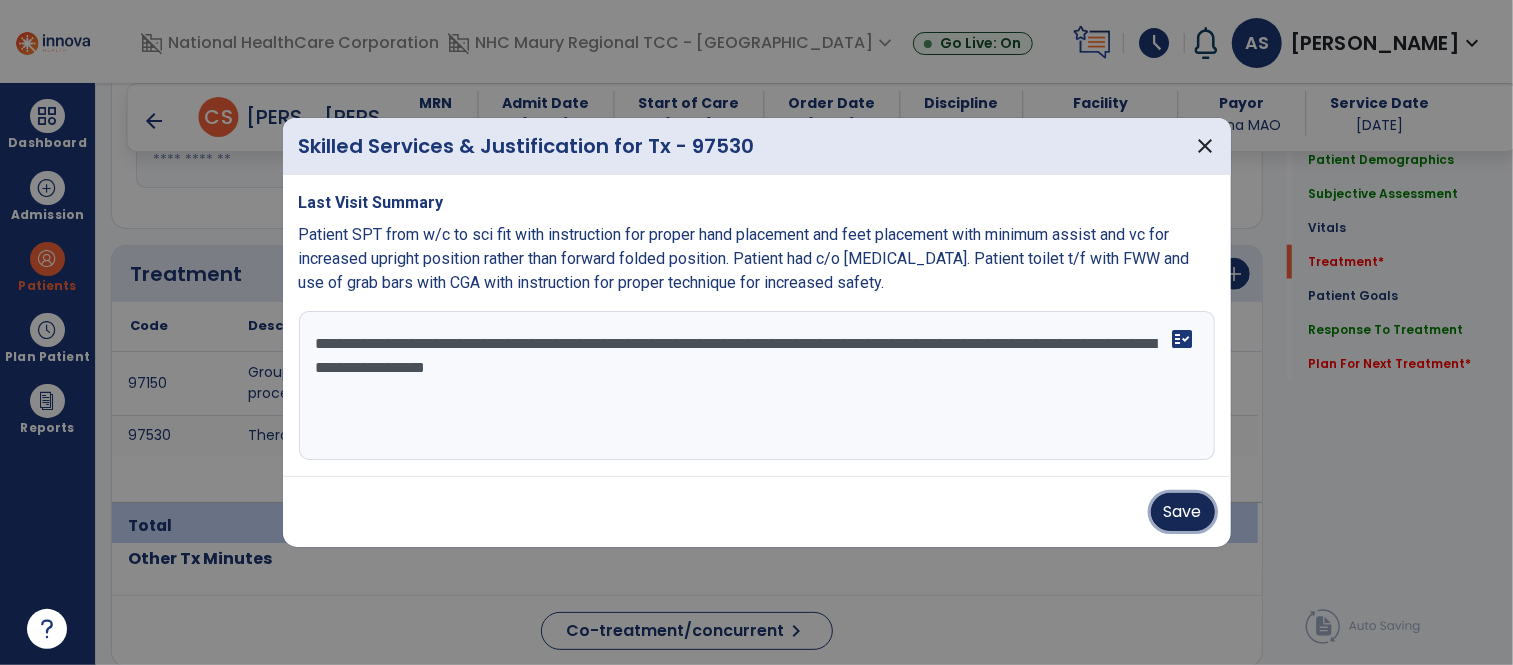 click on "Save" at bounding box center (1183, 512) 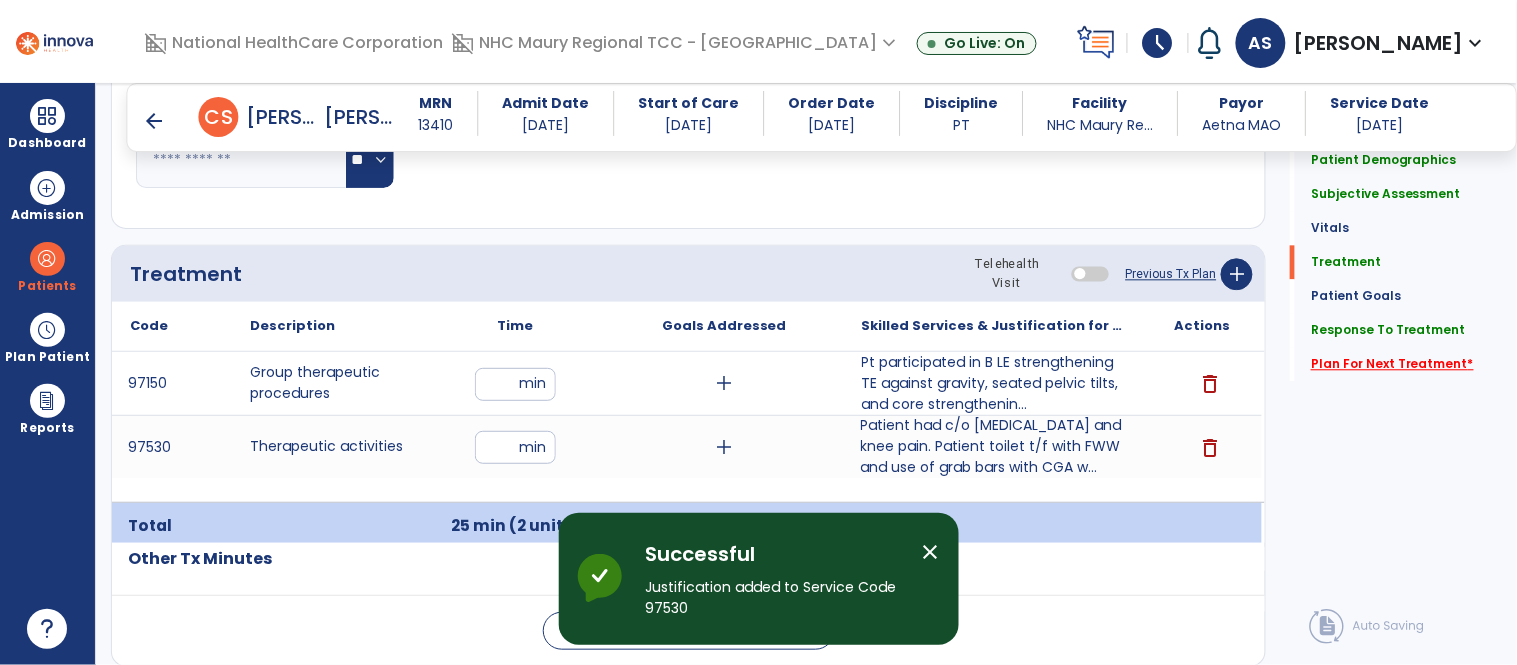 click on "Plan For Next Treatment   *" 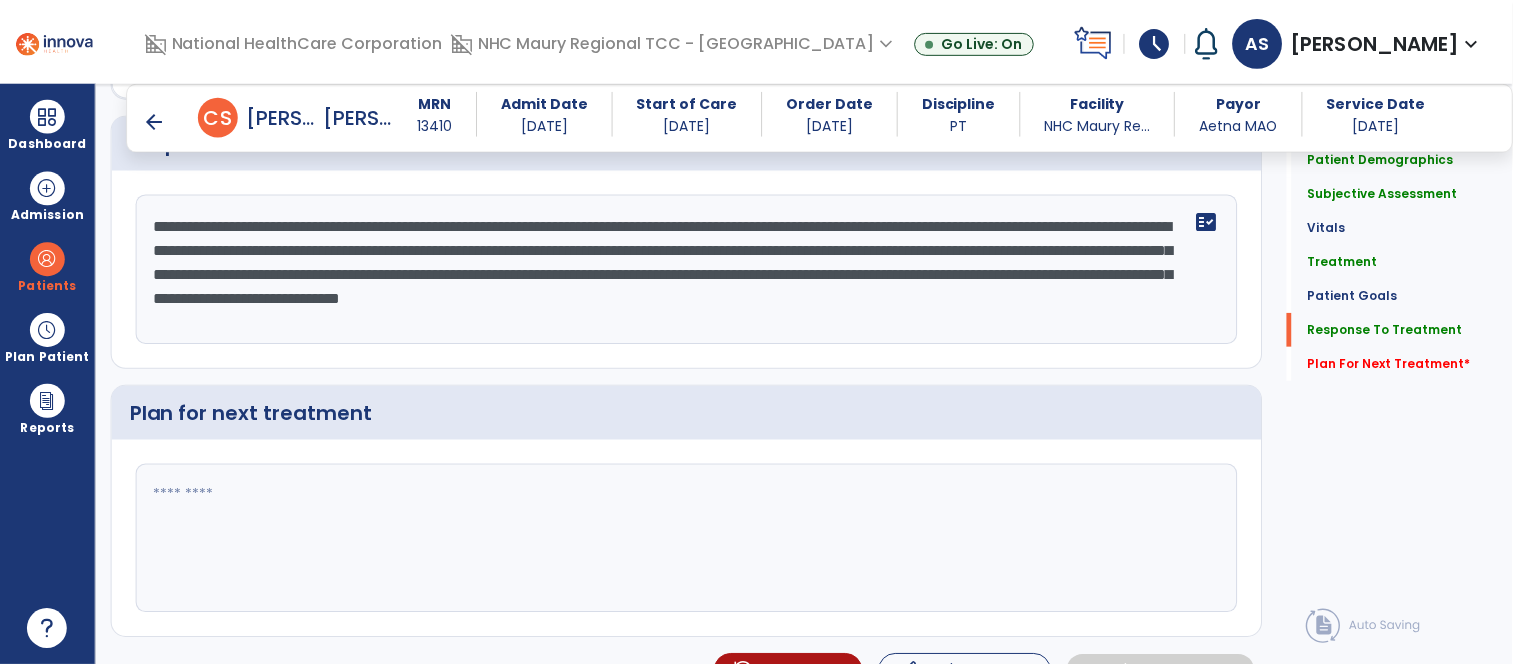 scroll, scrollTop: 3001, scrollLeft: 0, axis: vertical 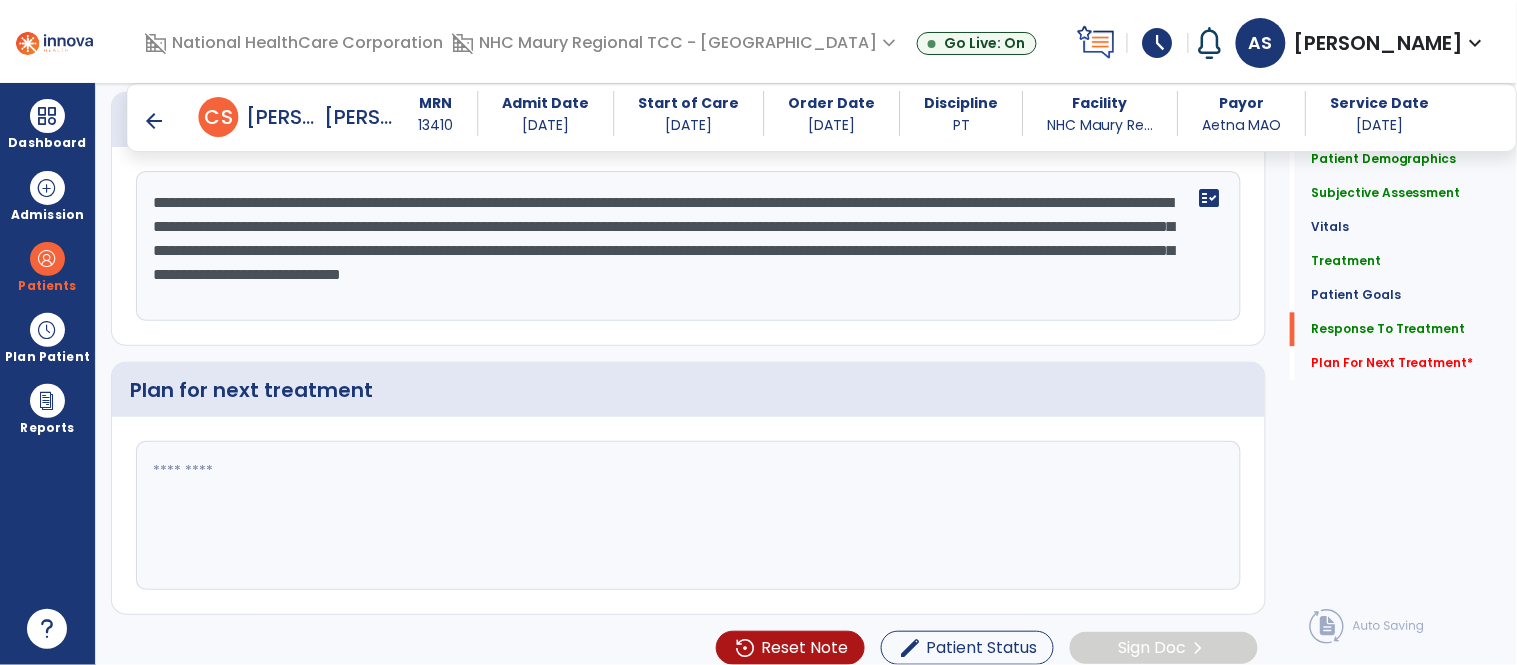 click 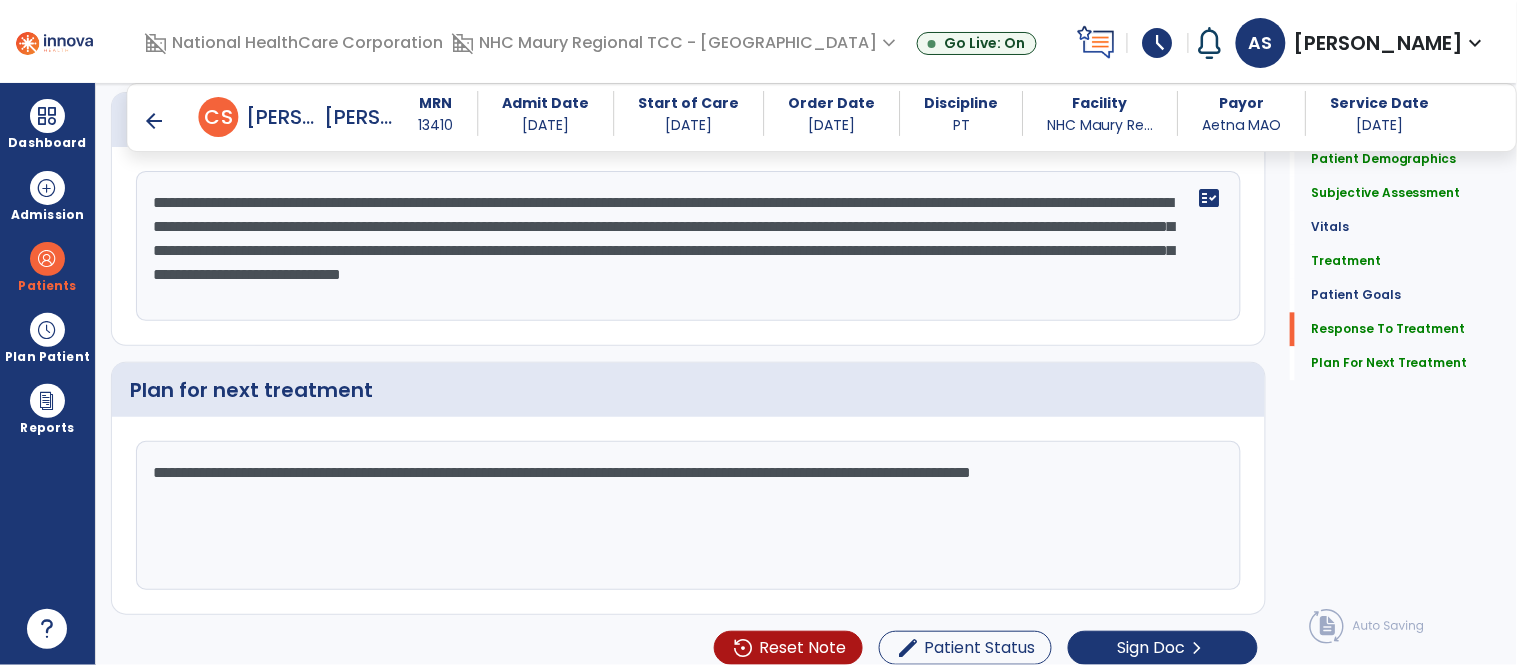click on "**********" 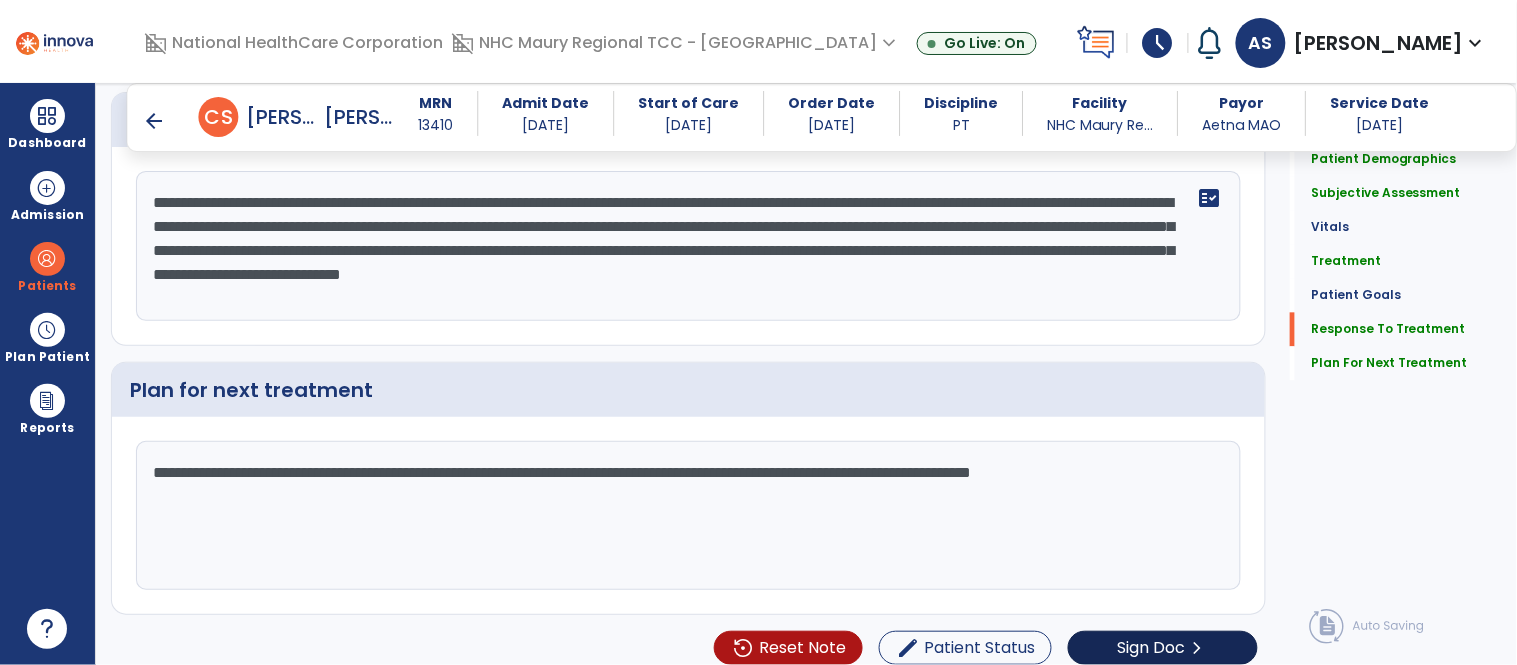 type on "**********" 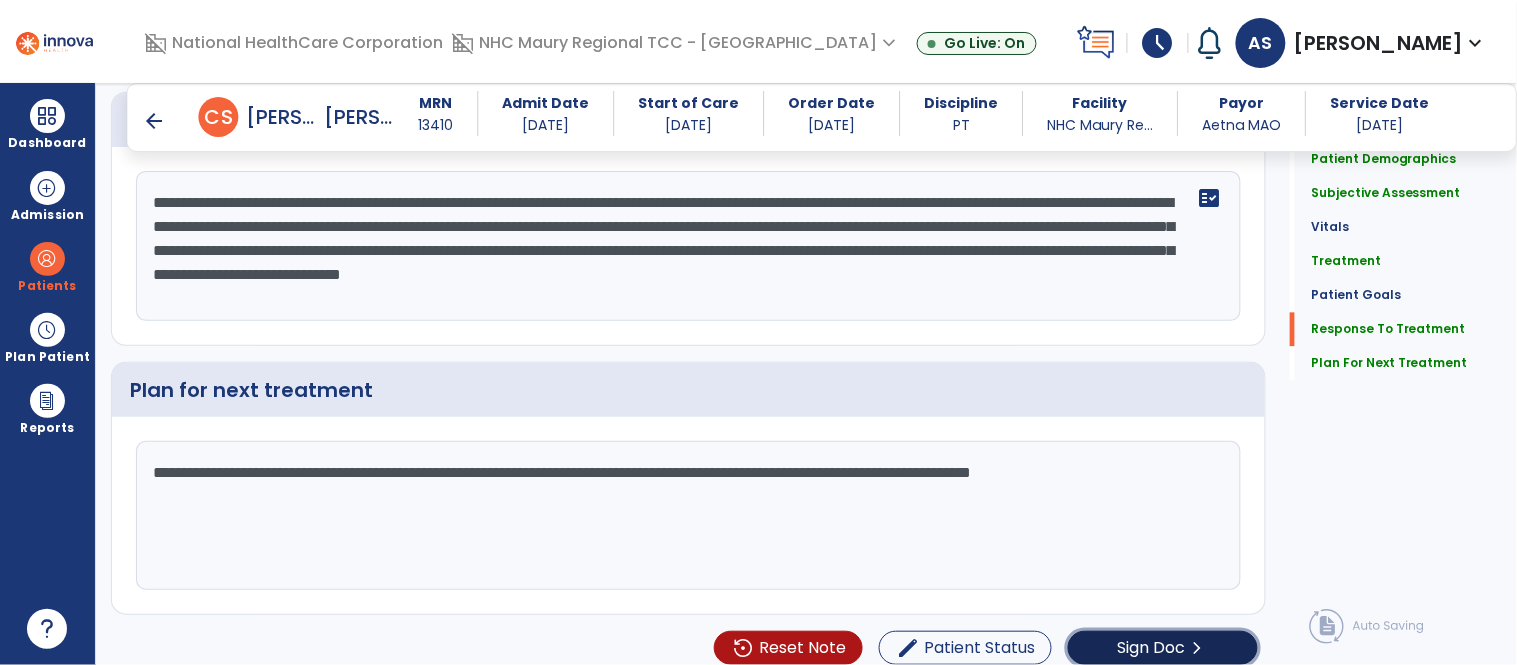 click on "Sign Doc" 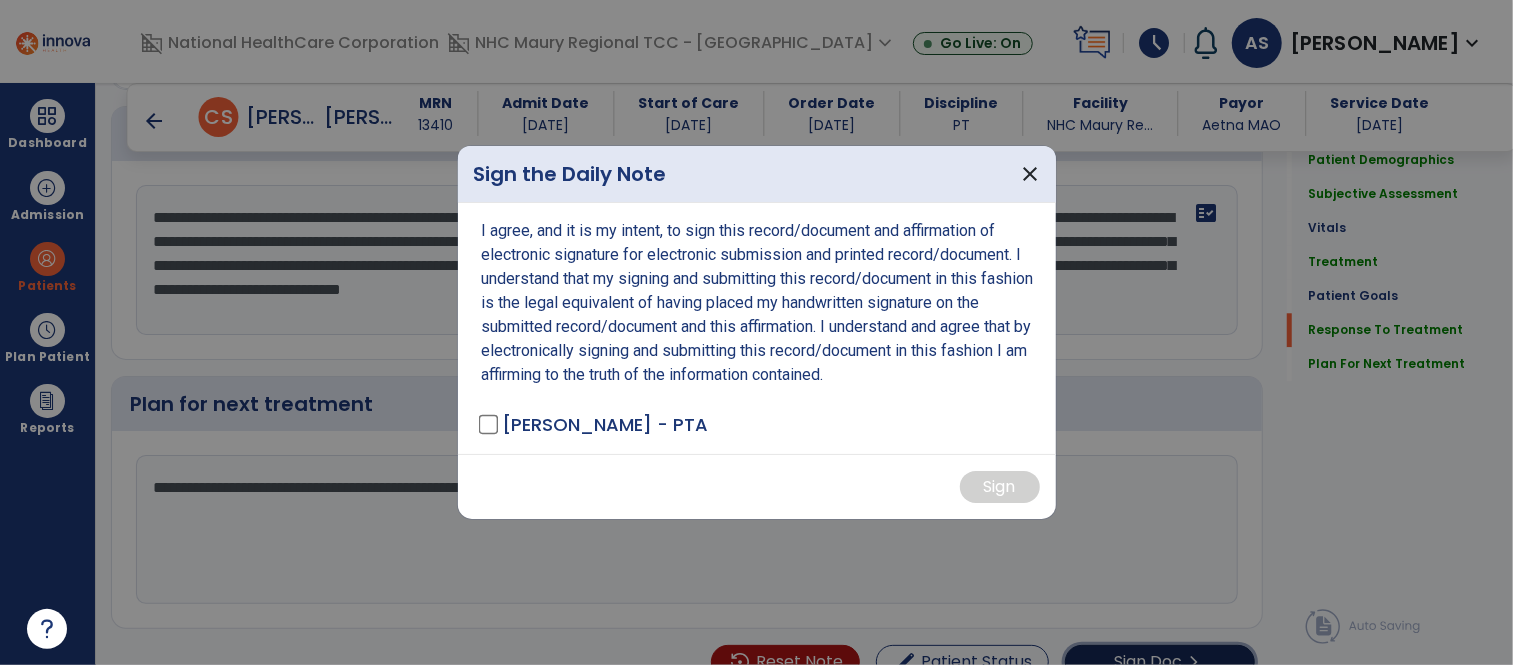 scroll, scrollTop: 3001, scrollLeft: 0, axis: vertical 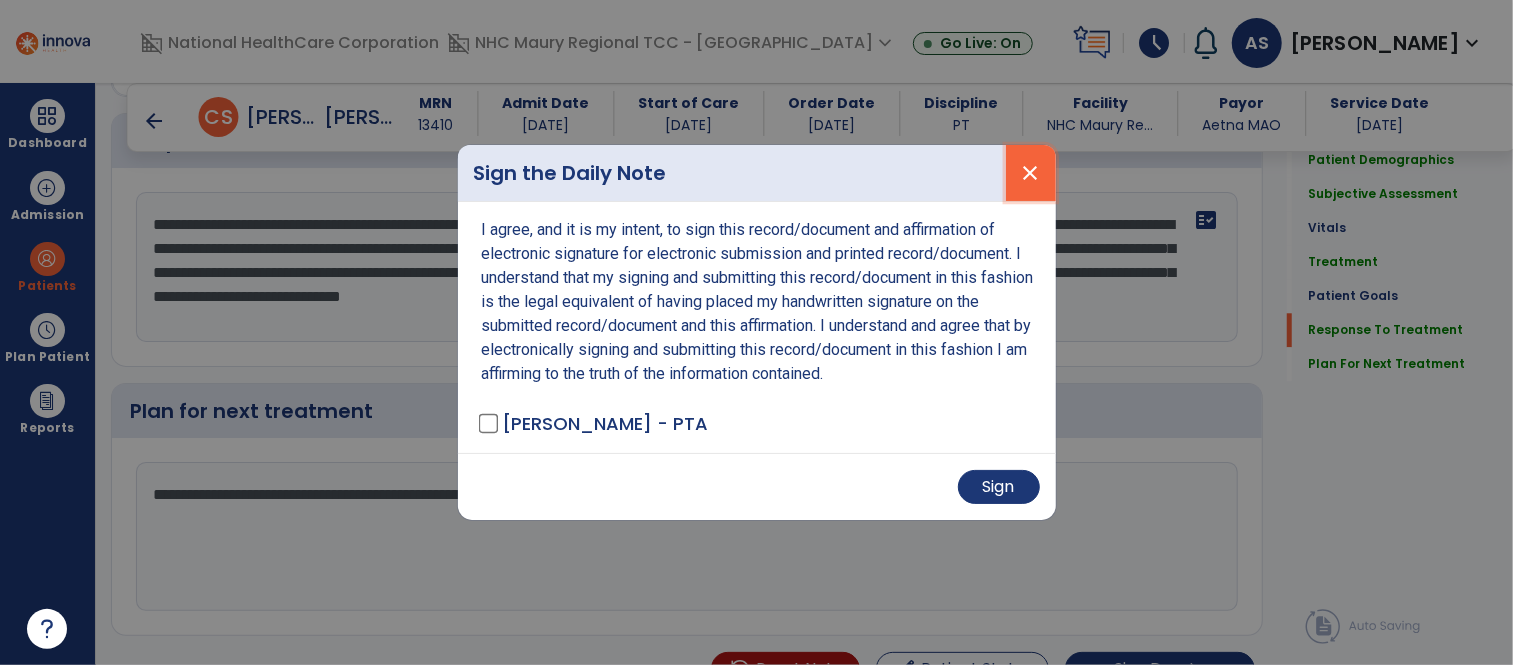 click on "close" at bounding box center (1031, 173) 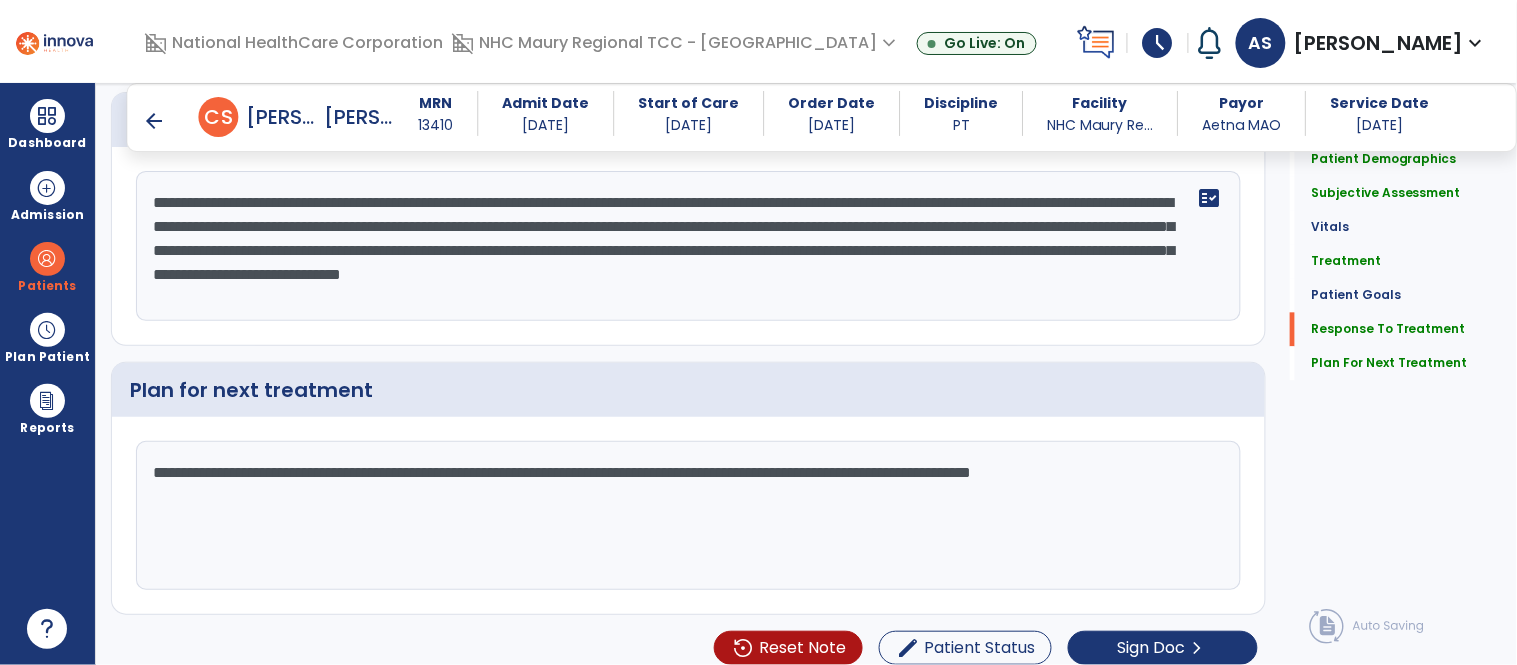 click on "**********" 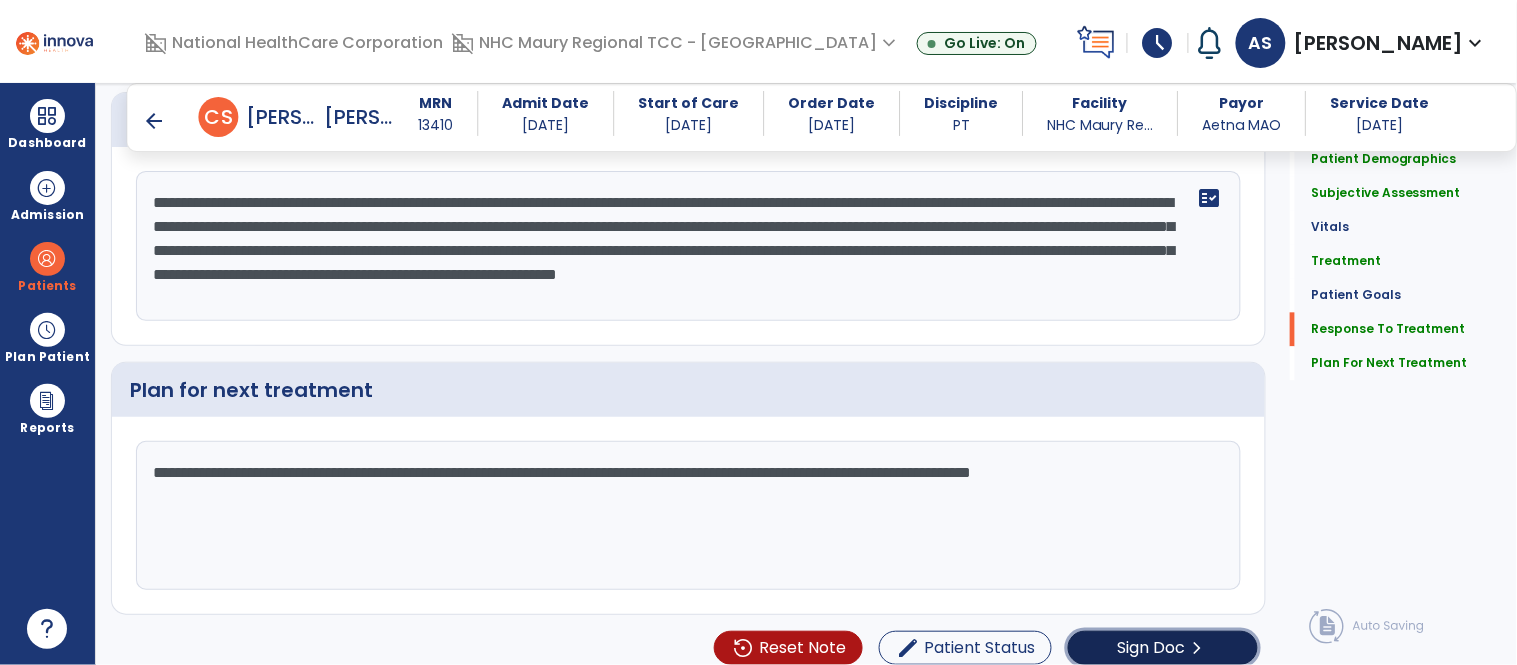 click on "Sign Doc  chevron_right" 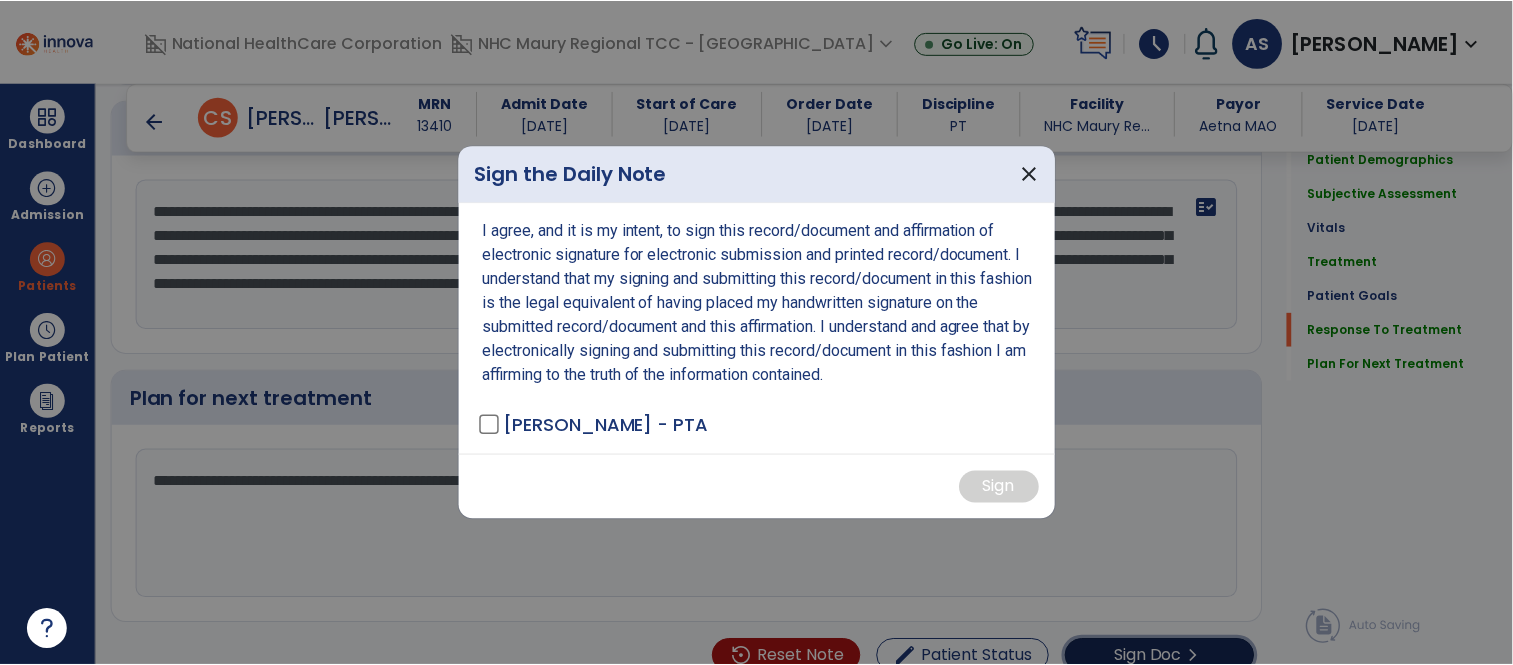 scroll, scrollTop: 3001, scrollLeft: 0, axis: vertical 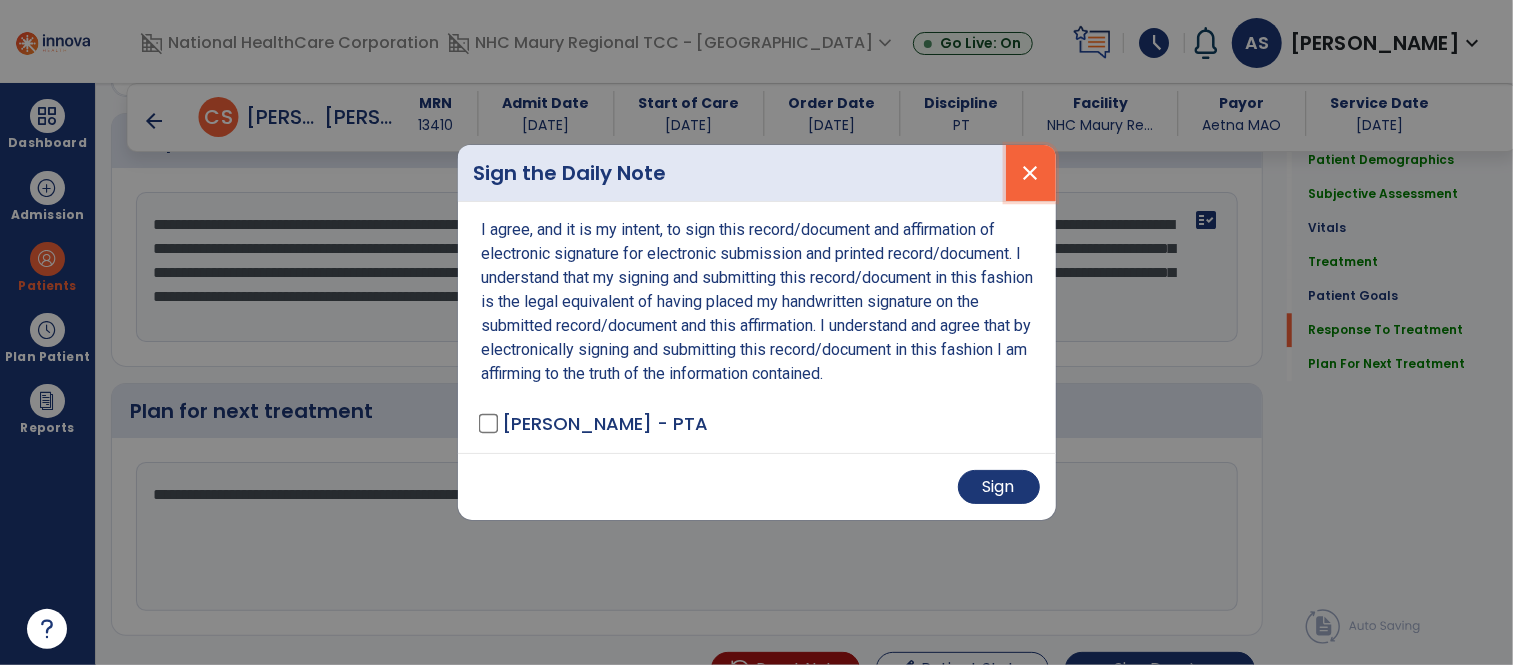 click on "close" at bounding box center (1031, 173) 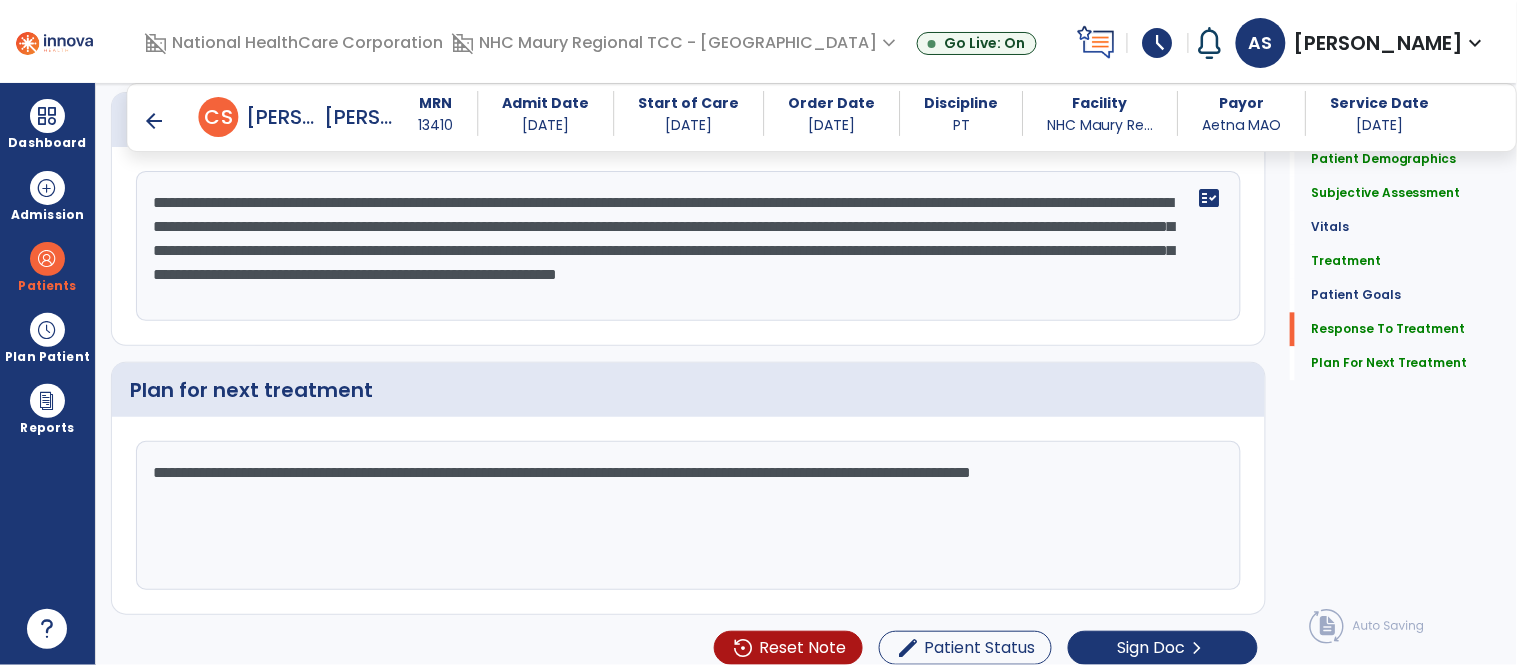 click on "**********" 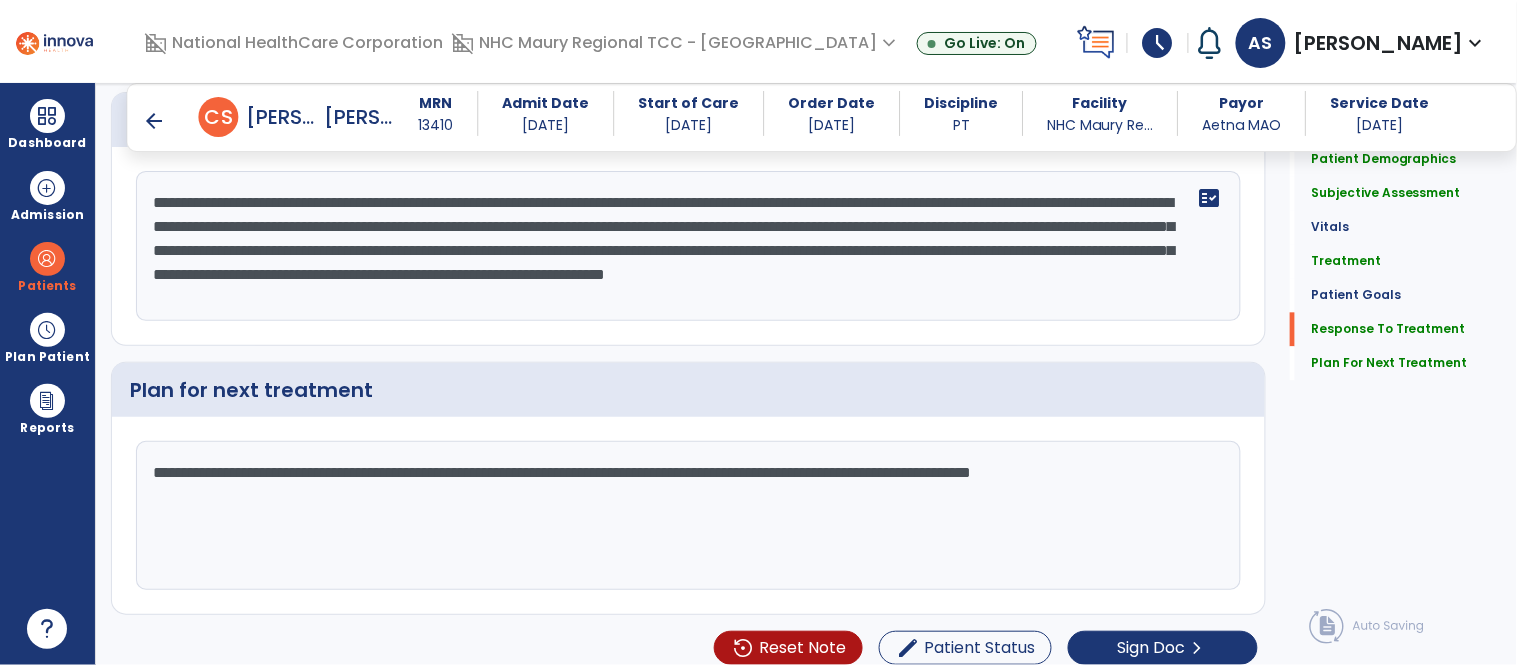 drag, startPoint x: 352, startPoint y: 282, endPoint x: 814, endPoint y: 284, distance: 462.00433 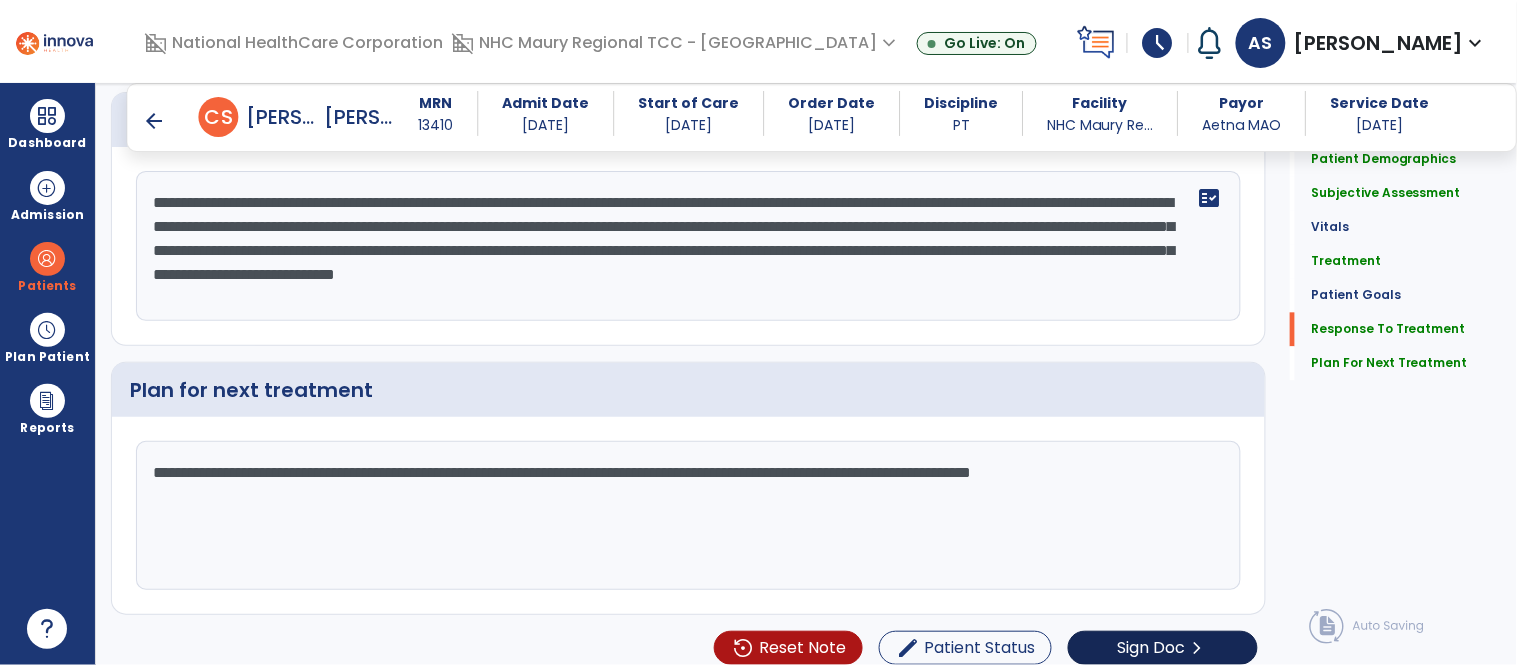 type on "**********" 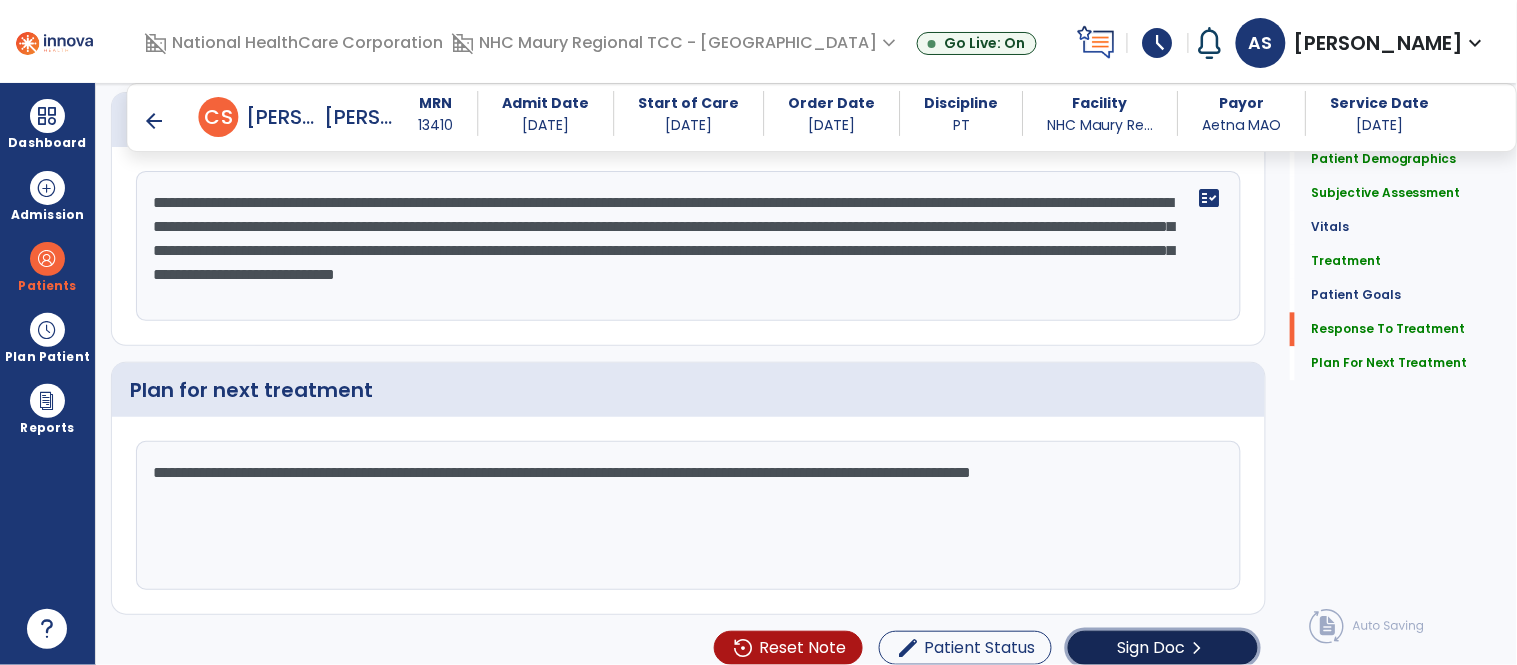 click on "Sign Doc" 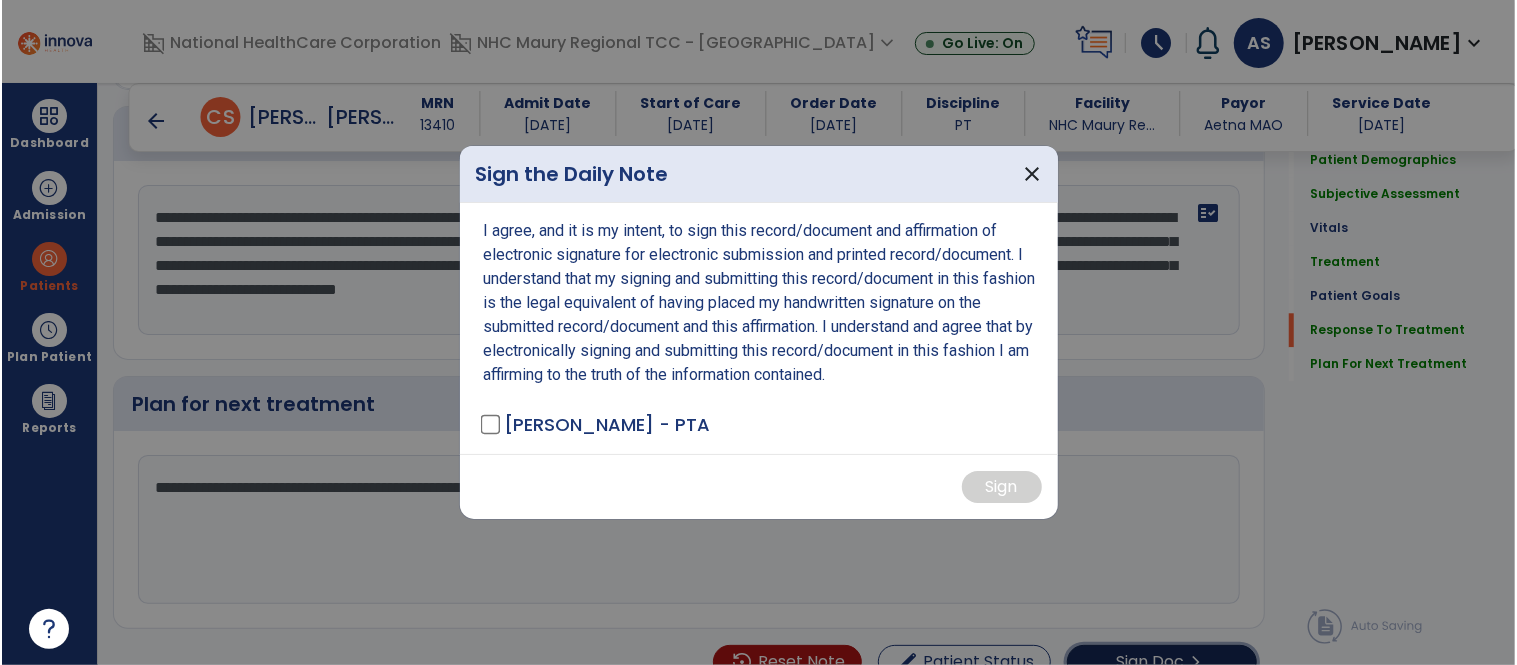 scroll, scrollTop: 3001, scrollLeft: 0, axis: vertical 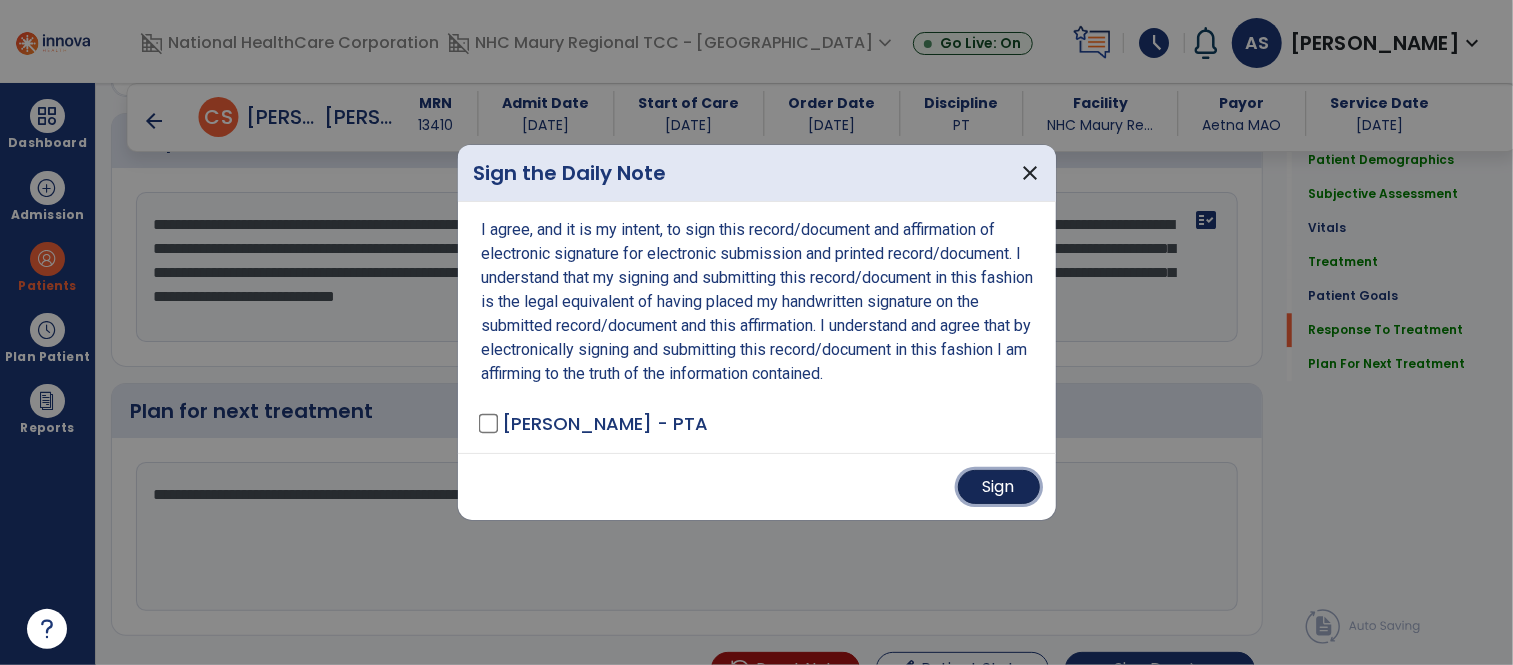 click on "Sign" at bounding box center (999, 487) 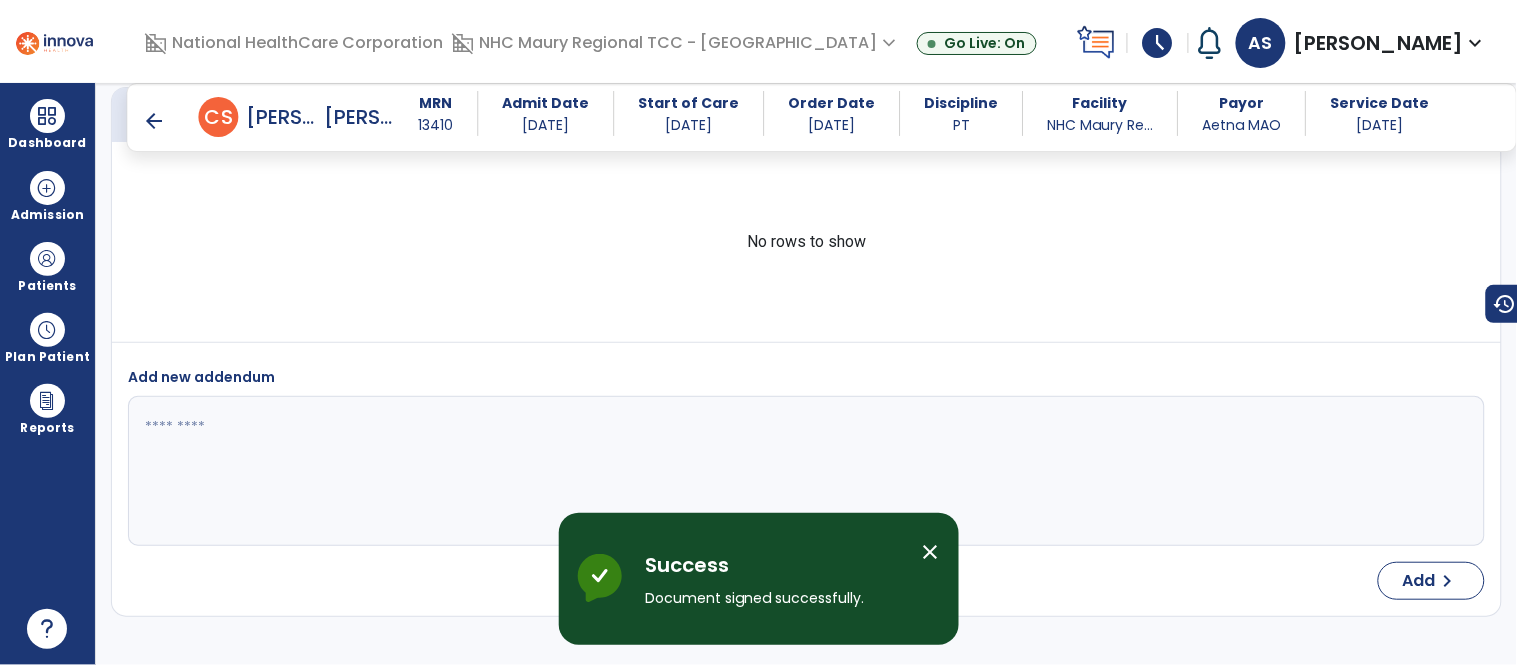 scroll, scrollTop: 4234, scrollLeft: 0, axis: vertical 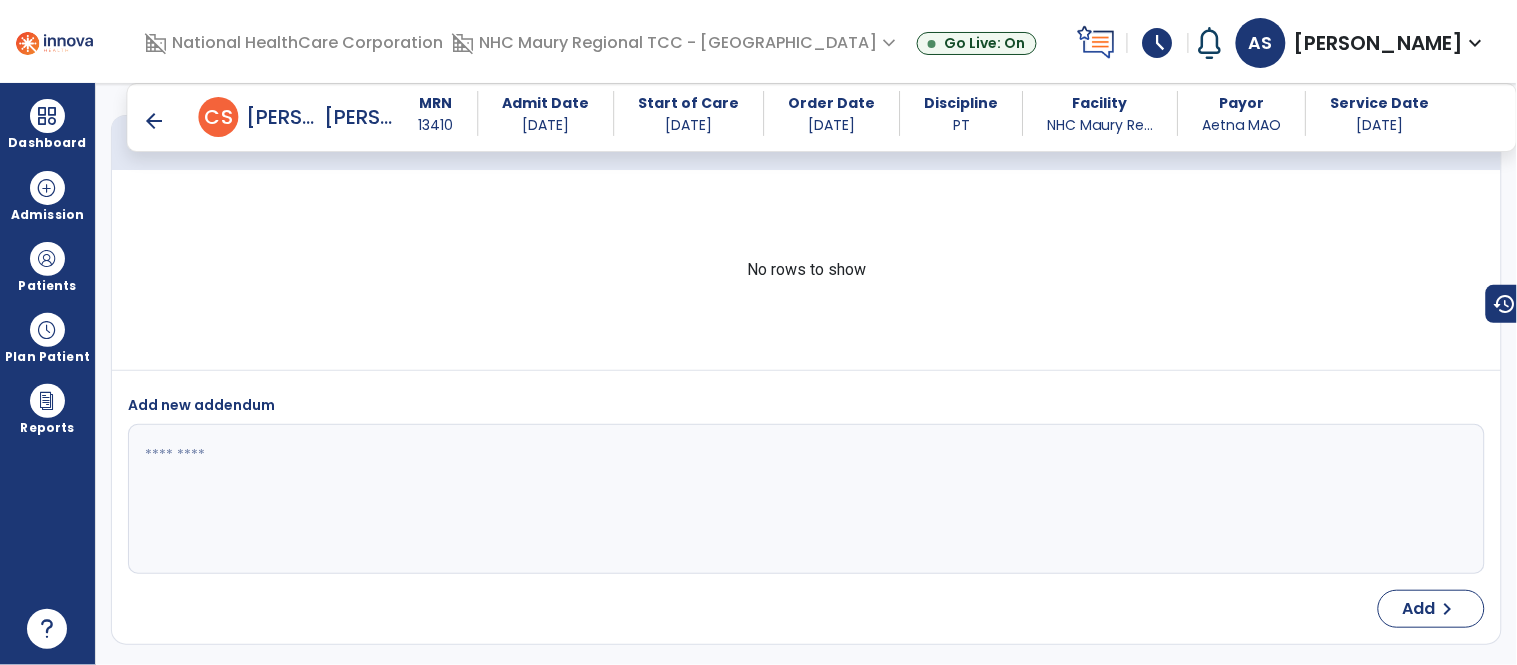 click on "arrow_back" at bounding box center [155, 121] 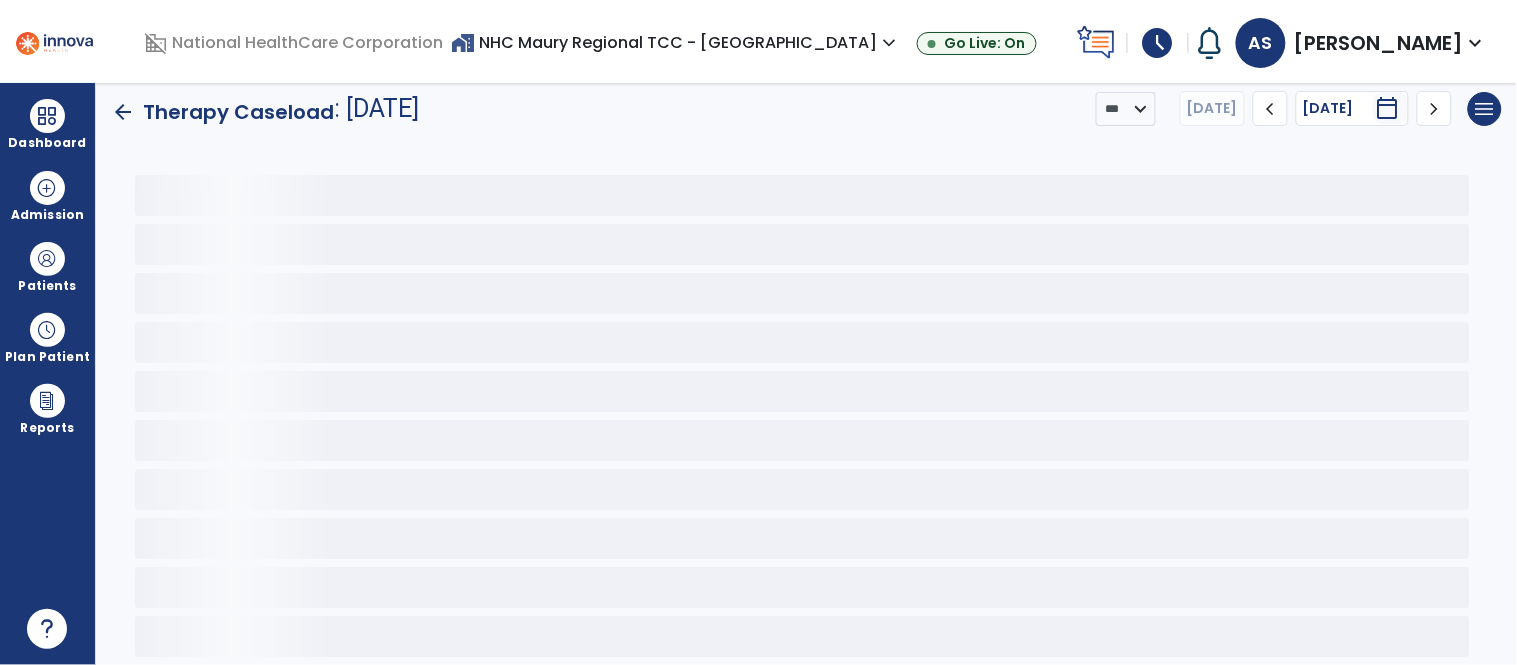 scroll, scrollTop: 4, scrollLeft: 0, axis: vertical 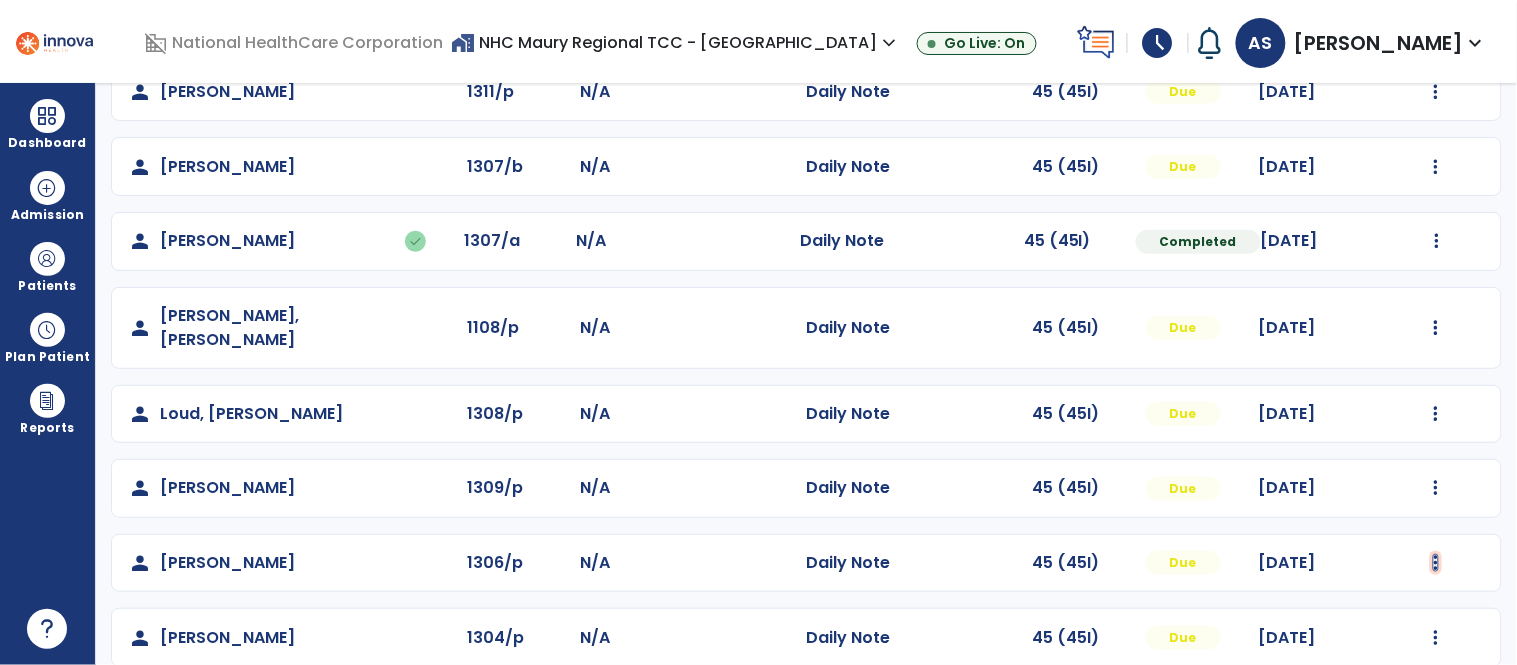 click at bounding box center [1436, -57] 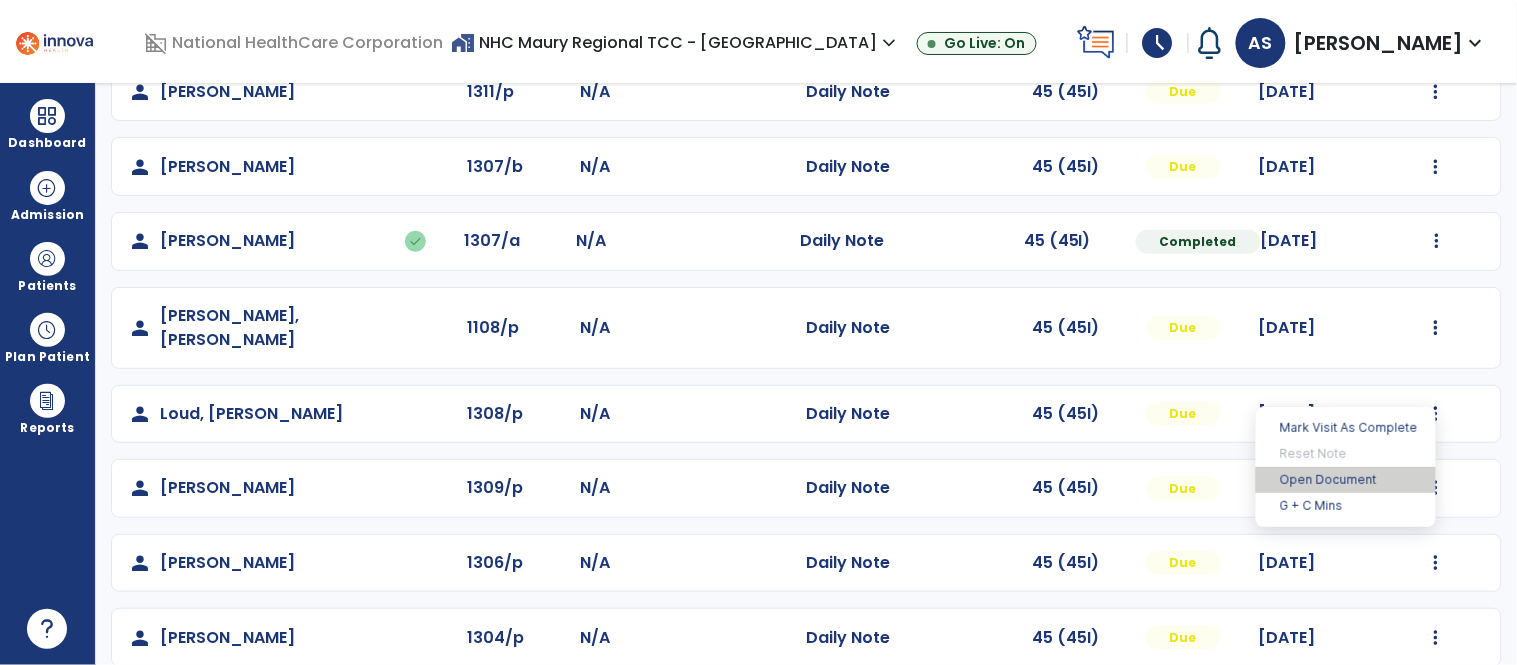 click on "Open Document" at bounding box center [1346, 480] 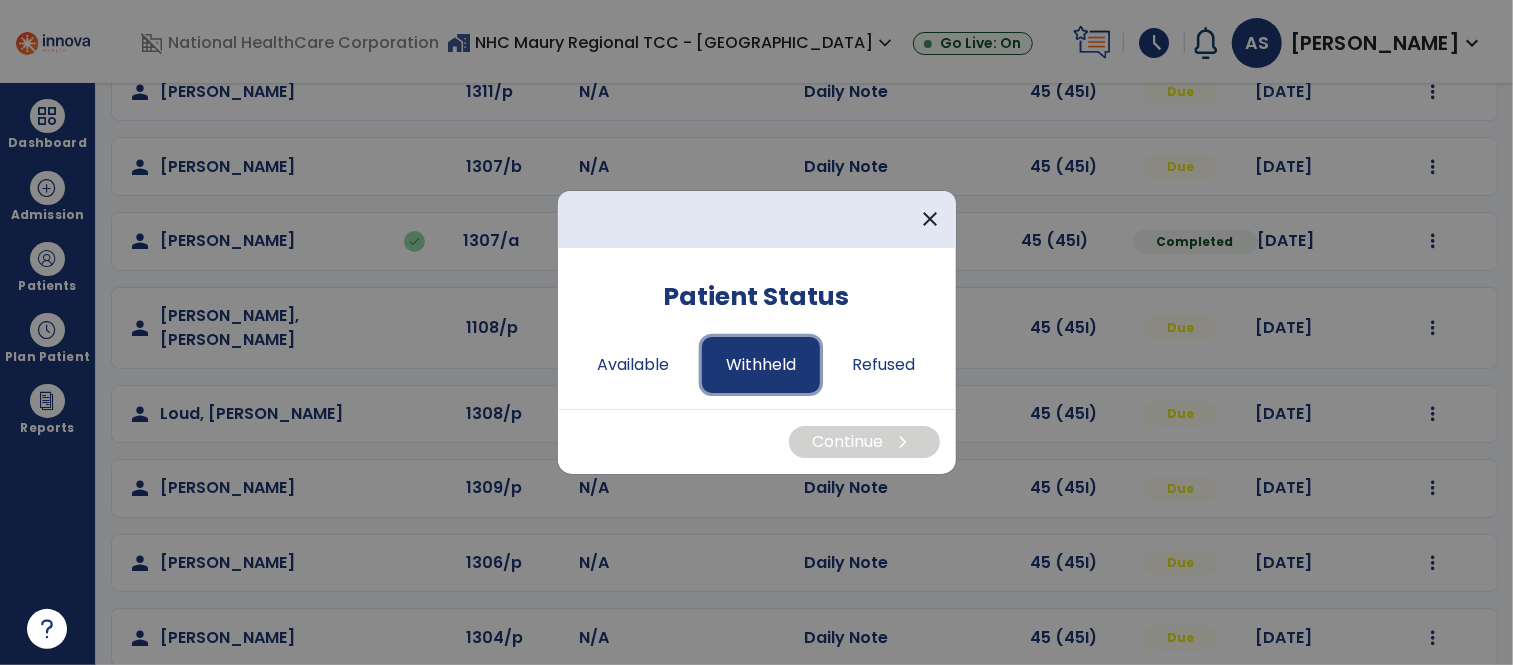 click on "Withheld" at bounding box center [761, 365] 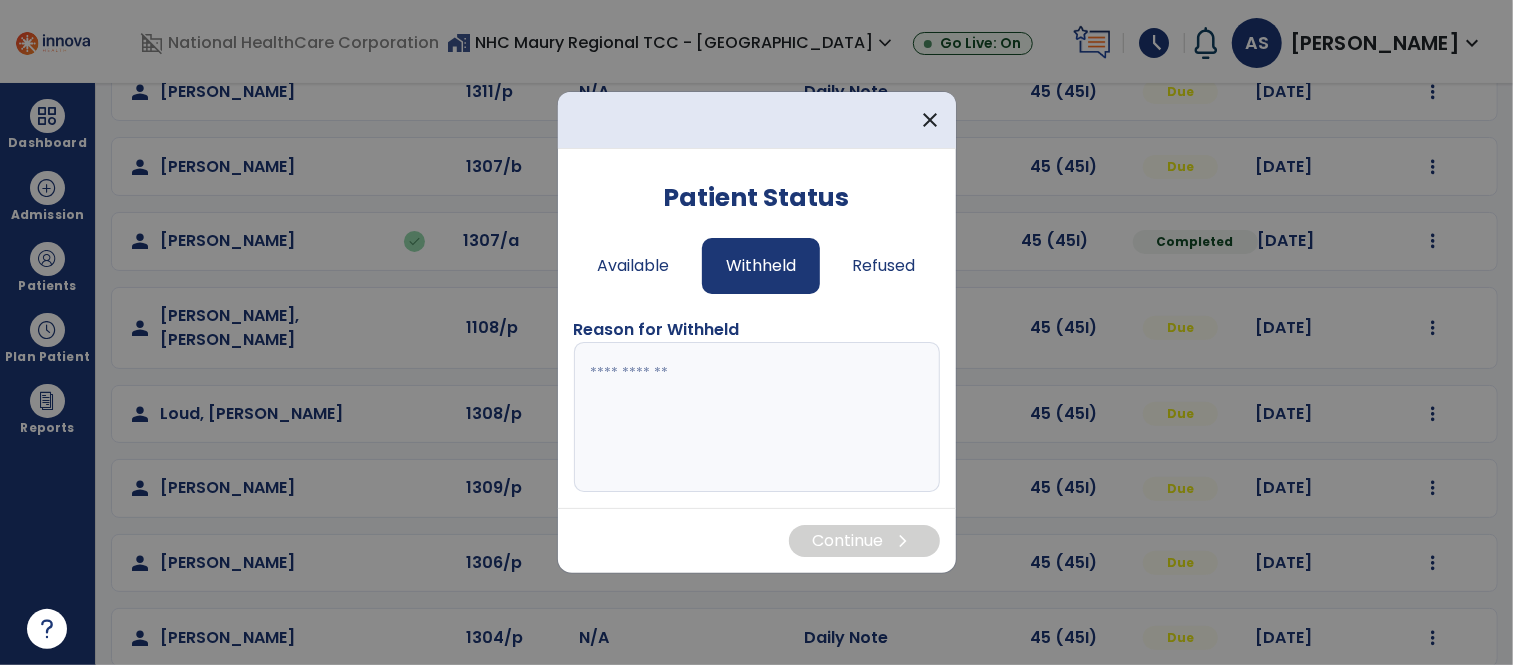 click at bounding box center (757, 417) 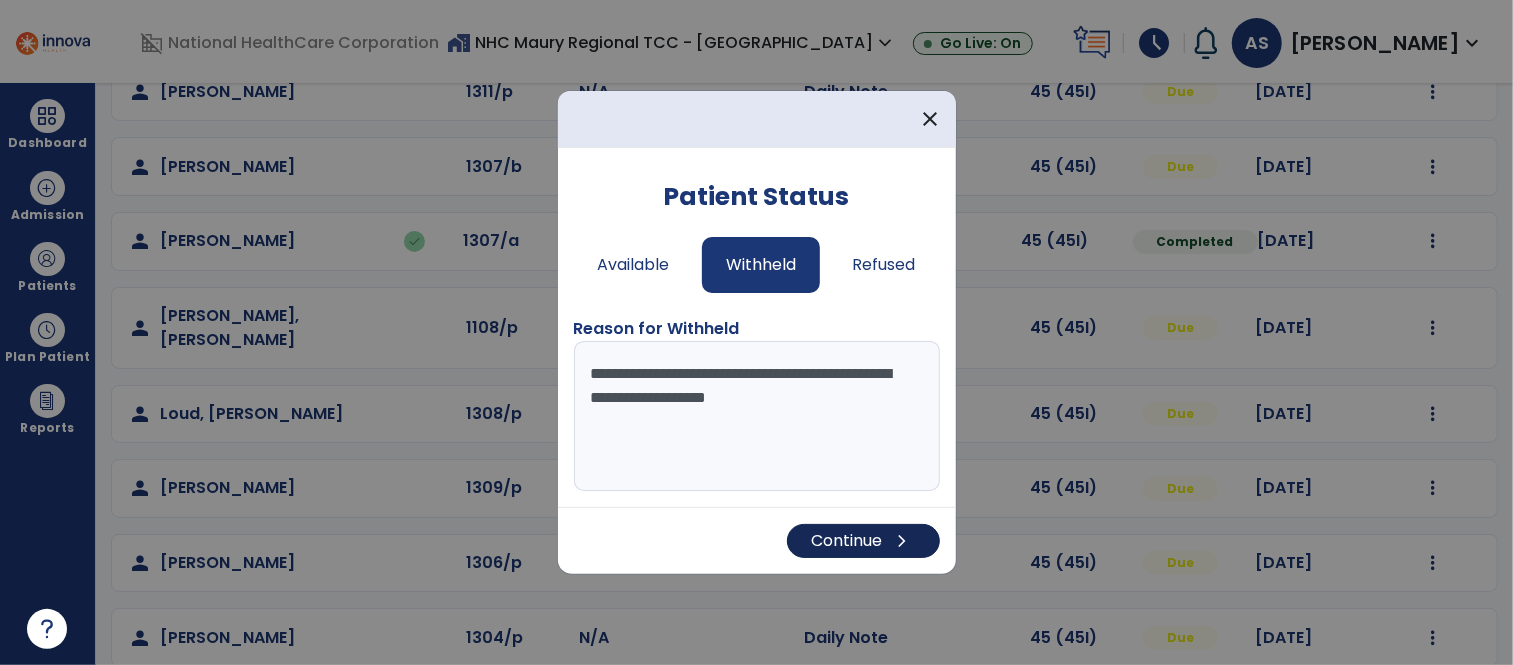 type on "**********" 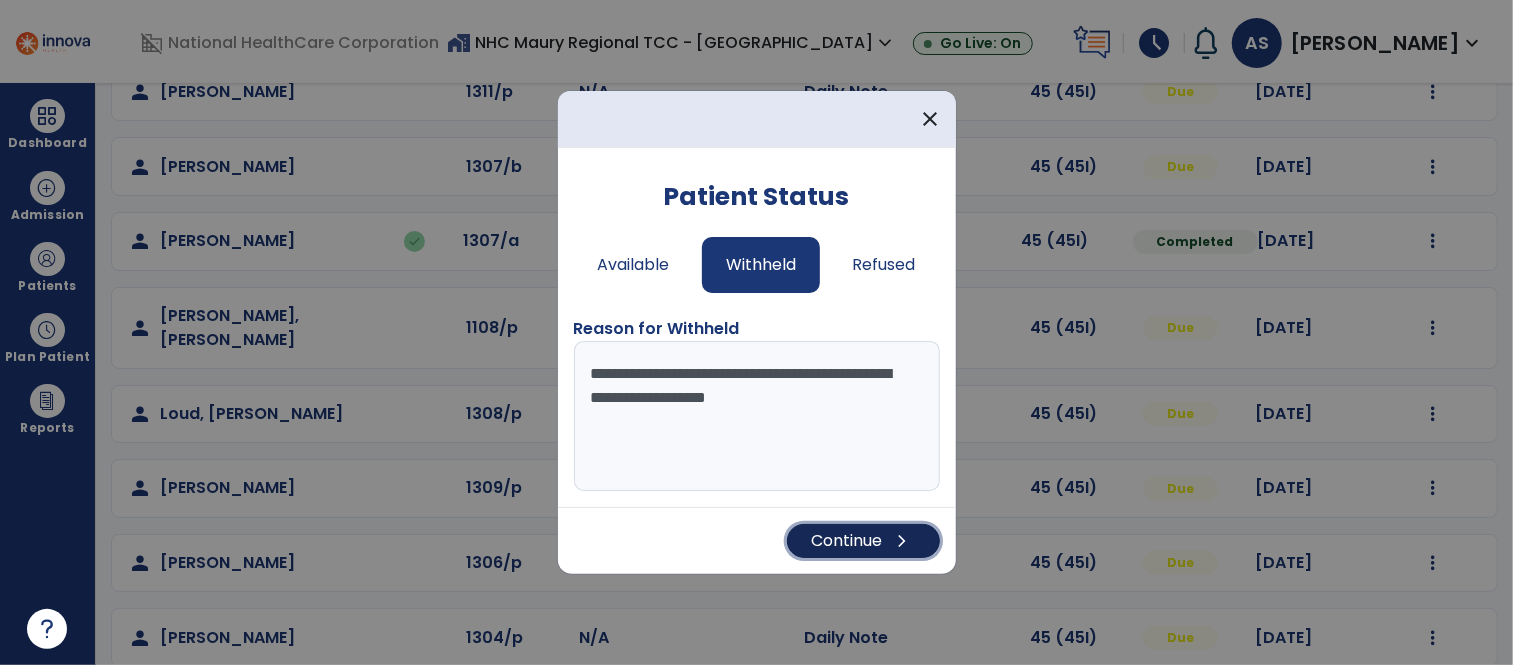 click on "Continue   chevron_right" at bounding box center (863, 541) 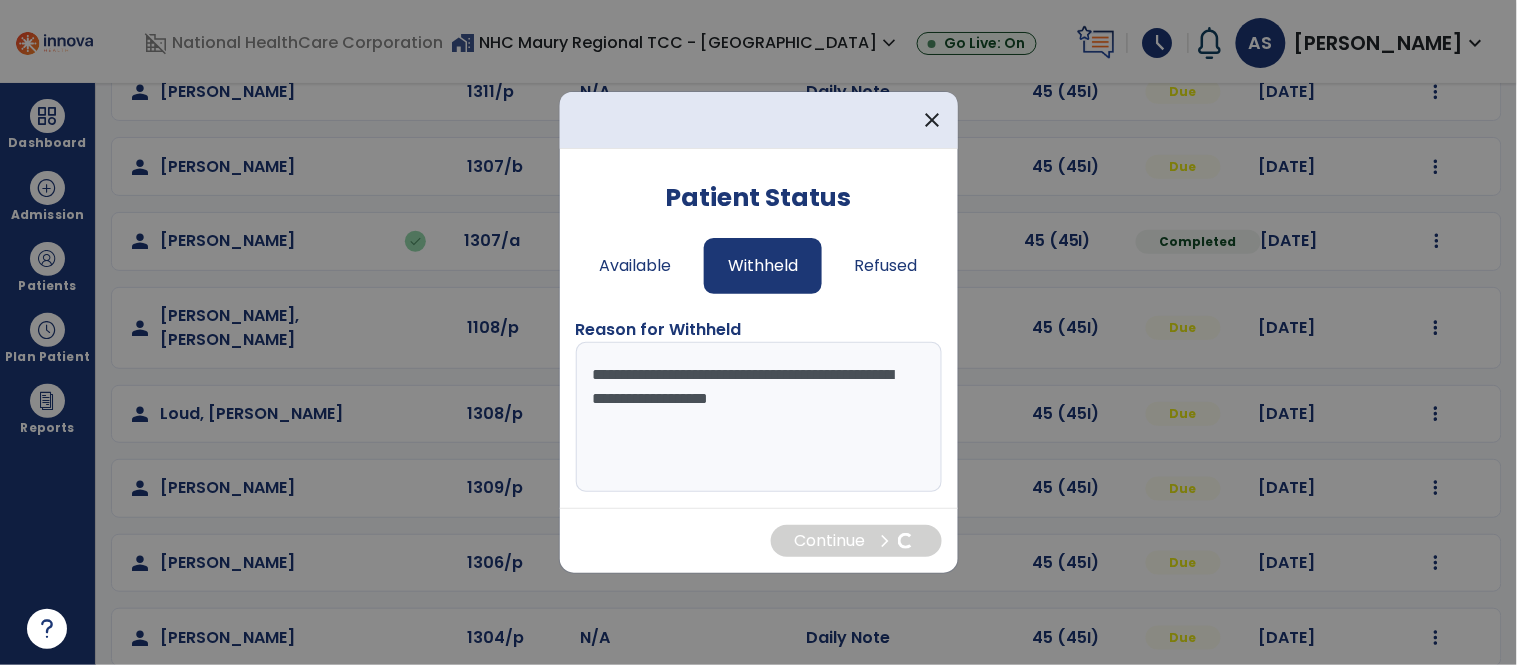scroll, scrollTop: 4, scrollLeft: 0, axis: vertical 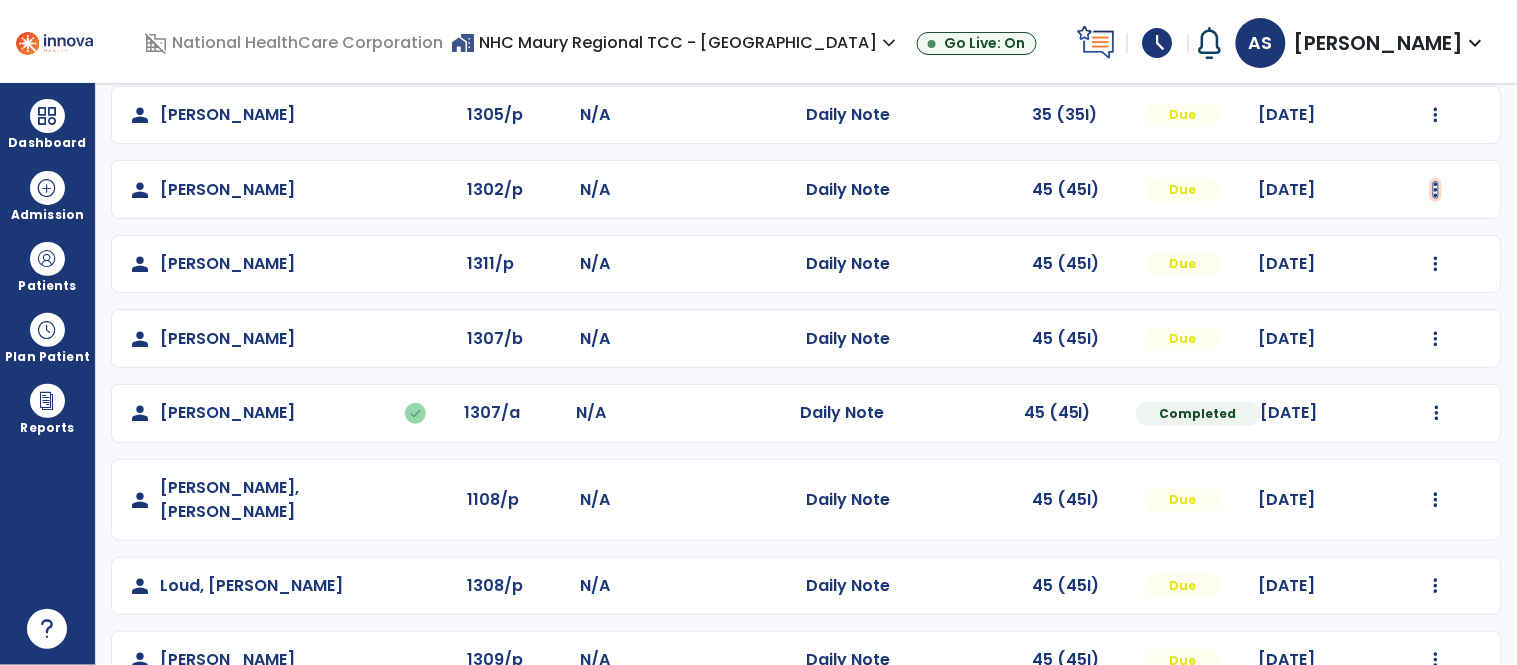 click at bounding box center (1436, 115) 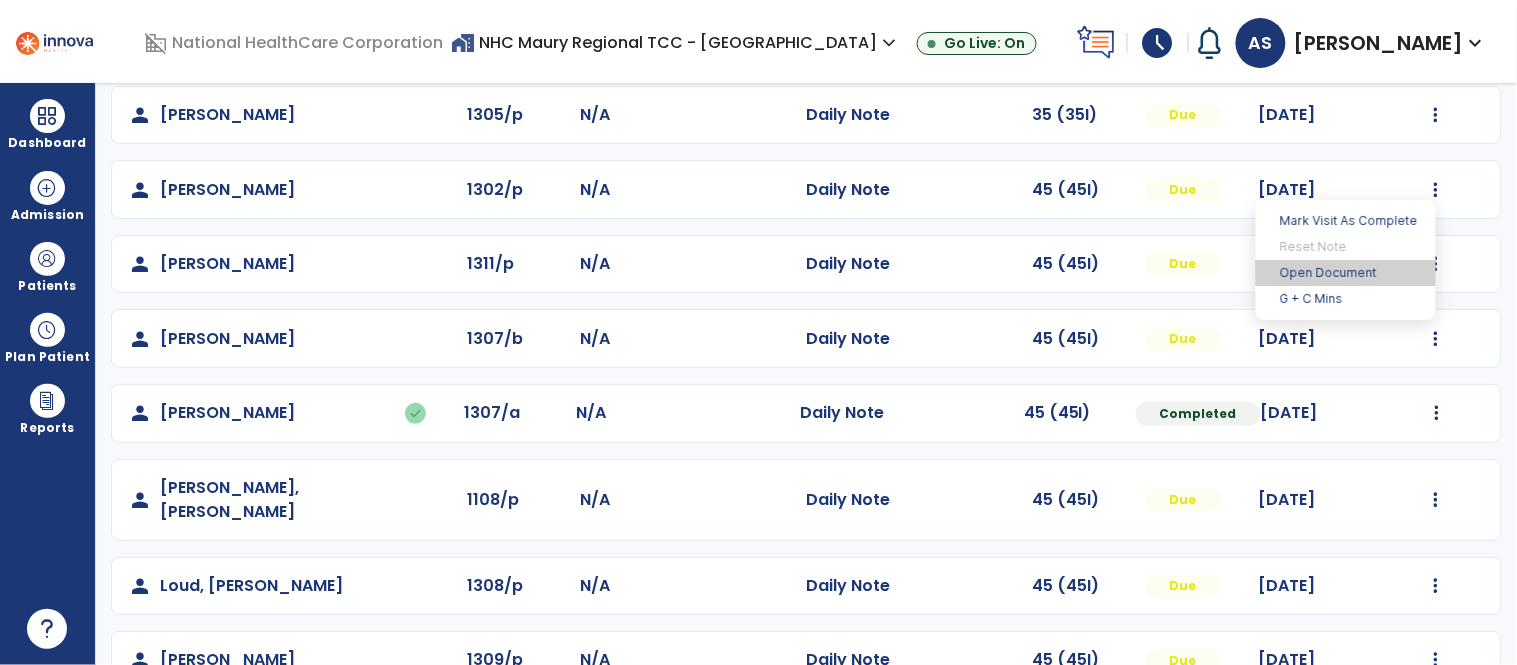 click on "Open Document" at bounding box center (1346, 273) 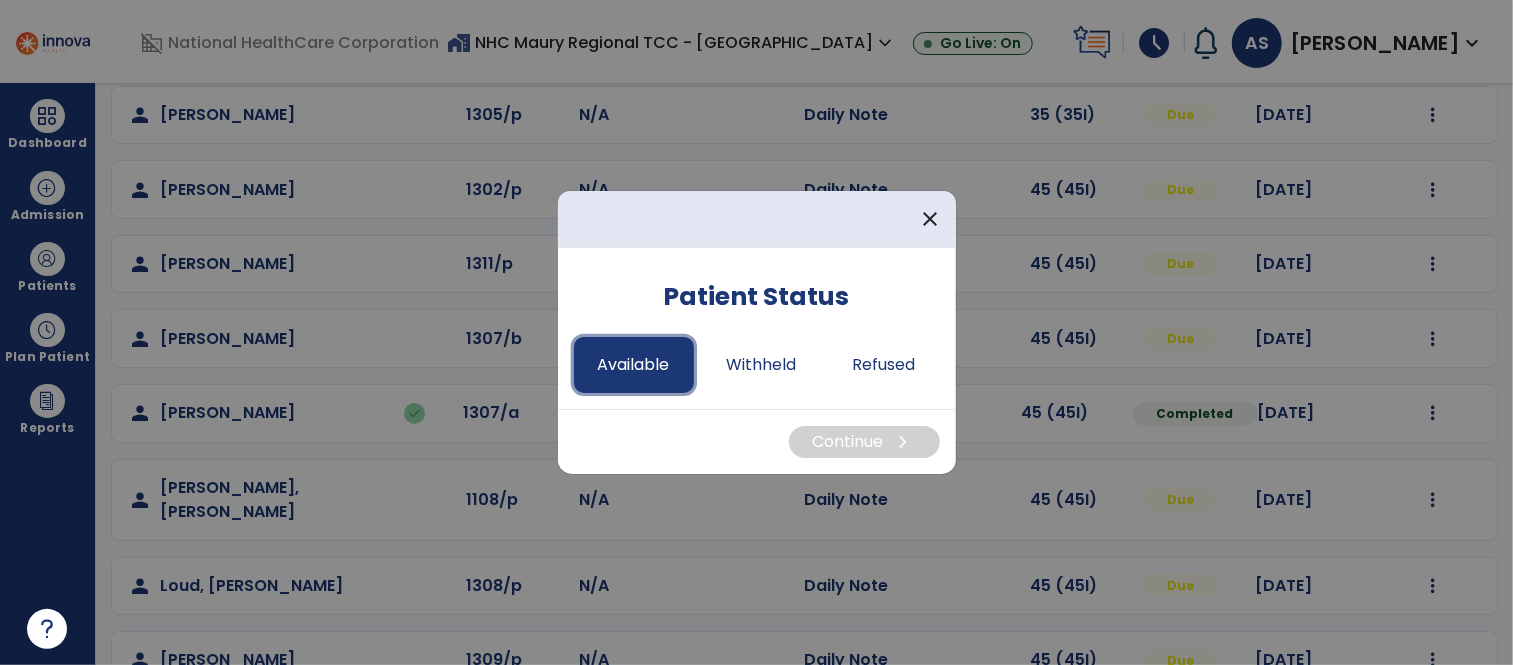 click on "Available" at bounding box center [634, 365] 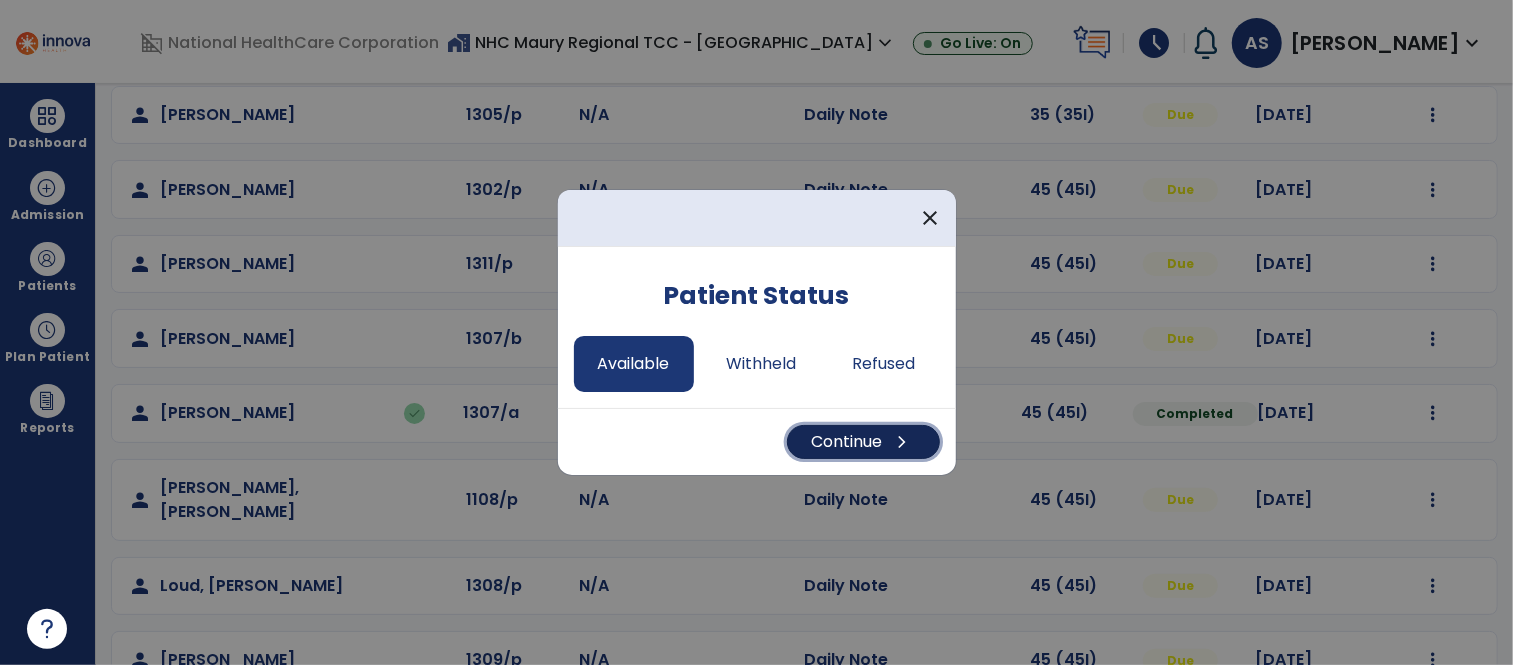 click on "Continue   chevron_right" at bounding box center [863, 442] 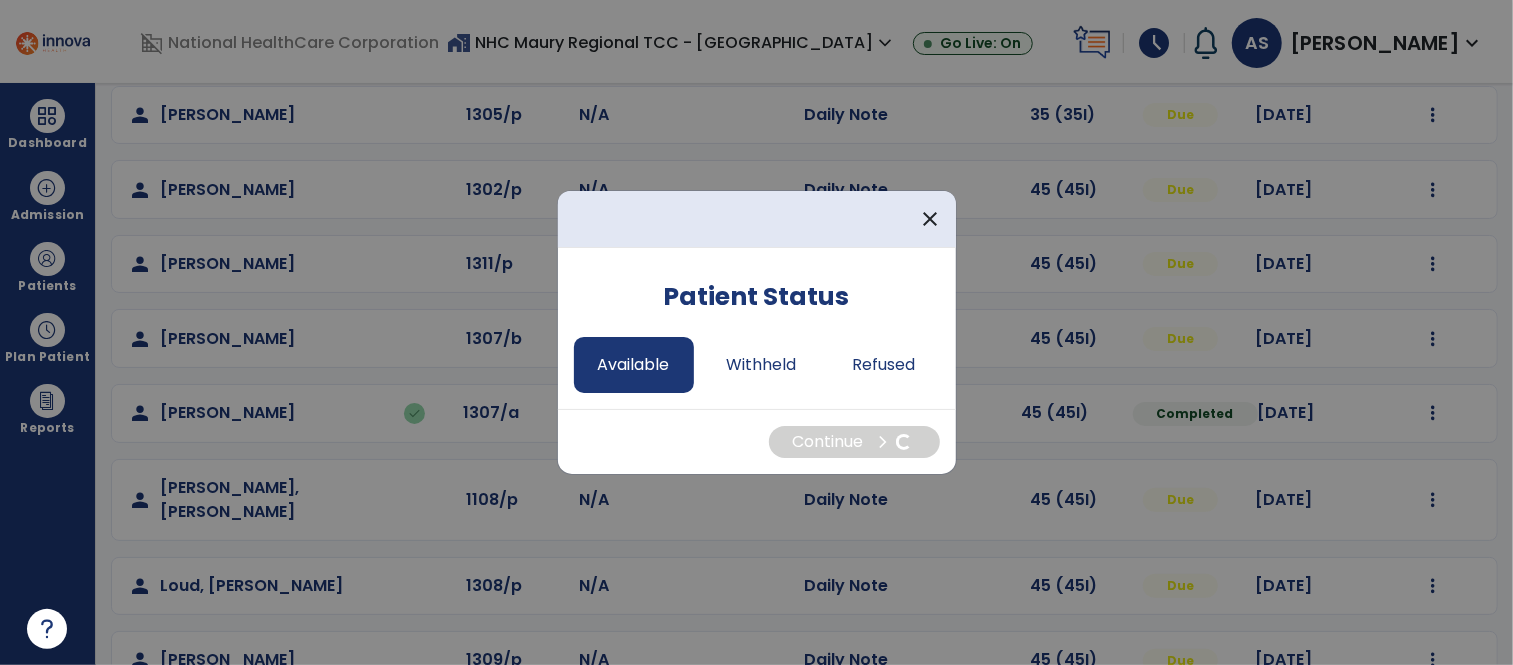 select on "*" 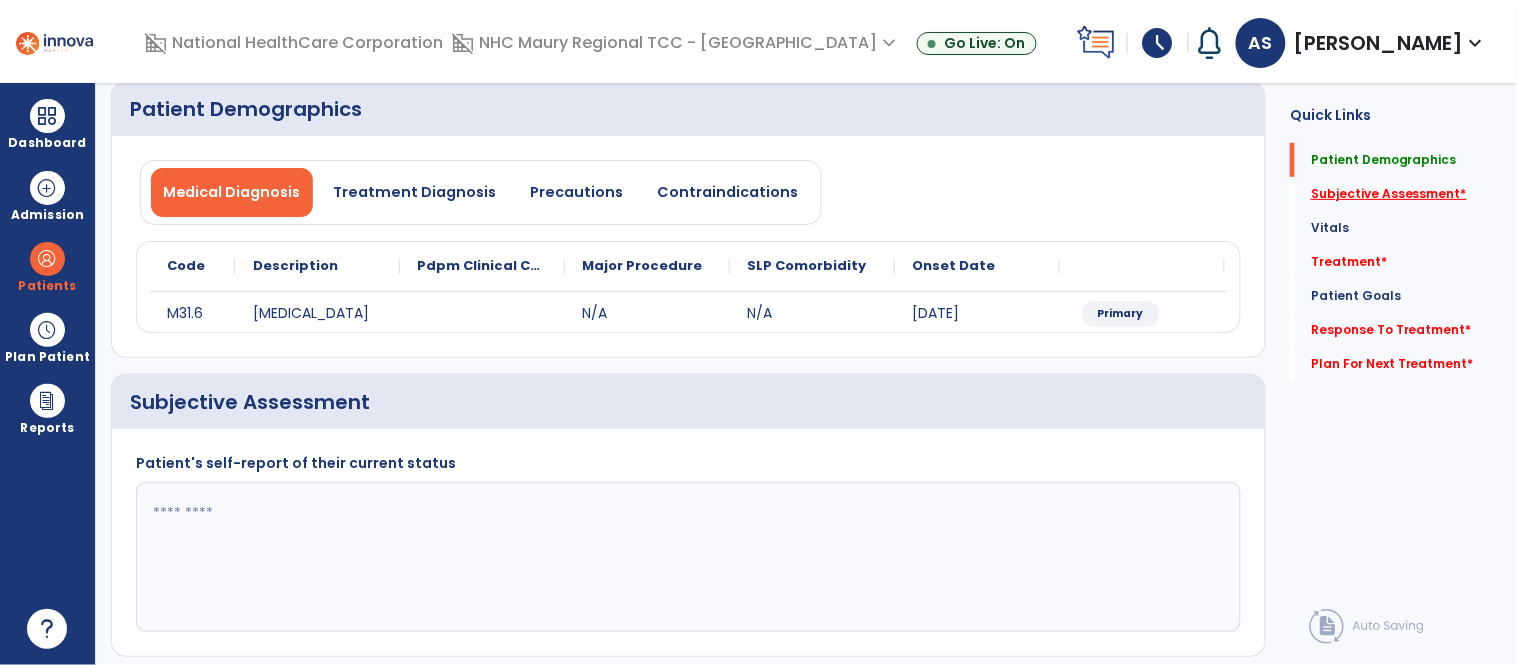 click on "Subjective Assessment   *" 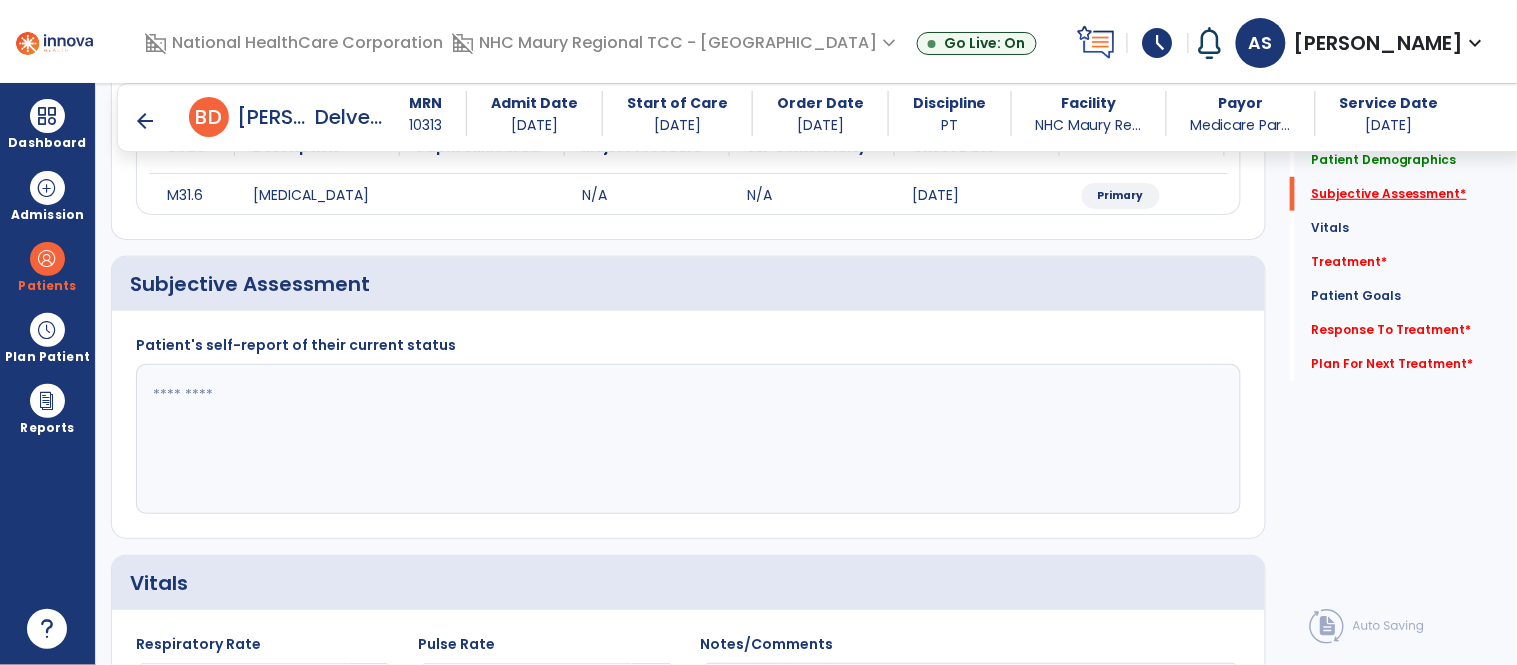 scroll, scrollTop: 314, scrollLeft: 0, axis: vertical 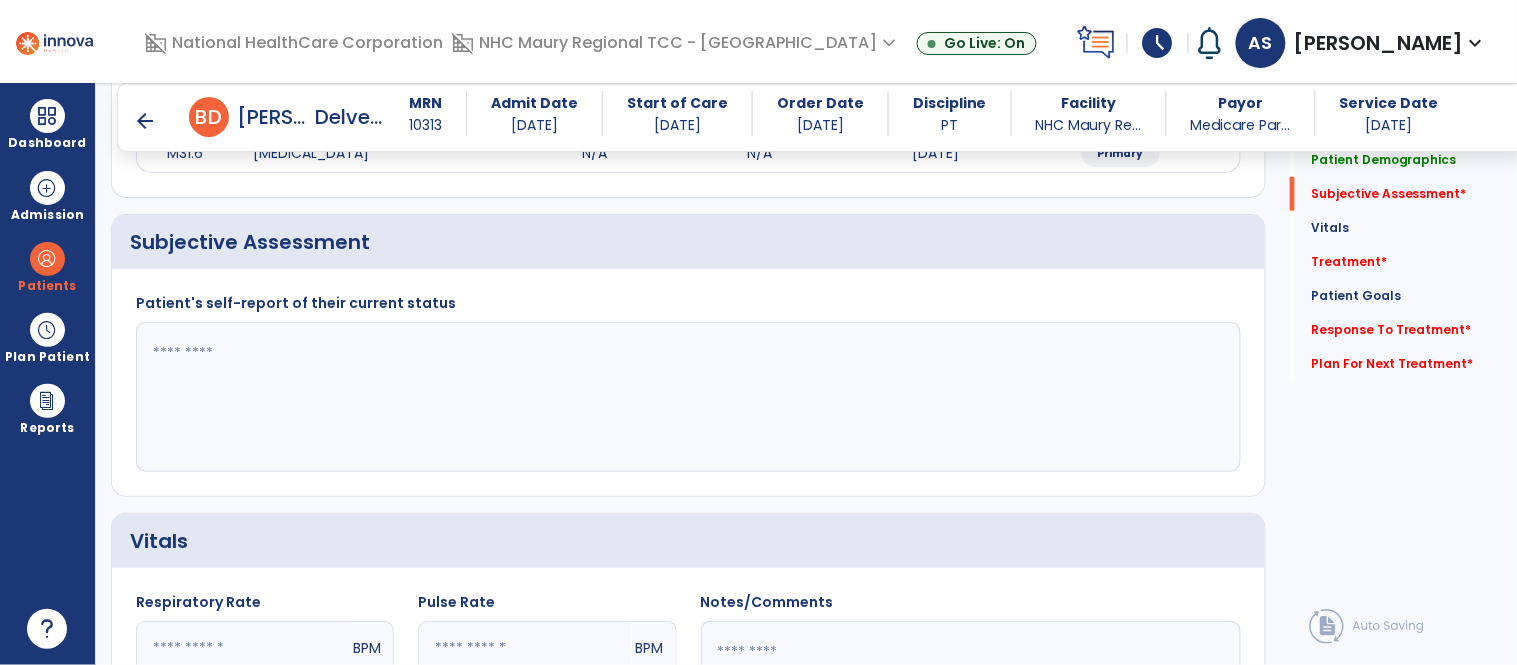 click 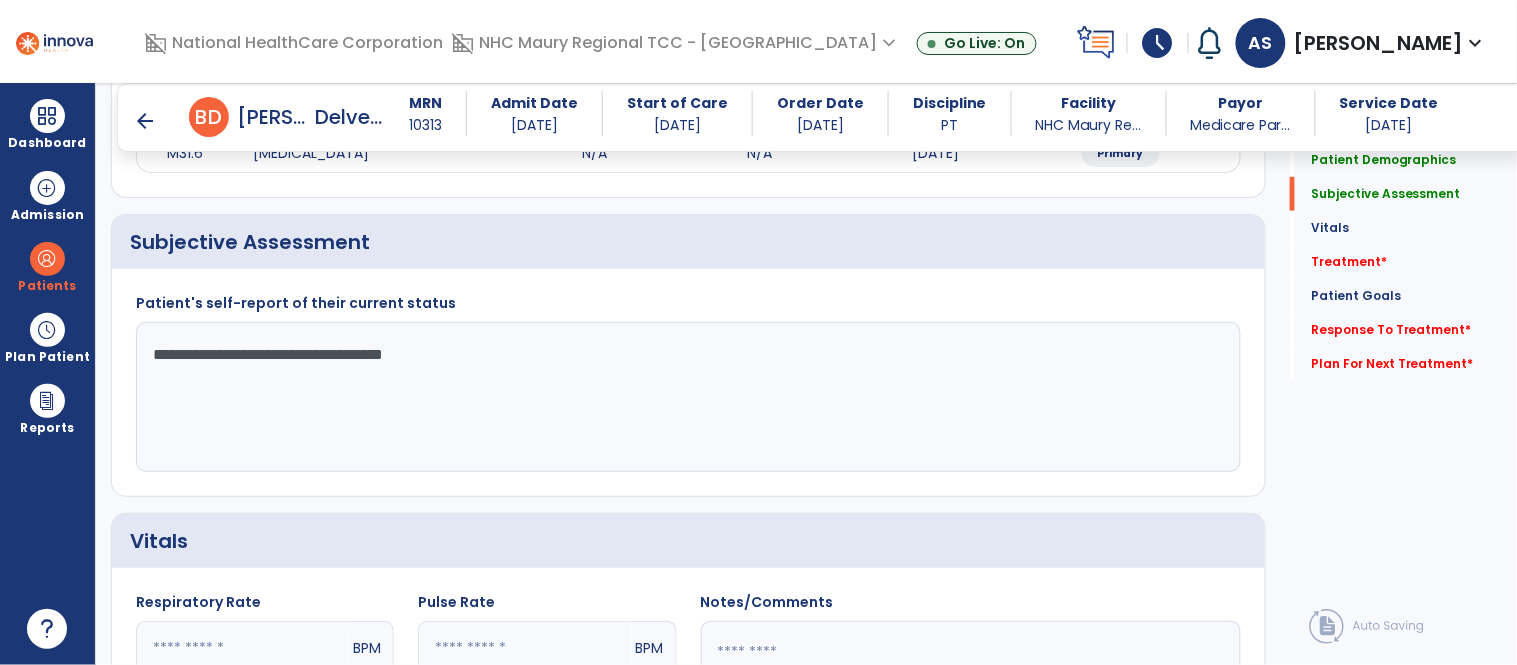 type on "**********" 